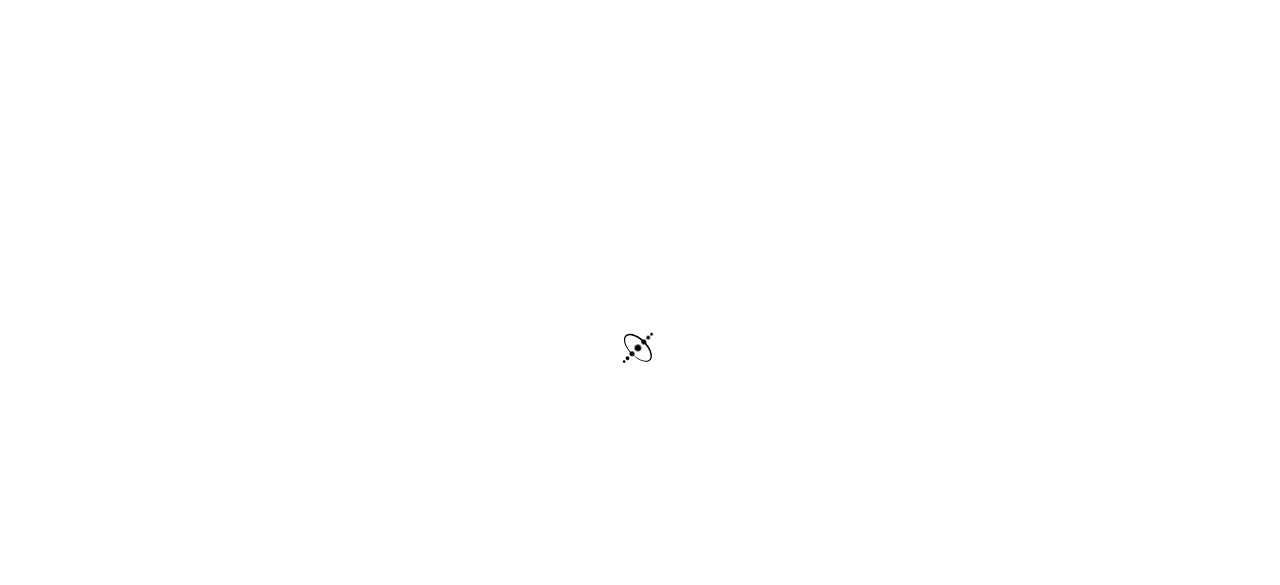 scroll, scrollTop: 0, scrollLeft: 0, axis: both 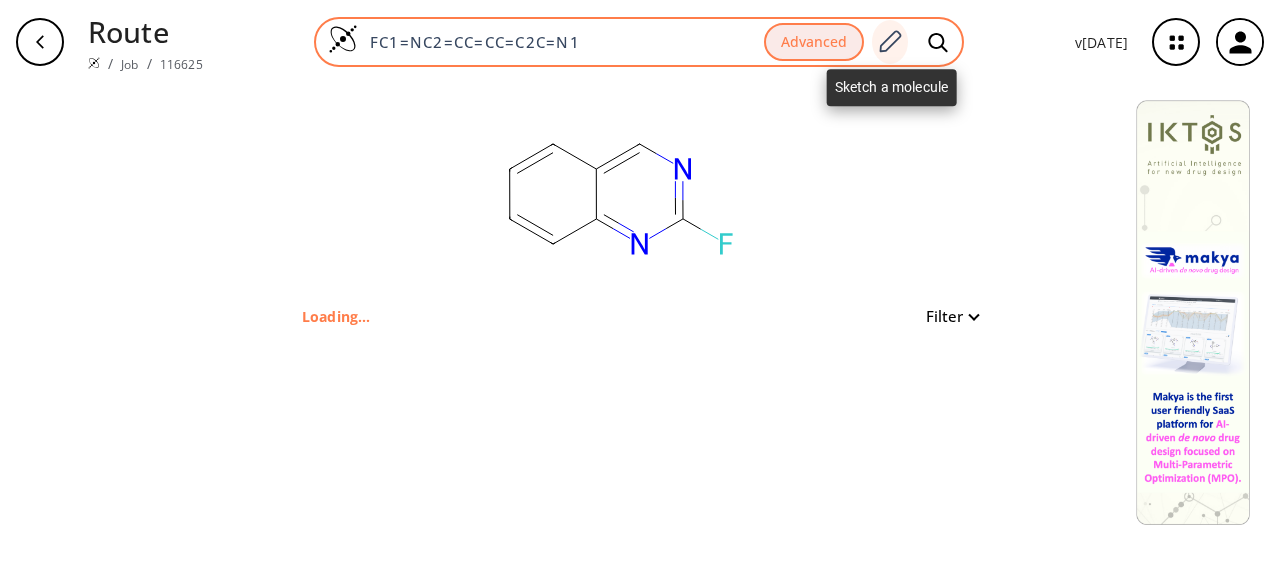 click 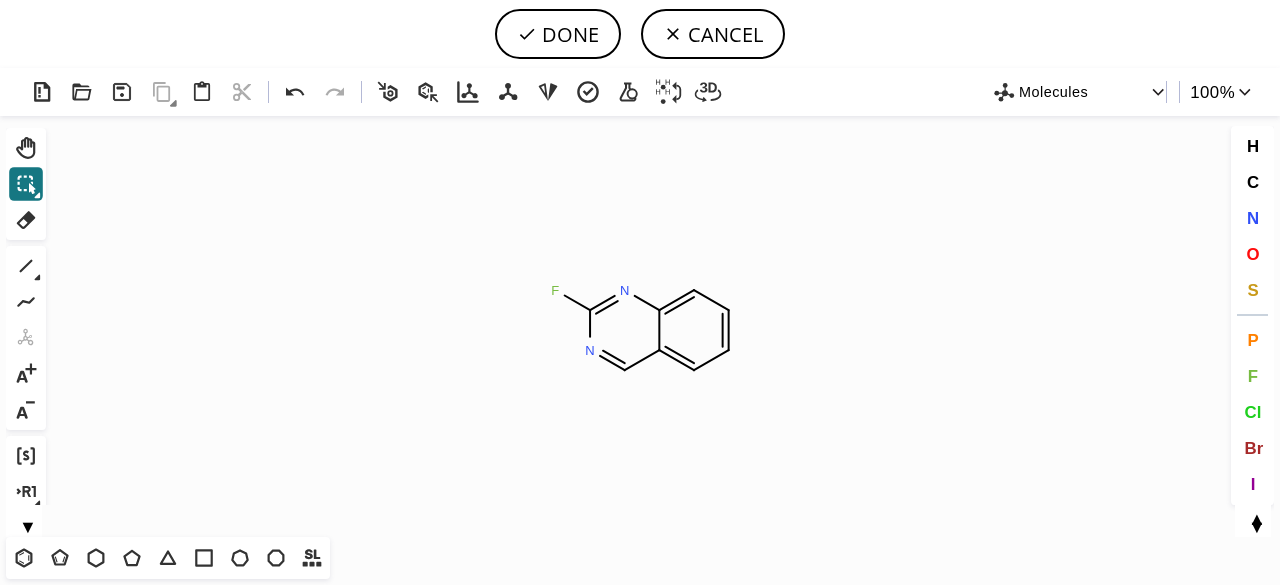 drag, startPoint x: 37, startPoint y: 177, endPoint x: 482, endPoint y: 275, distance: 455.66324 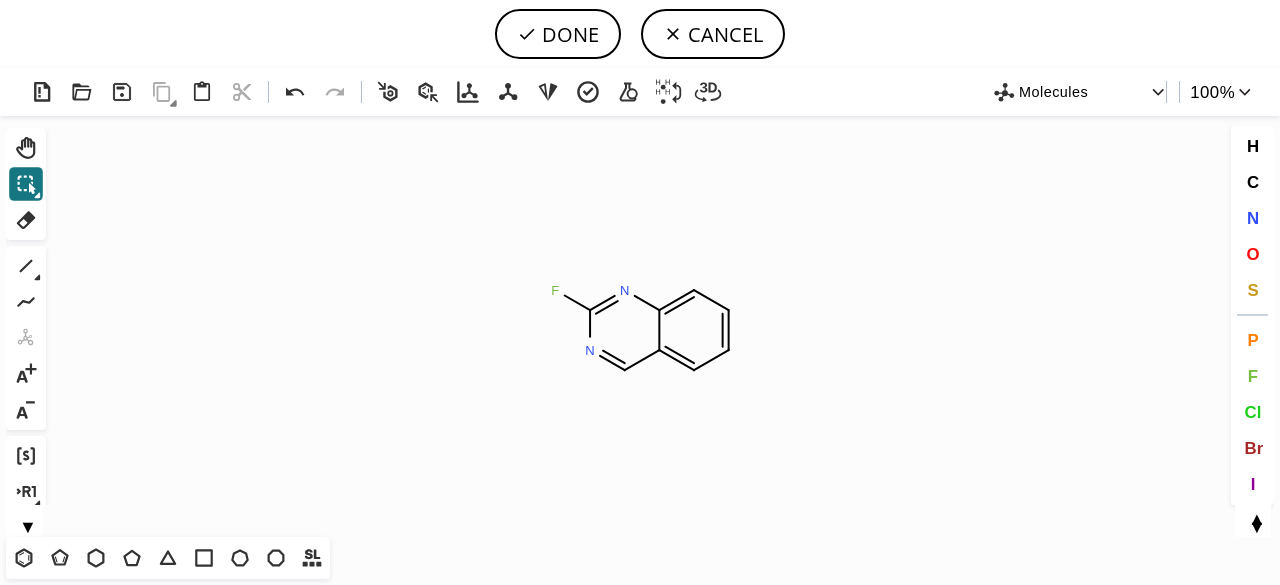 click on "Shift+Tab" at bounding box center [26, 184] 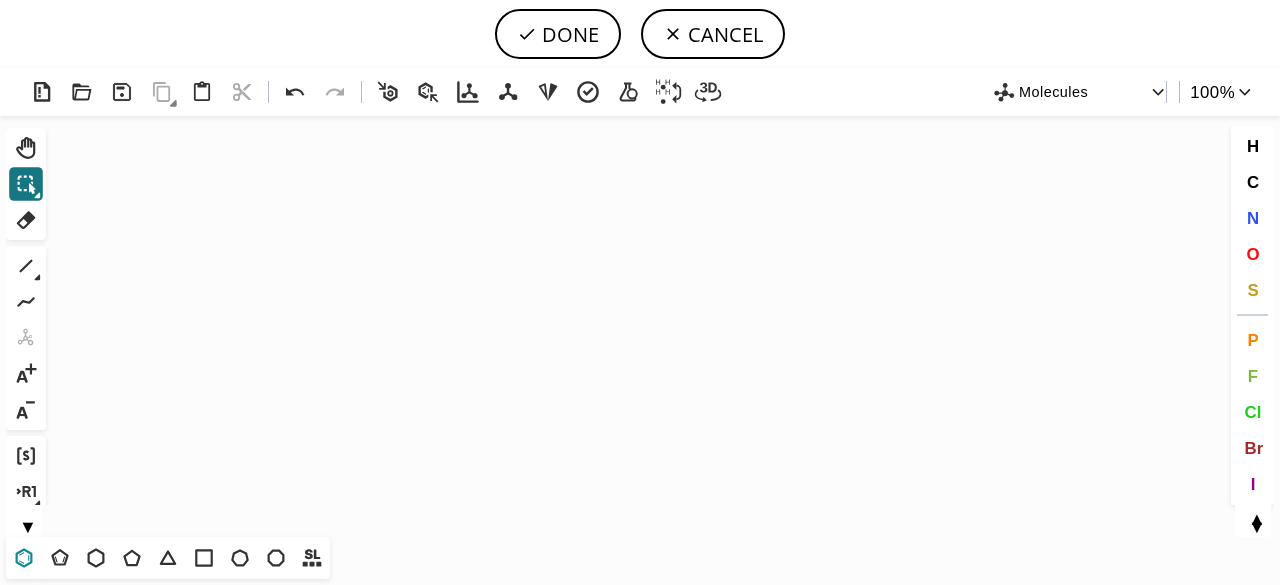 click 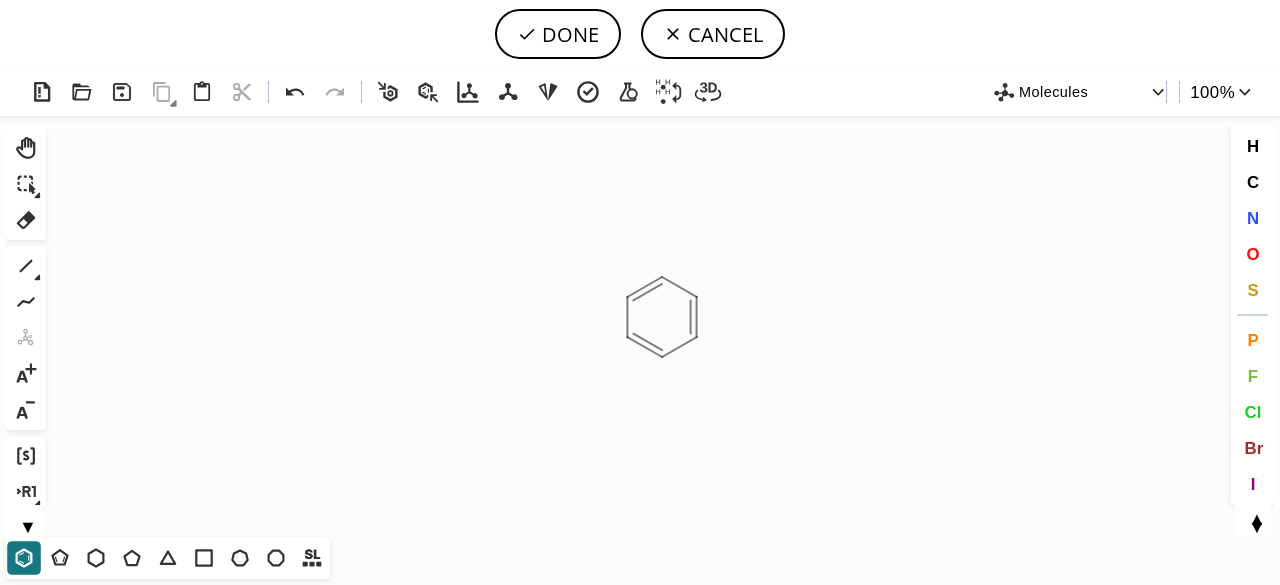 click on "Created with [PERSON_NAME] 2.3.0" 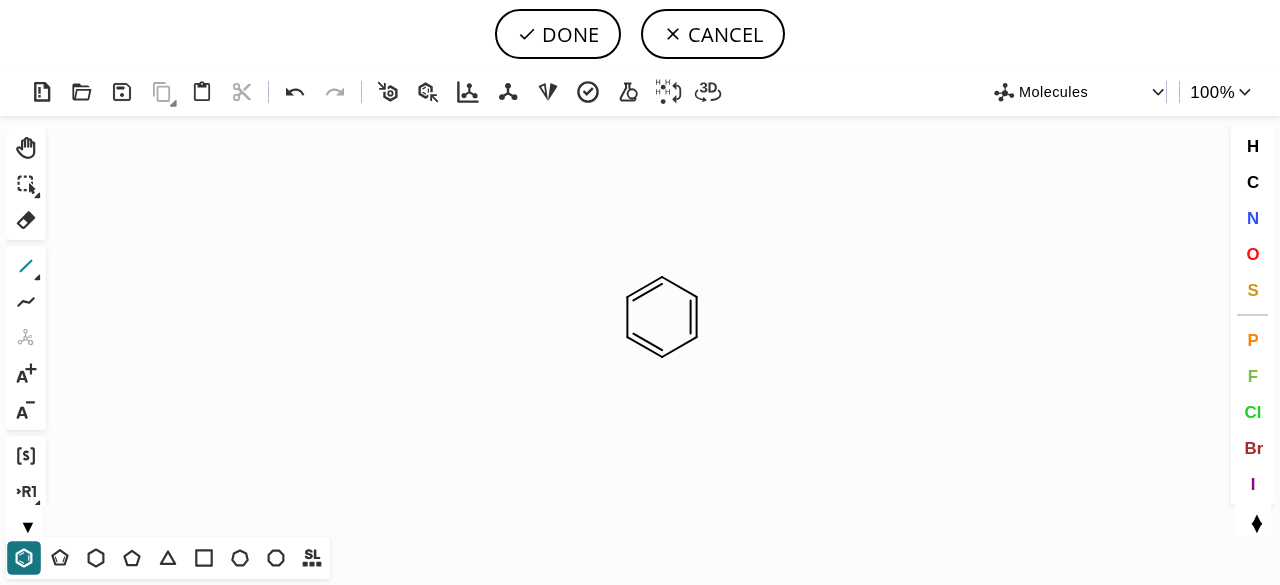 click 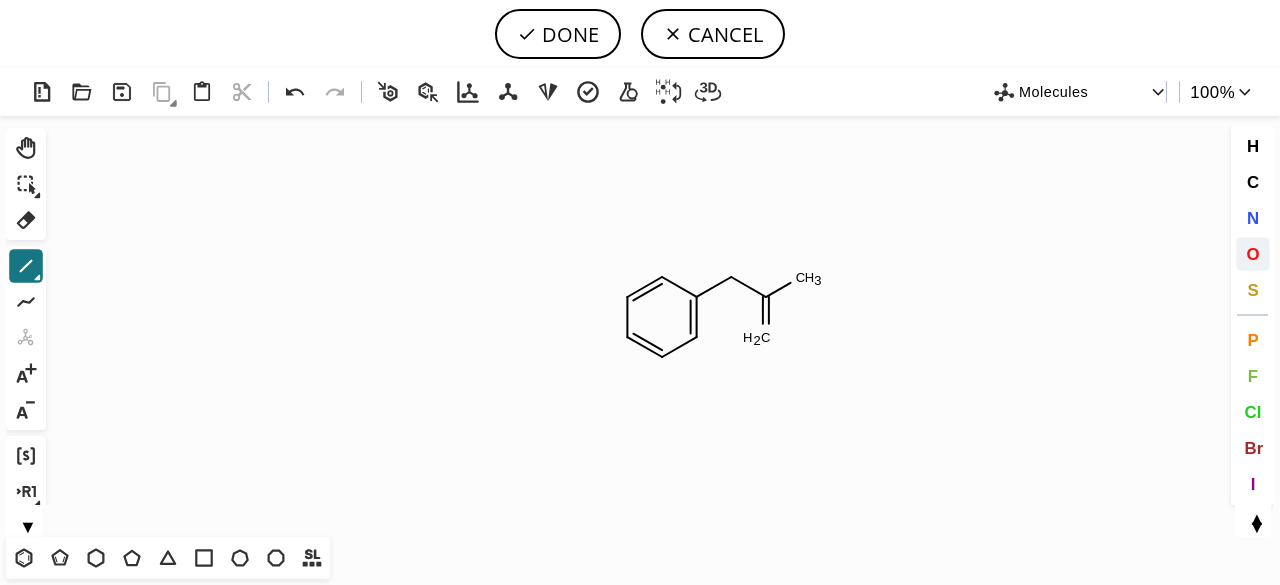 click on "O" at bounding box center (1252, 253) 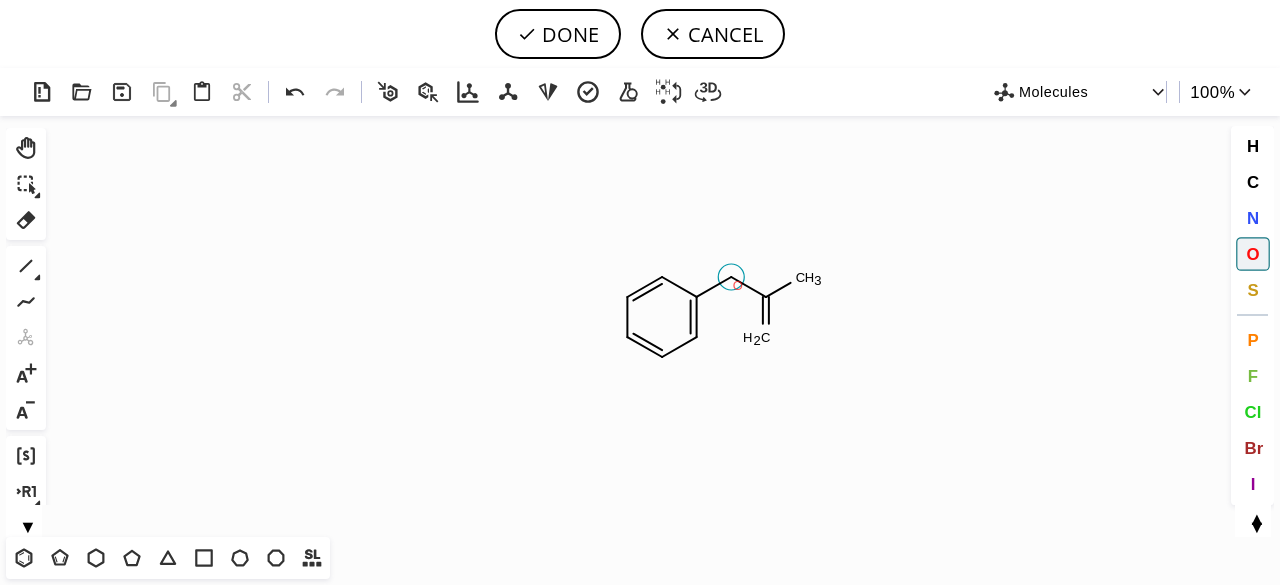 click on "O" 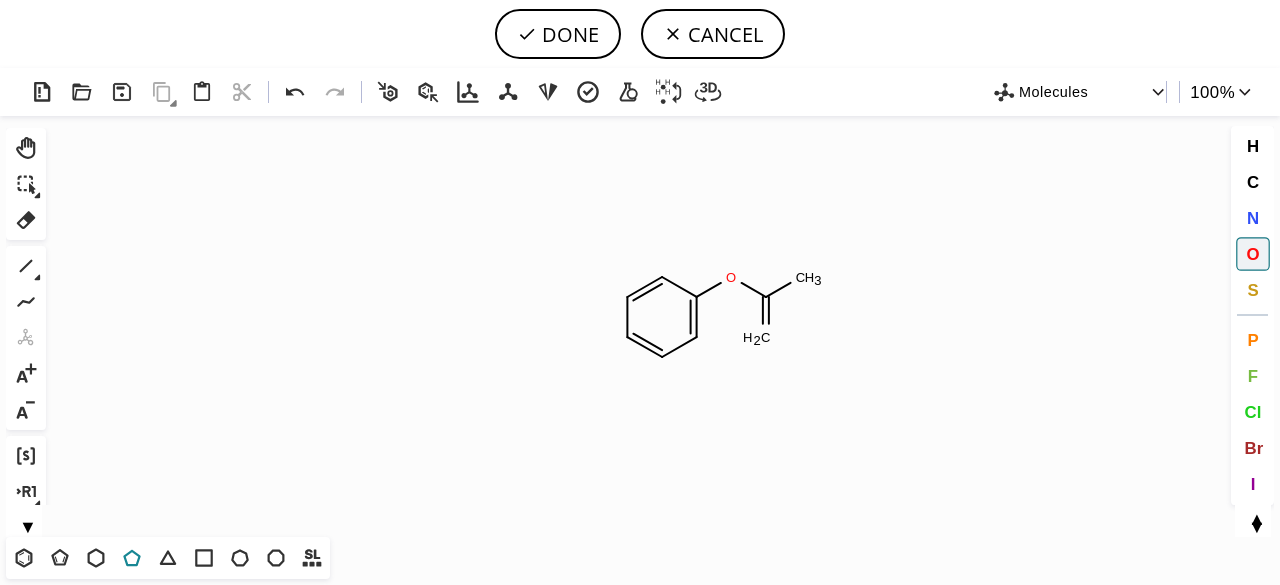 click 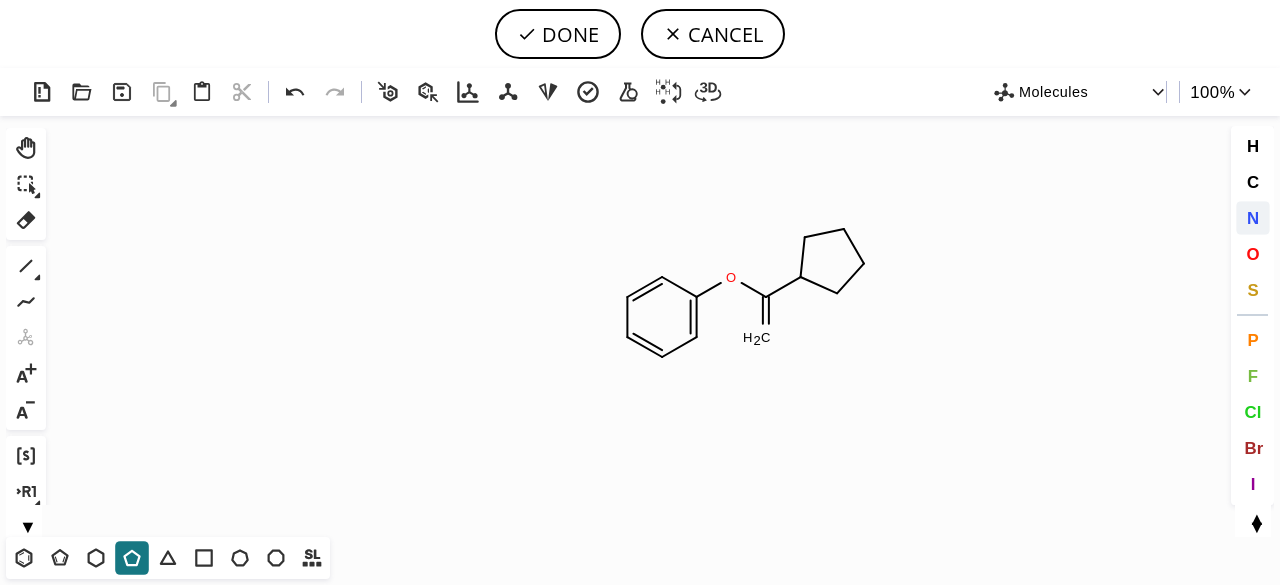 click on "N" at bounding box center (1252, 217) 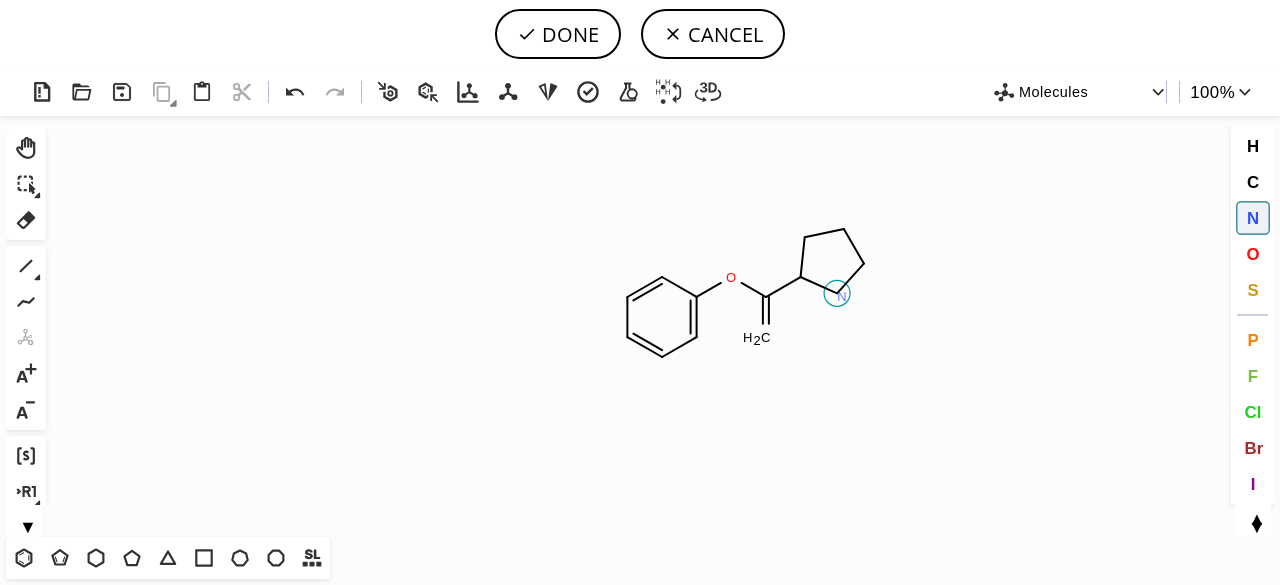 click on "N" 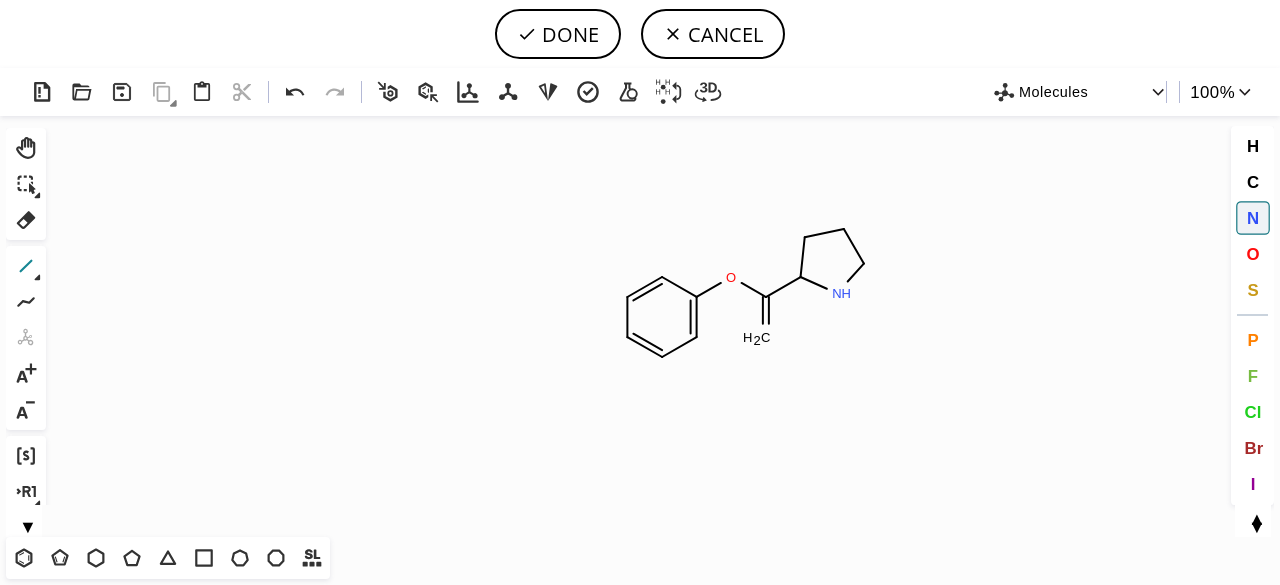 click 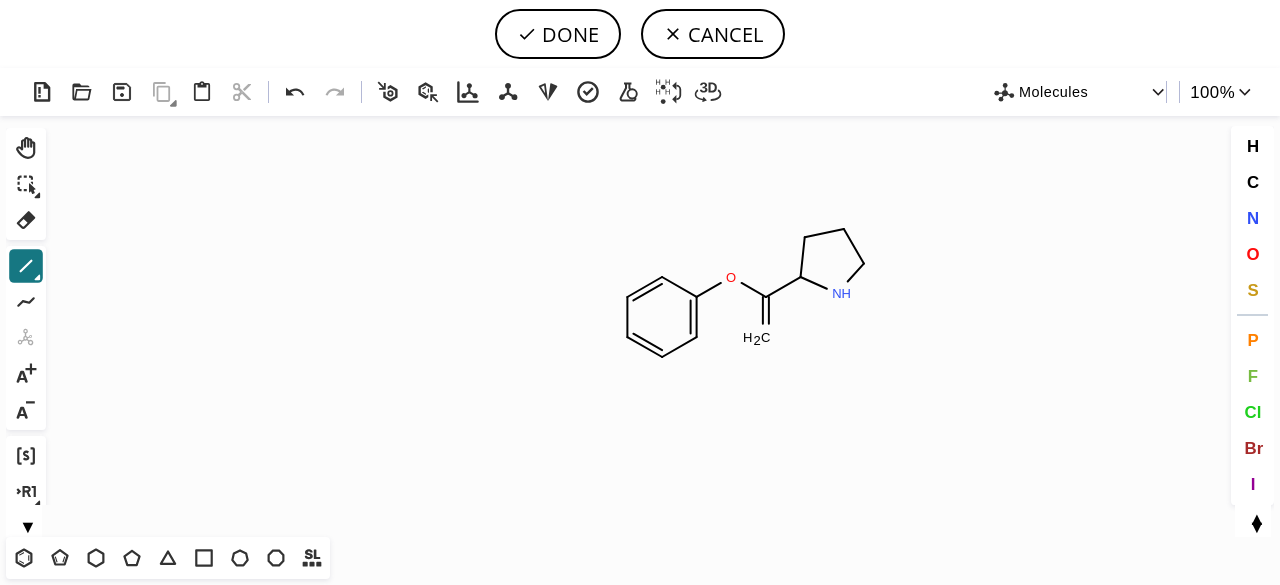 drag, startPoint x: 849, startPoint y: 296, endPoint x: 832, endPoint y: 340, distance: 47.169907 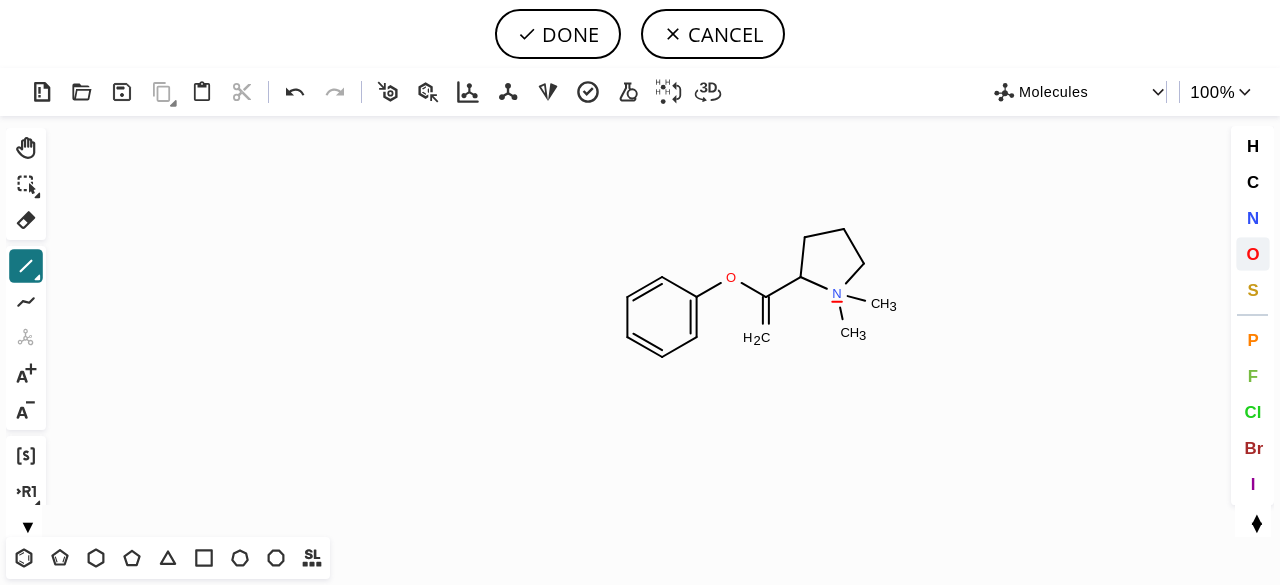 click on "O" at bounding box center [1253, 254] 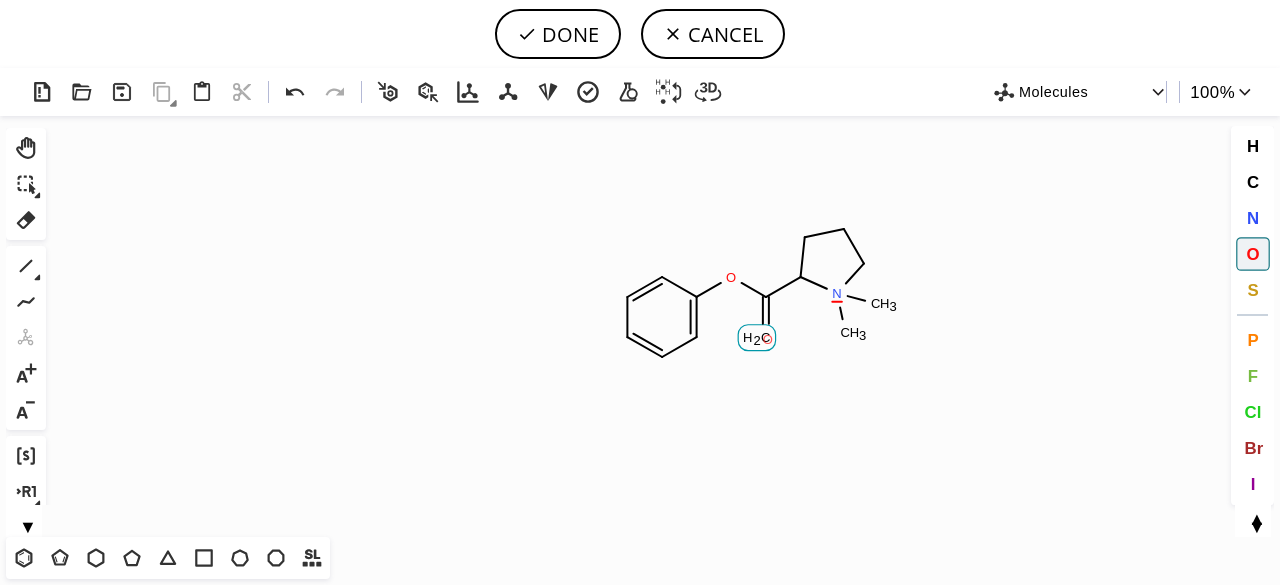 click on "O" 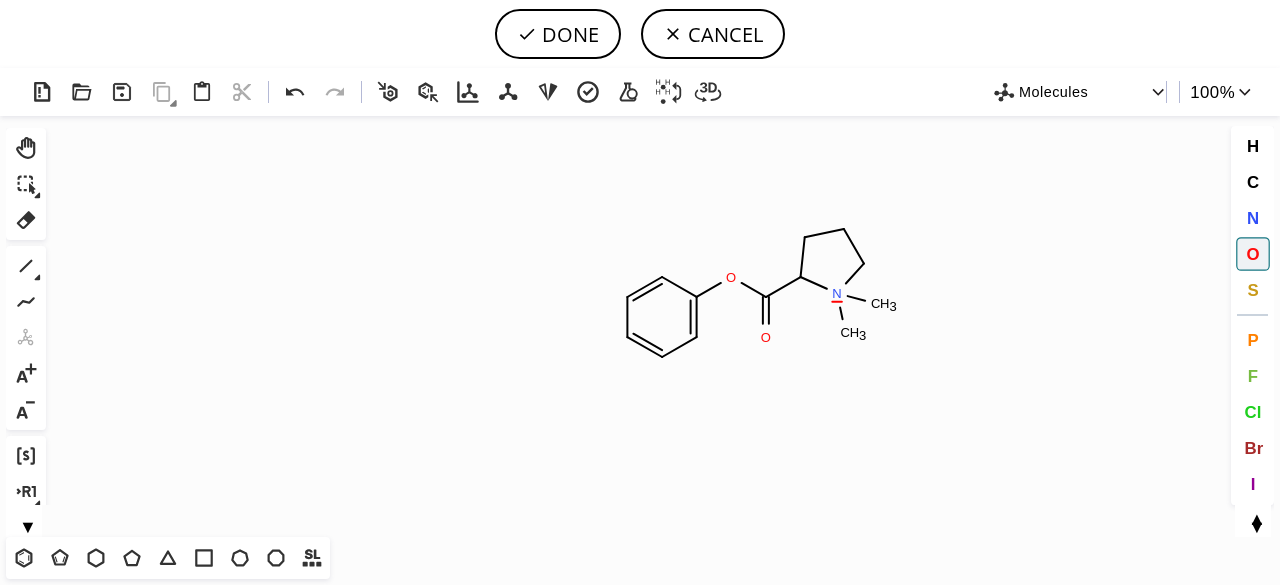 drag, startPoint x: 36, startPoint y: 369, endPoint x: 755, endPoint y: 343, distance: 719.47 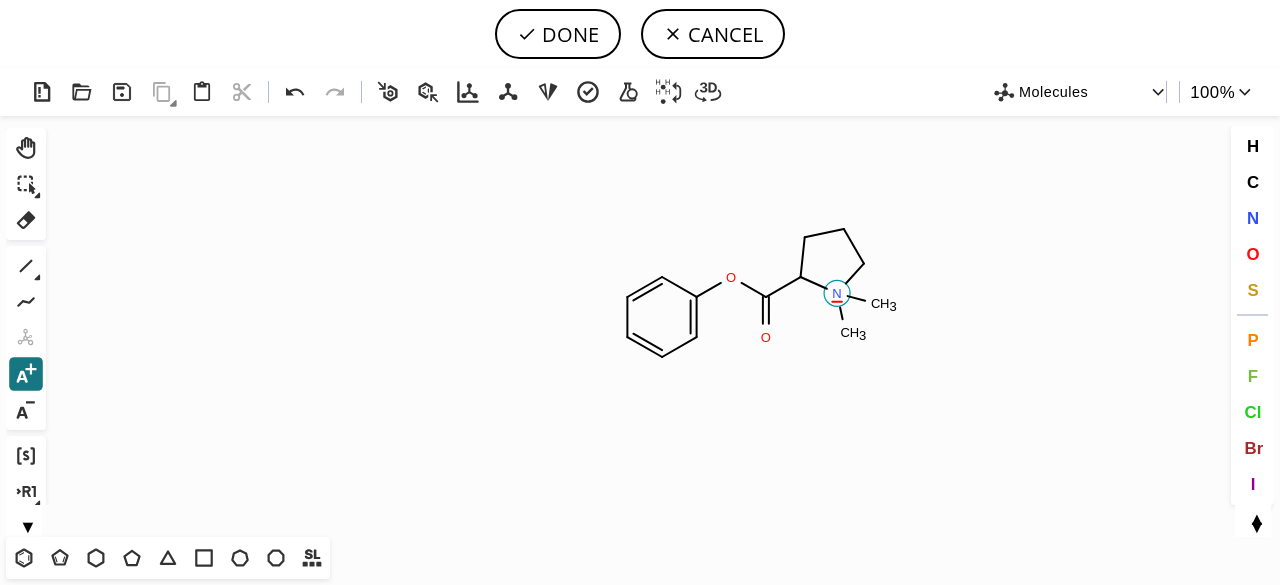 click on "N" 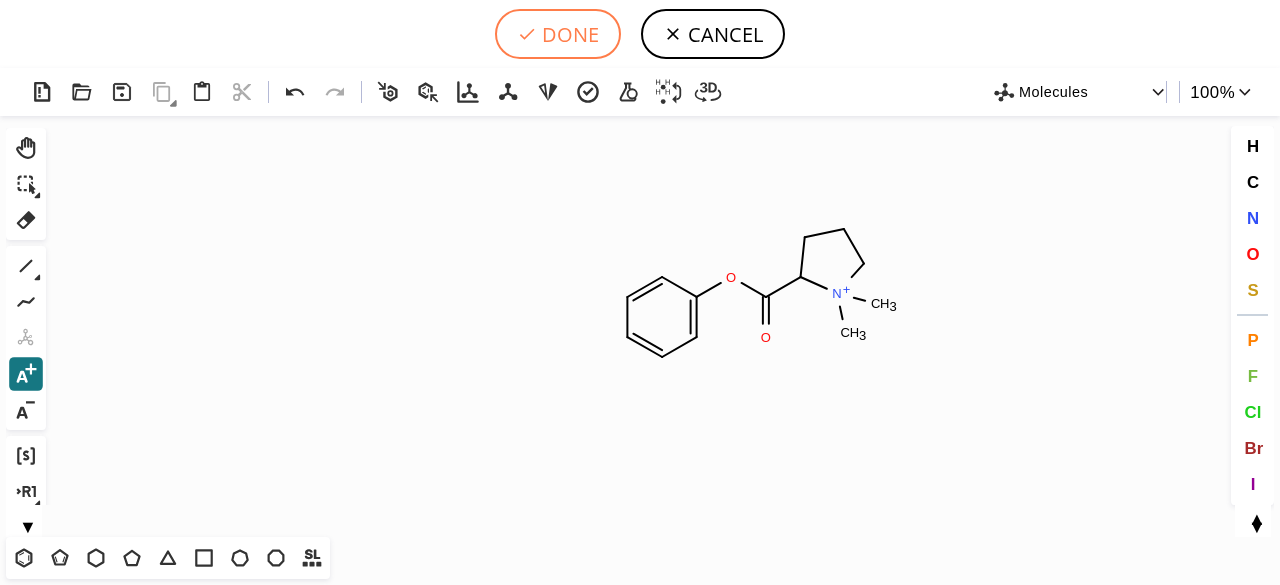 click on "DONE" at bounding box center [558, 34] 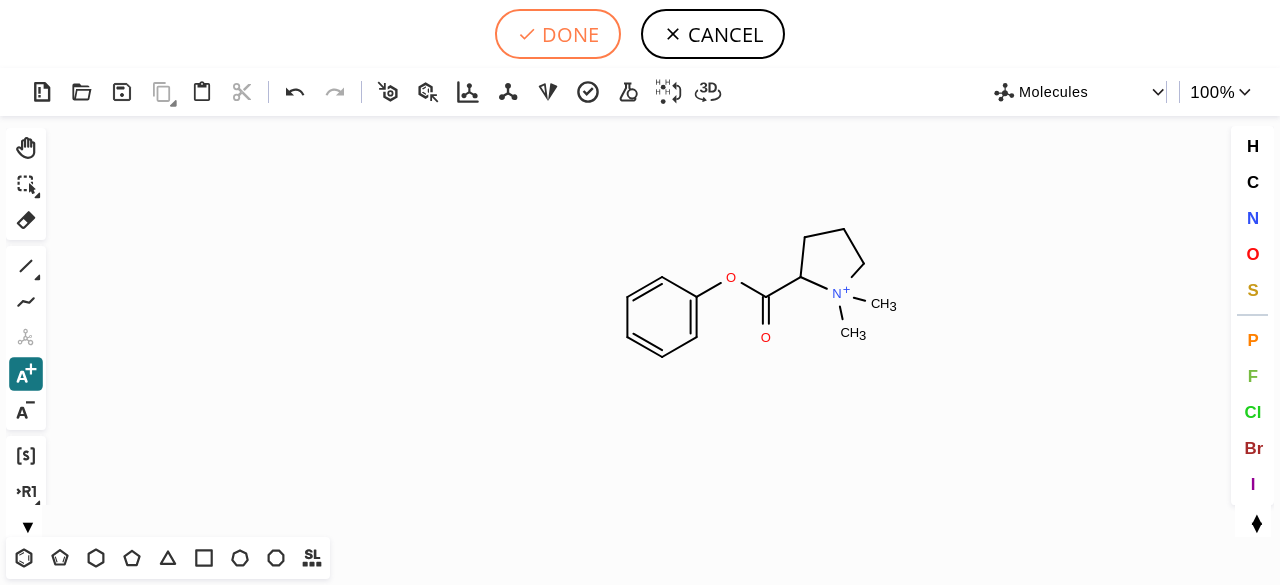 type on "C1C=CC=C(OC(=O)C2CCC[N+]2(C)C)C=1" 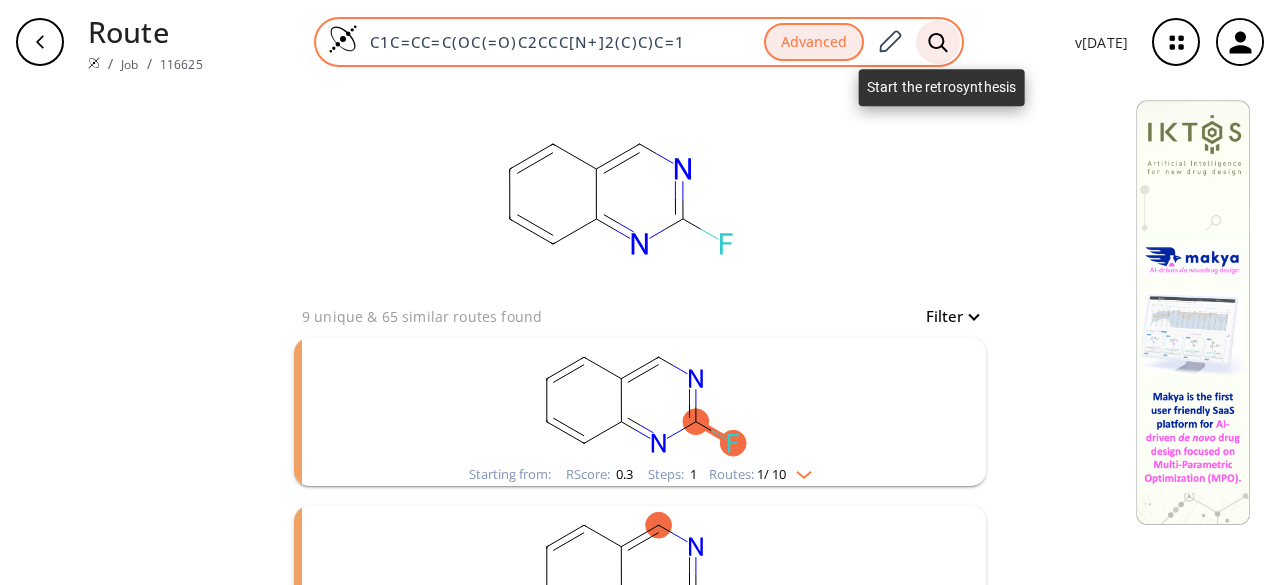 click 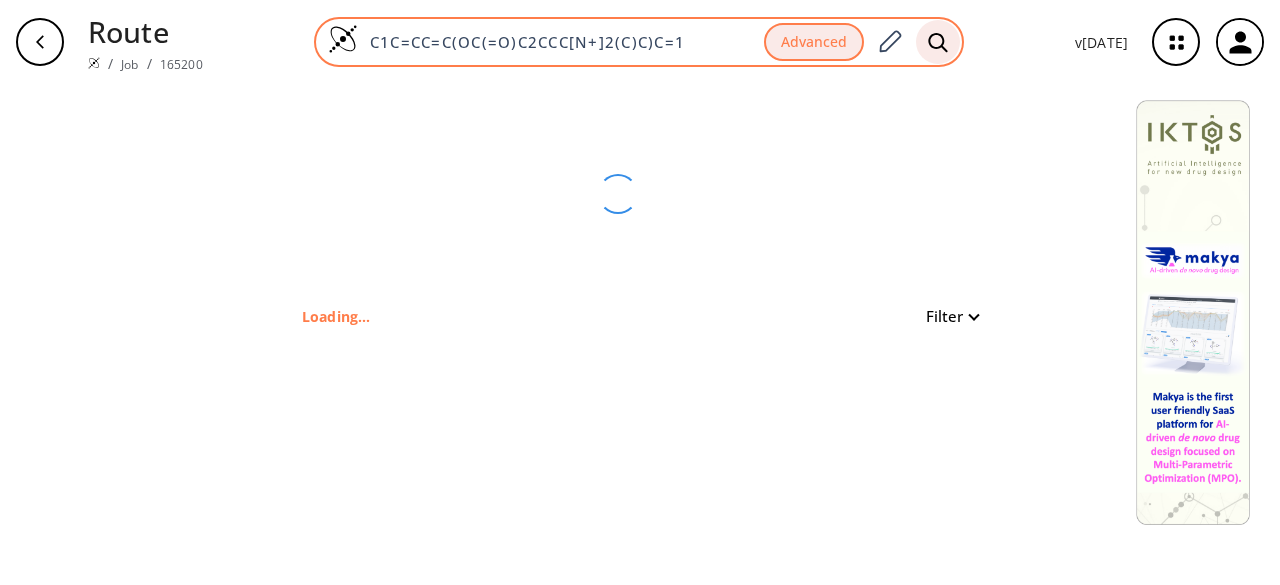 type on "C1CC(C(=O)OC2C=CC=CC=2)[N+](C)(C)C1" 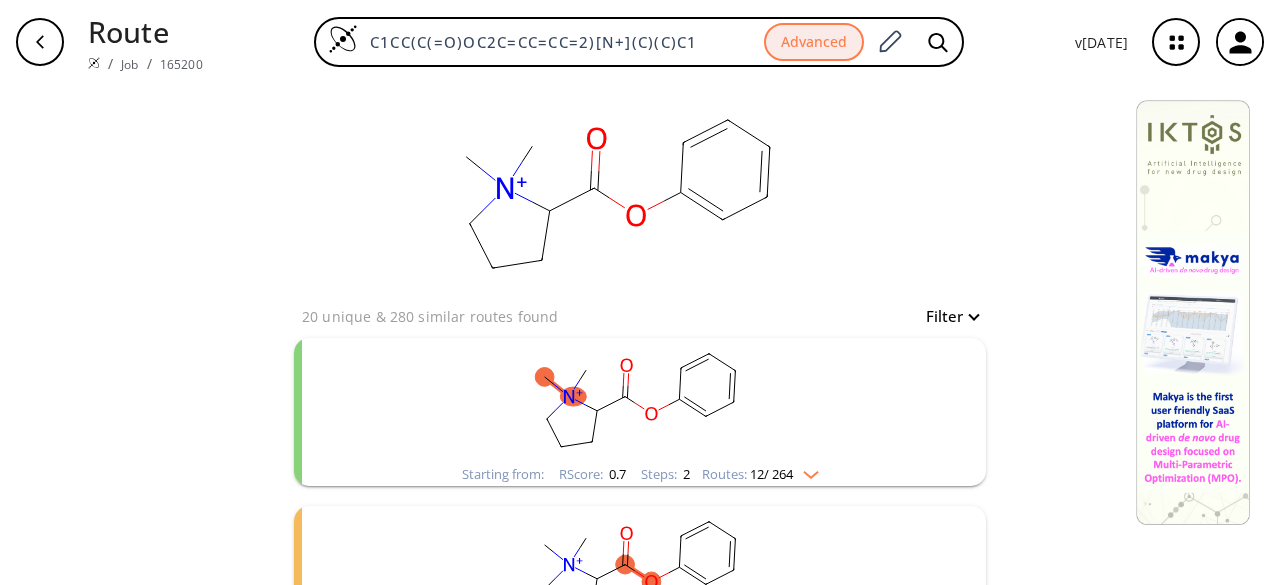 scroll, scrollTop: 200, scrollLeft: 0, axis: vertical 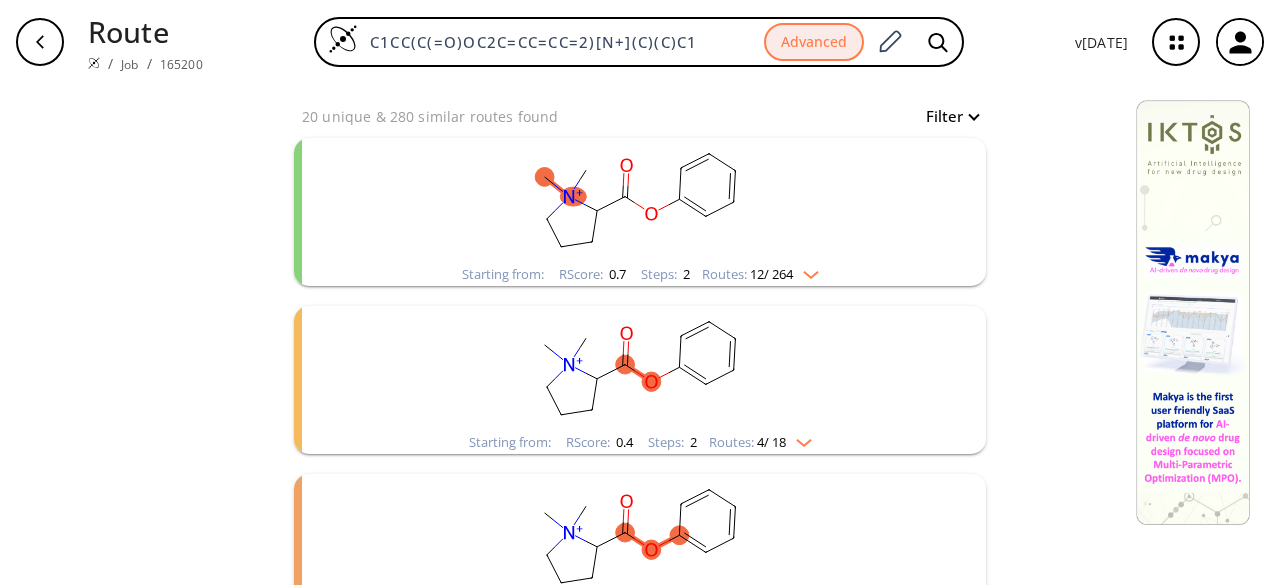 click 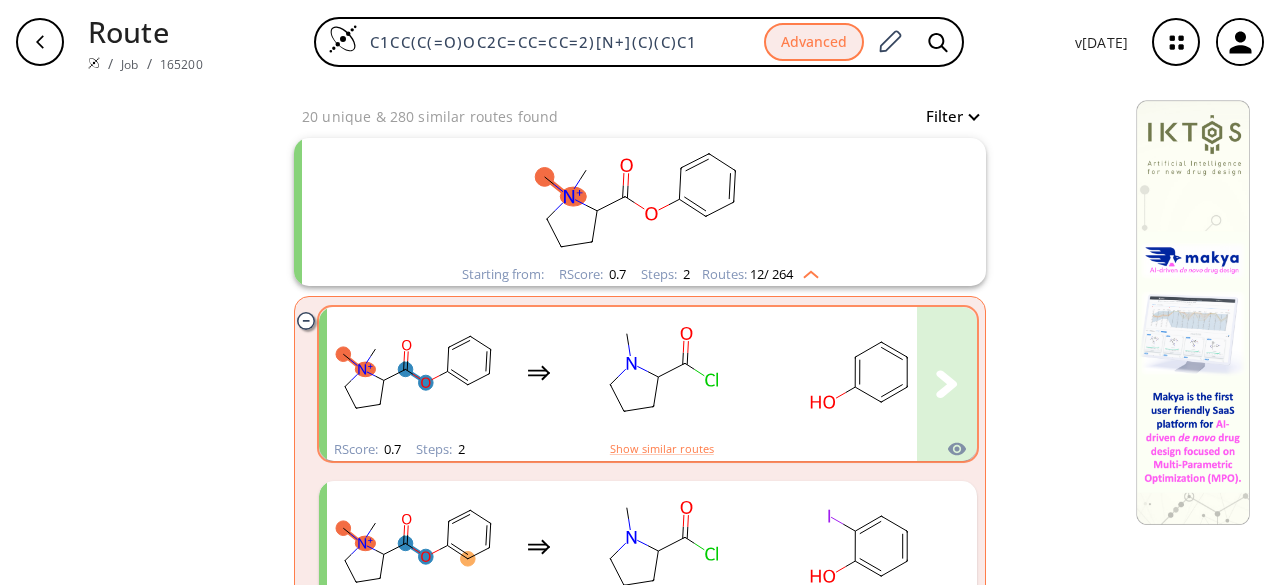 click at bounding box center (739, 372) 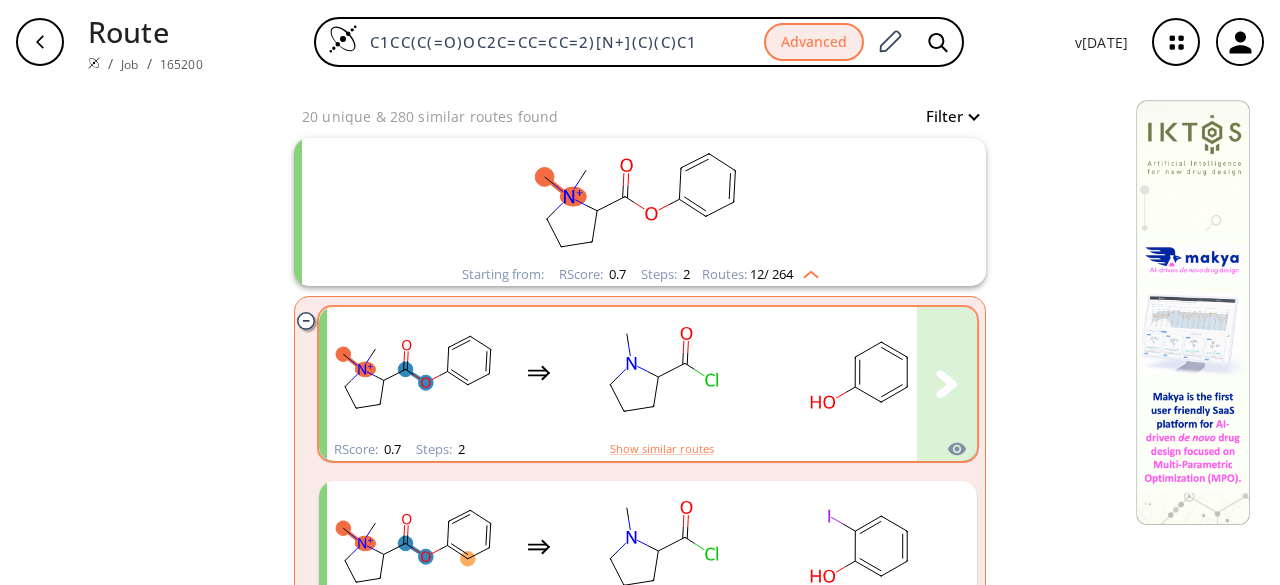 scroll, scrollTop: 0, scrollLeft: 0, axis: both 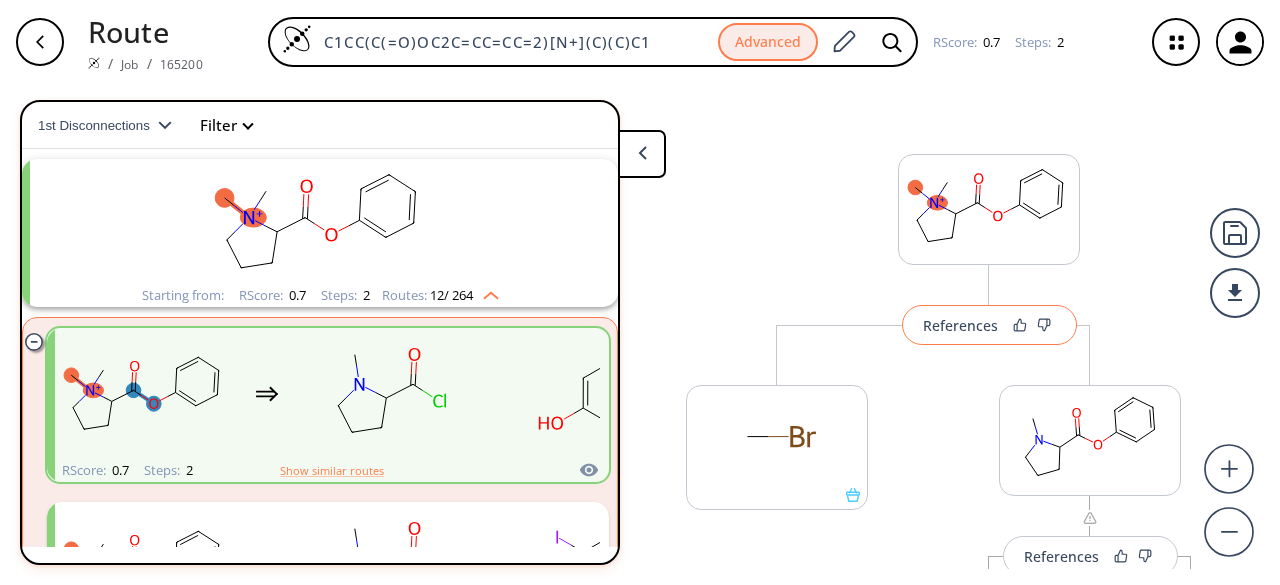 click on "References" at bounding box center (989, 325) 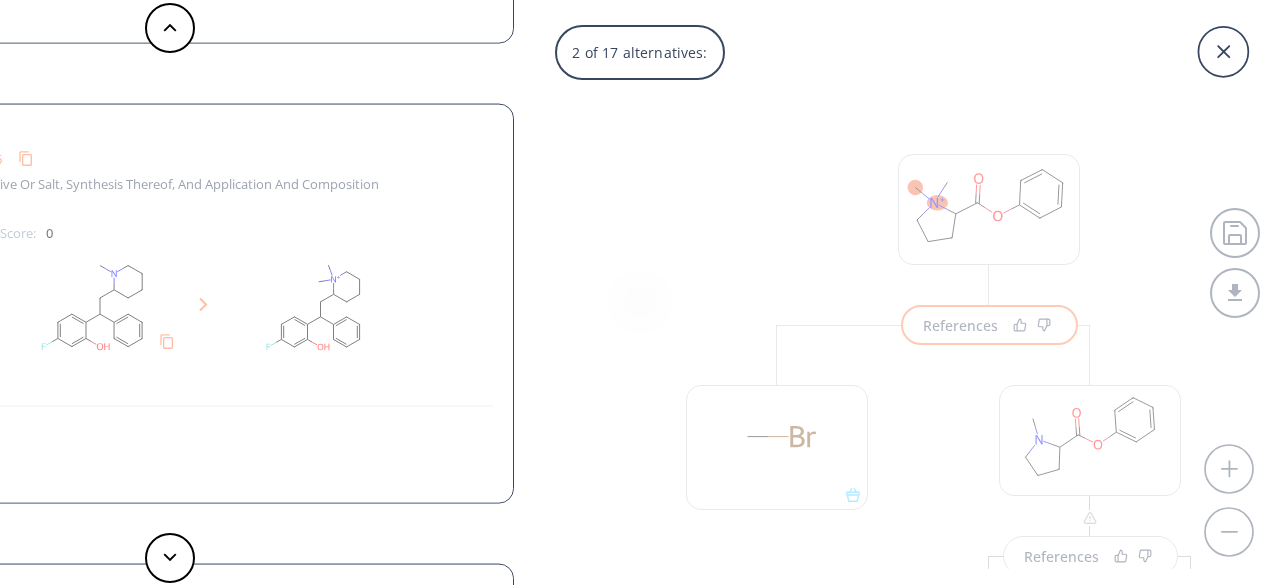 scroll, scrollTop: 4, scrollLeft: 0, axis: vertical 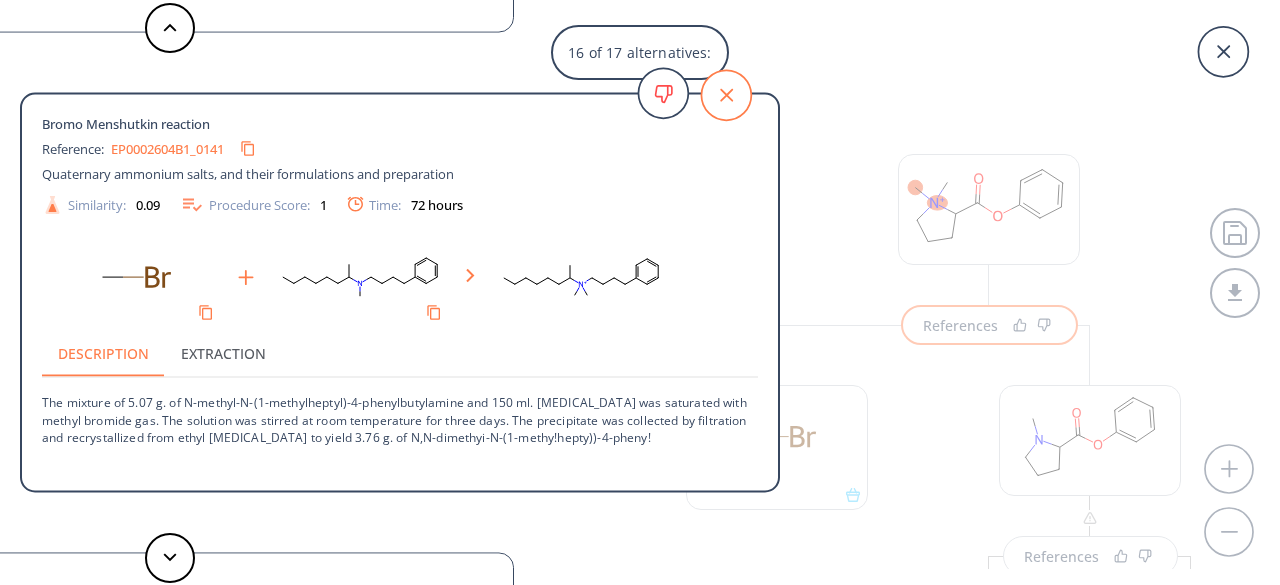 click 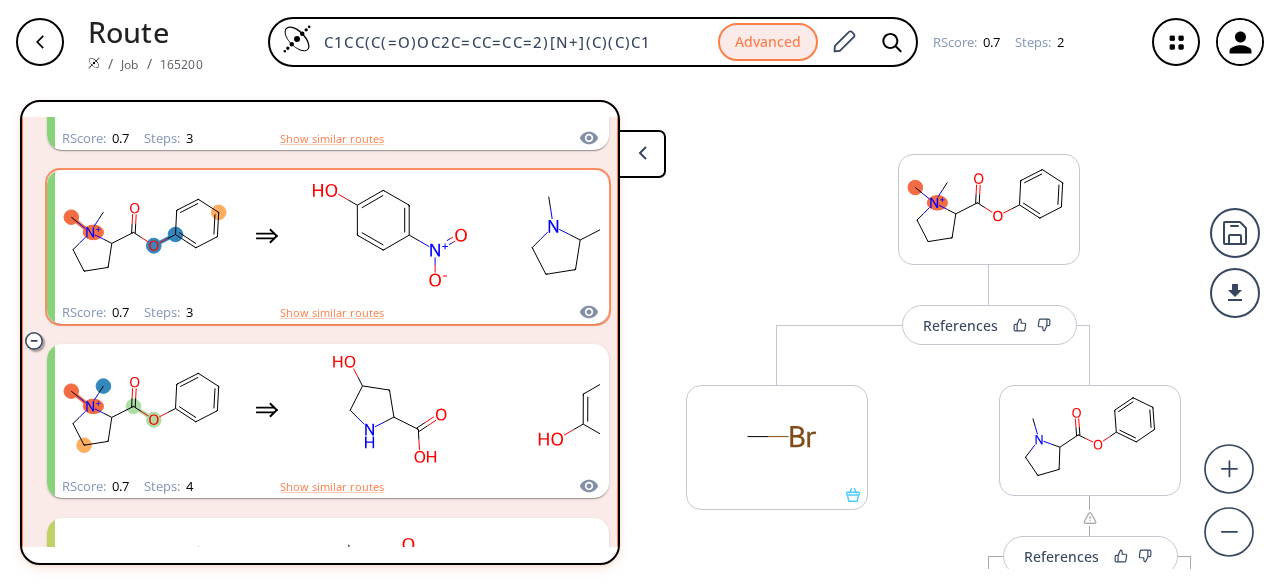 scroll, scrollTop: 945, scrollLeft: 0, axis: vertical 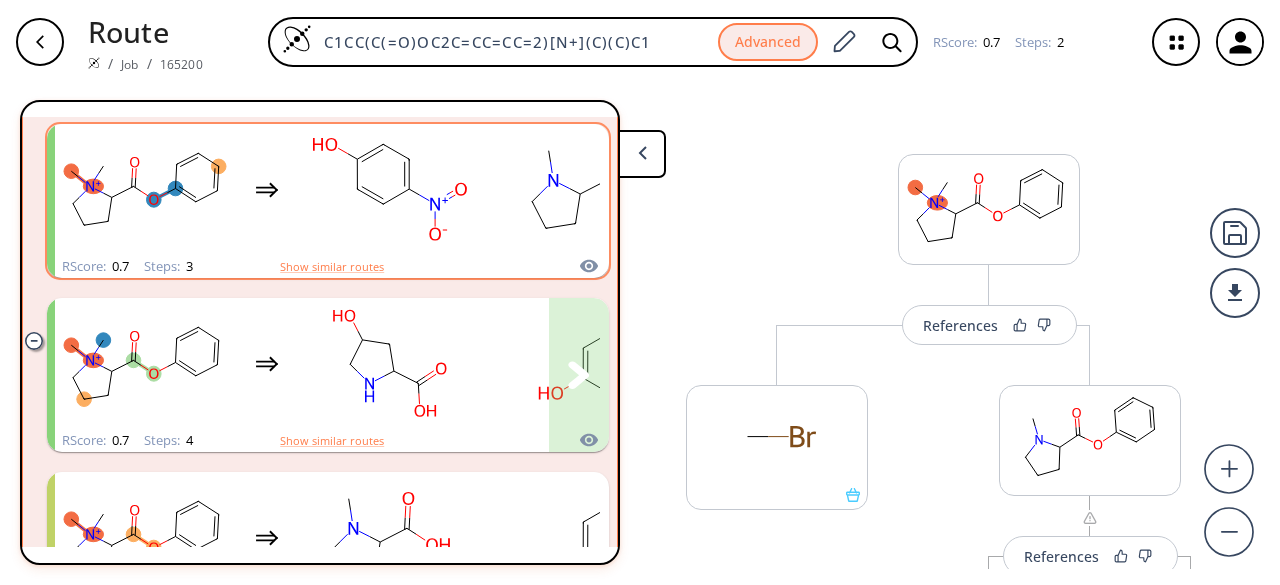 click 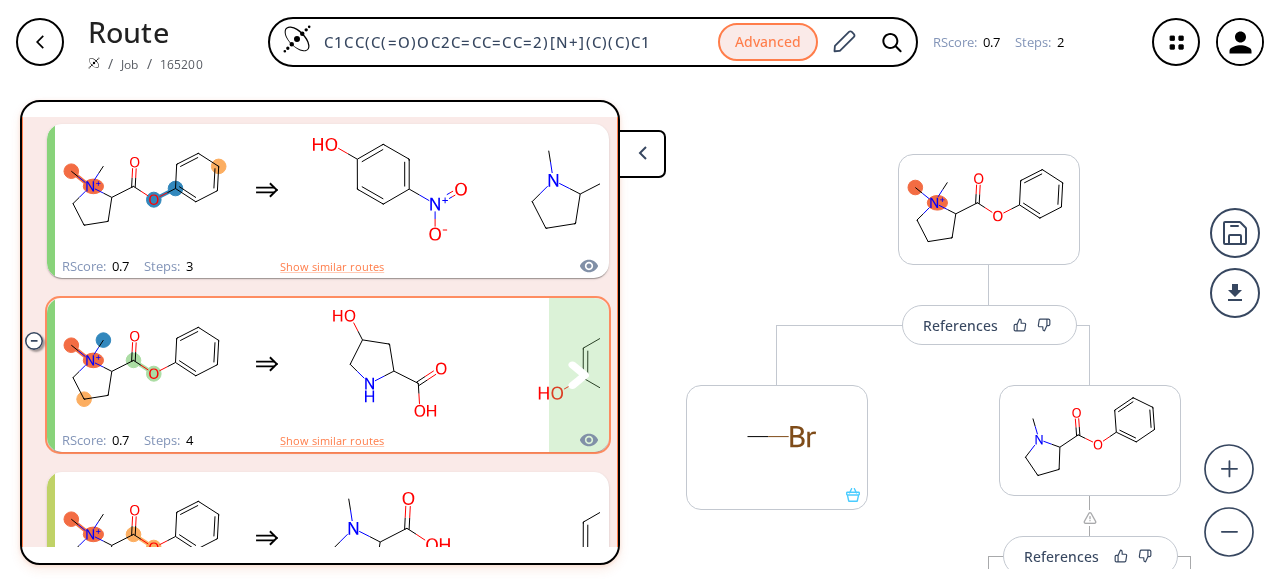 click 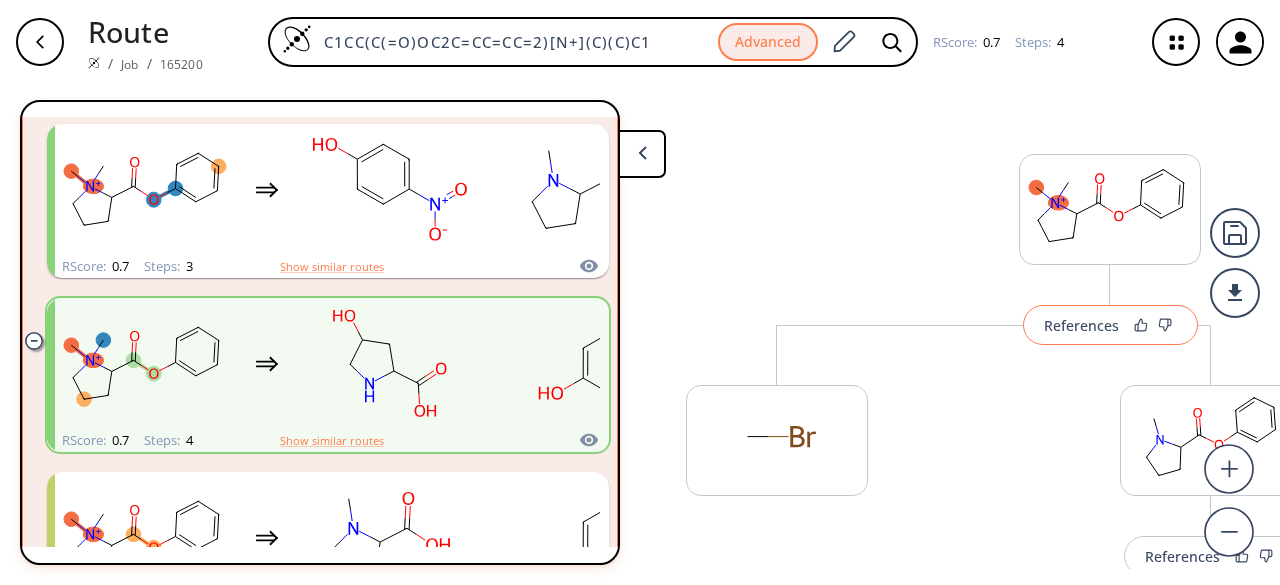 click on "References" at bounding box center [1081, 325] 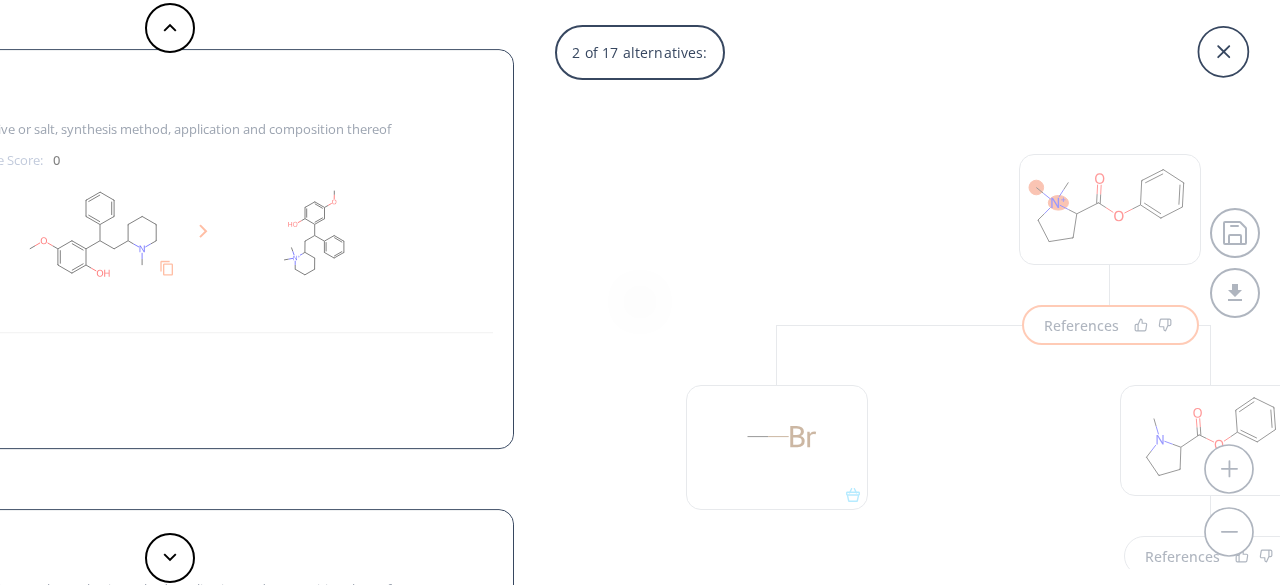 scroll, scrollTop: 4, scrollLeft: 0, axis: vertical 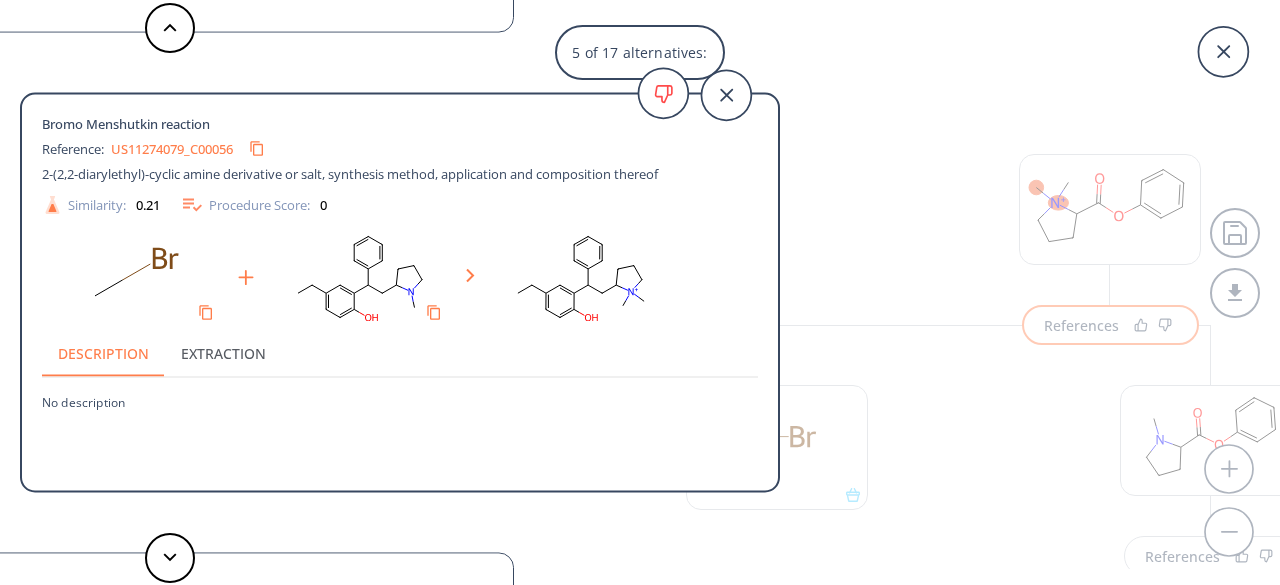 click on "5 of 17 alternatives: Bromo Menshutkin reaction Reference: US20210155591A1_C00060 2-(2,2-diarylethyl)-cyclic Amine Derivative Or Salt, Synthesis Thereof, And Application And Composition Thereof Similarity: 0.24 Procedure Score: 0 Description Extraction No description Bromo Menshutkin reaction Reference: US20210155591A1_C00062 2-(2,2-diarylethyl)-cyclic Amine Derivative Or Salt, Synthesis Thereof, And Application And Composition Thereof Similarity: 0.23 Procedure Score: 0 Description Extraction No description Bromo Menshutkin reaction Reference: US11274079_C00055 2-(2,2-diarylethyl)-cyclic amine derivative or salt, synthesis method, application and composition thereof Similarity: 0.22 Procedure Score: 0 Description Extraction No description Bromo Menshutkin reaction Reference: US11274079_C00038 2-(2,2-diarylethyl)-cyclic amine derivative or salt, synthesis method, application and composition thereof Similarity: 0.22 Procedure Score: 0 Description Extraction No description Bromo Menshutkin reaction Reference: 0" at bounding box center (640, 292) 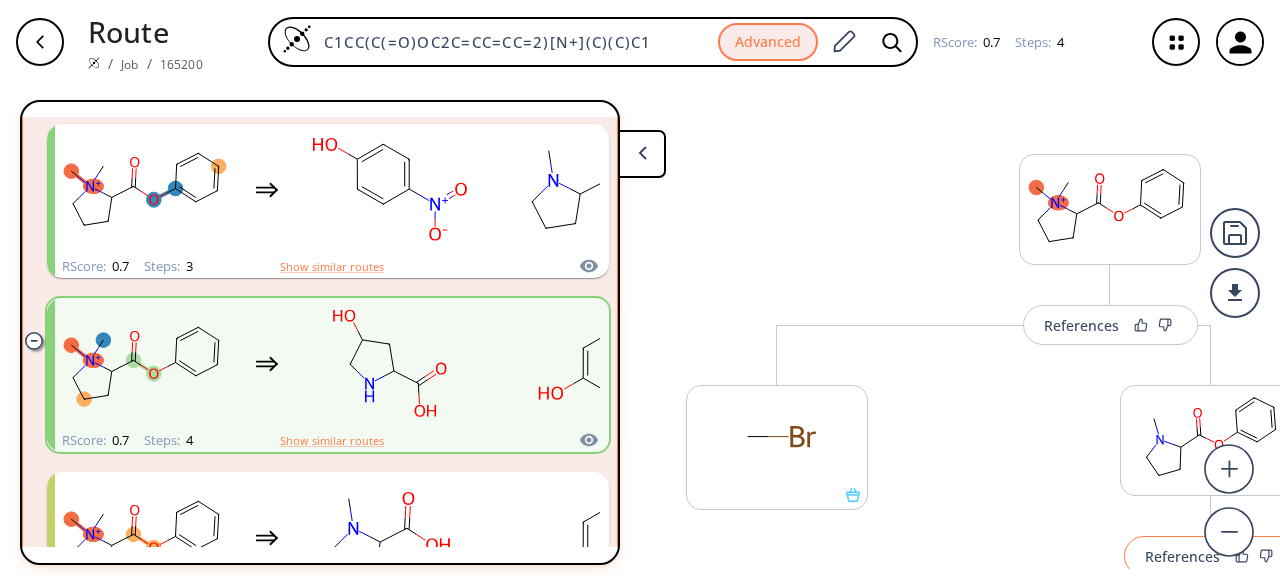 click on "References" at bounding box center (1182, 556) 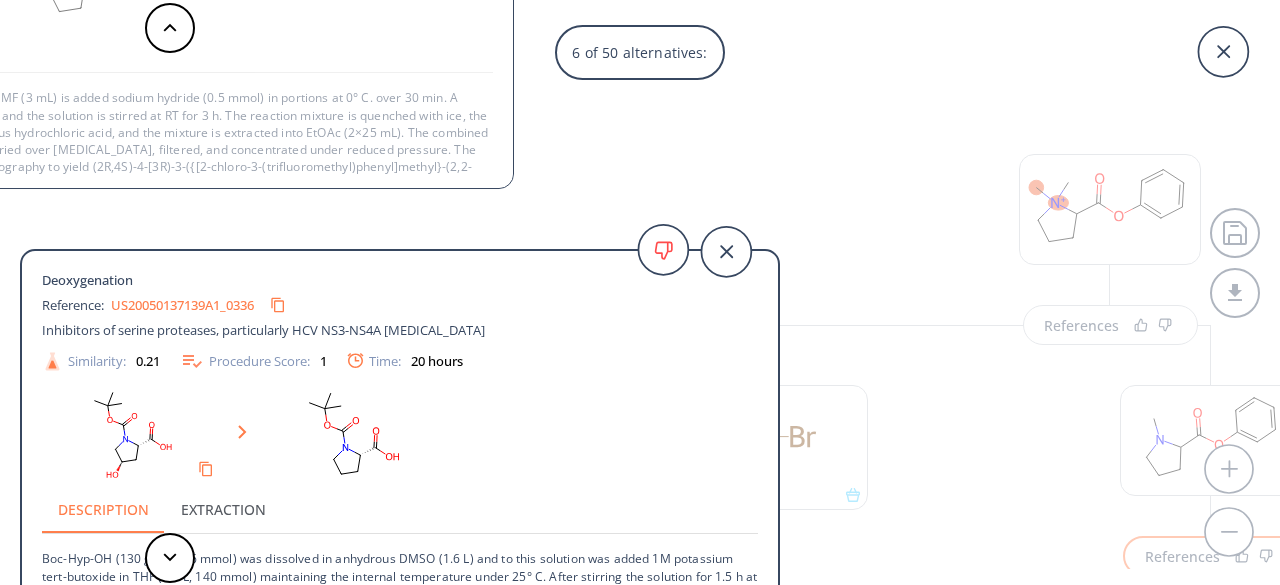 scroll, scrollTop: 20, scrollLeft: 0, axis: vertical 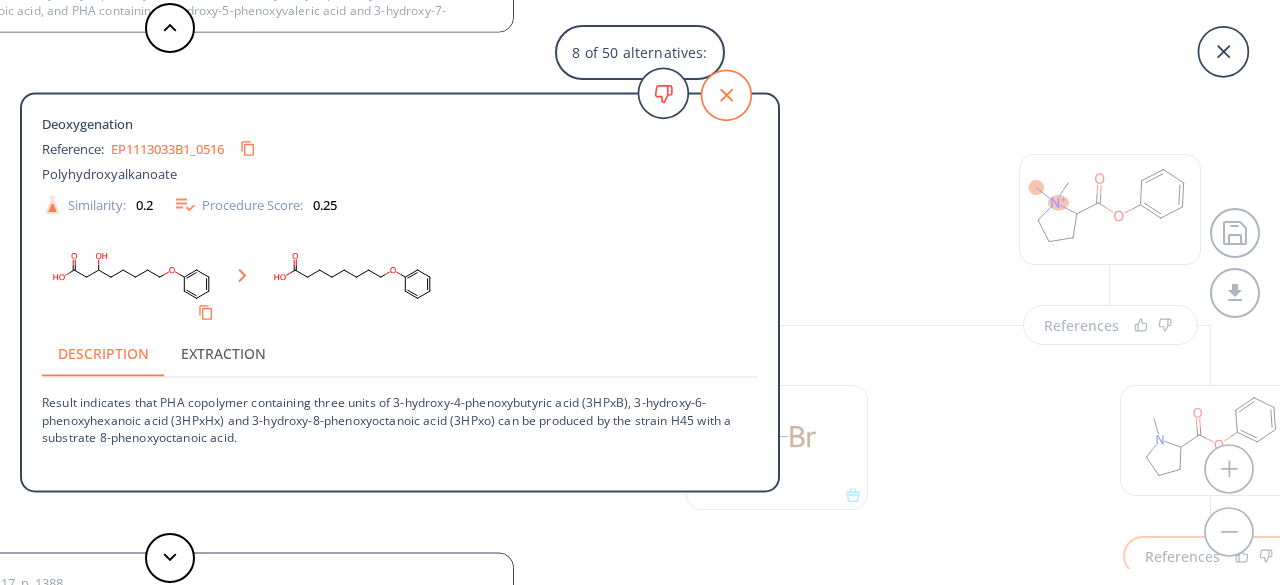 click 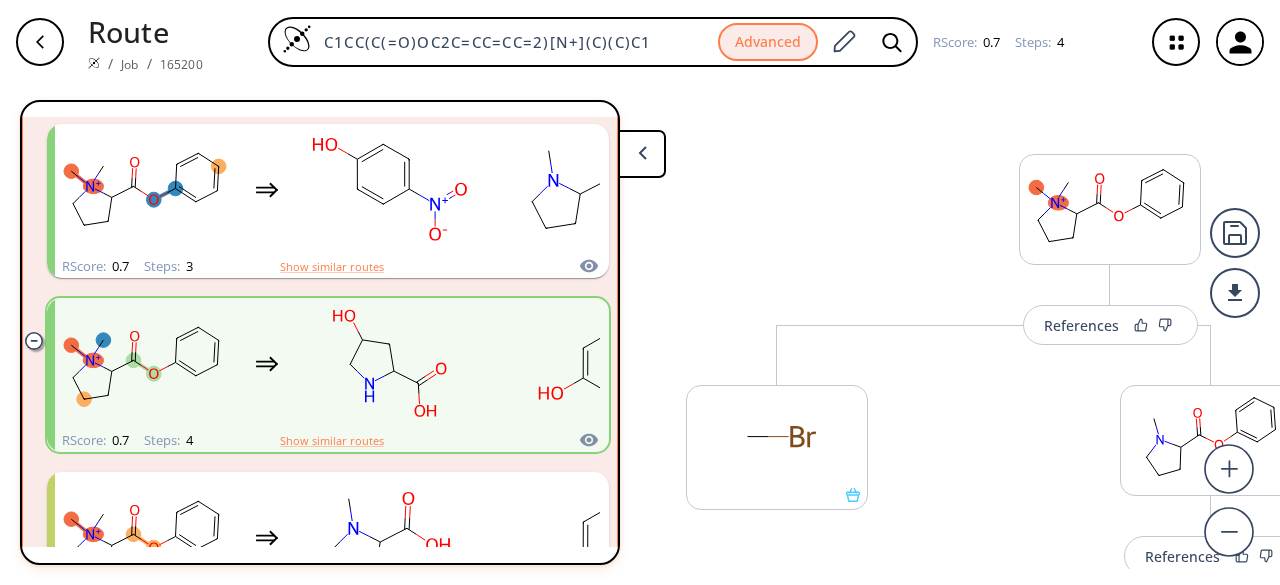 scroll, scrollTop: 6, scrollLeft: 0, axis: vertical 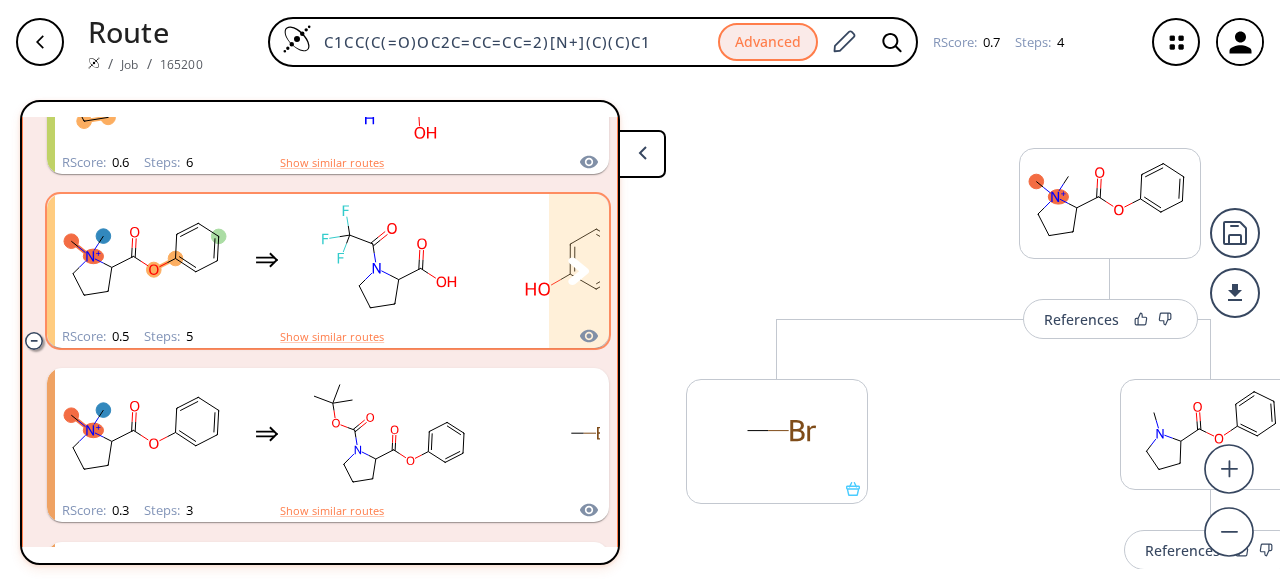 click 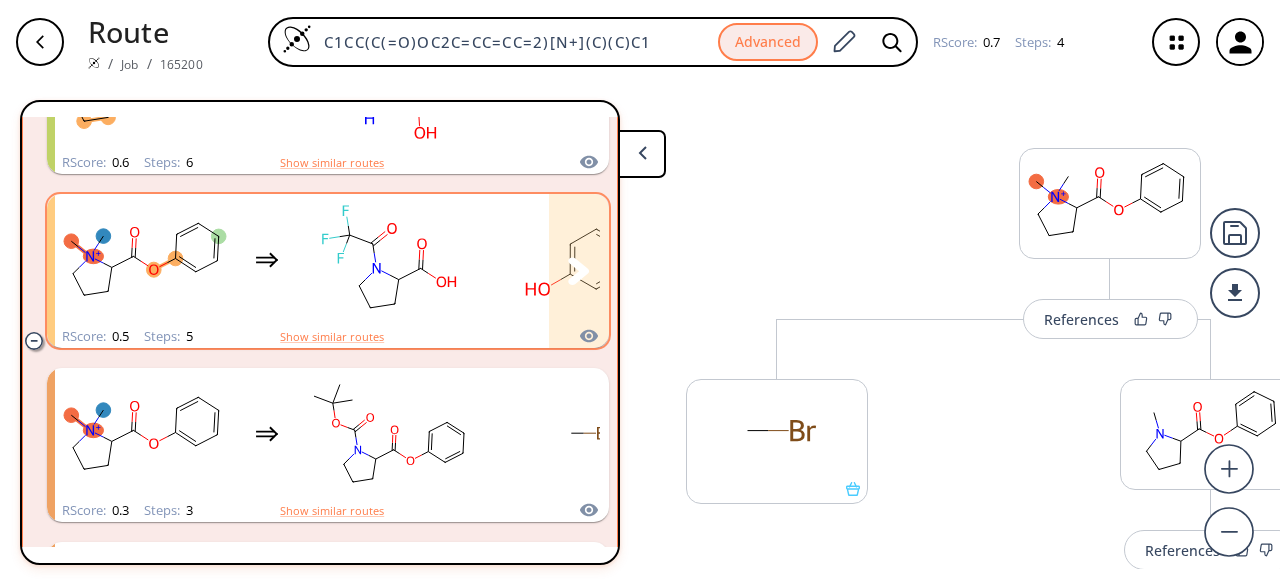 click 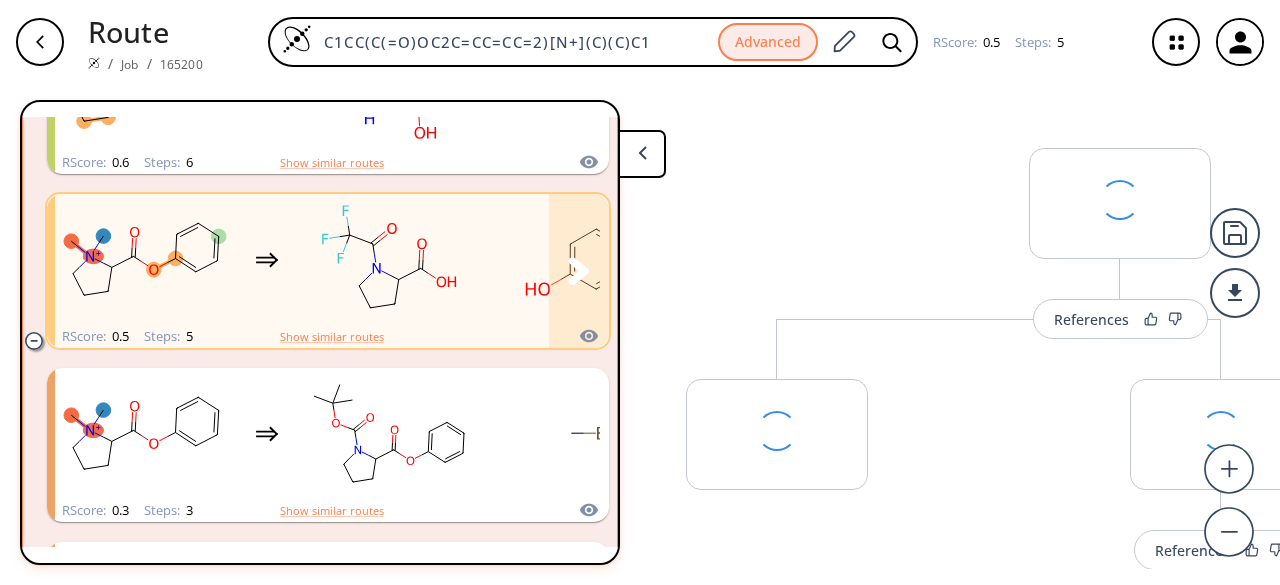 scroll, scrollTop: 0, scrollLeft: 0, axis: both 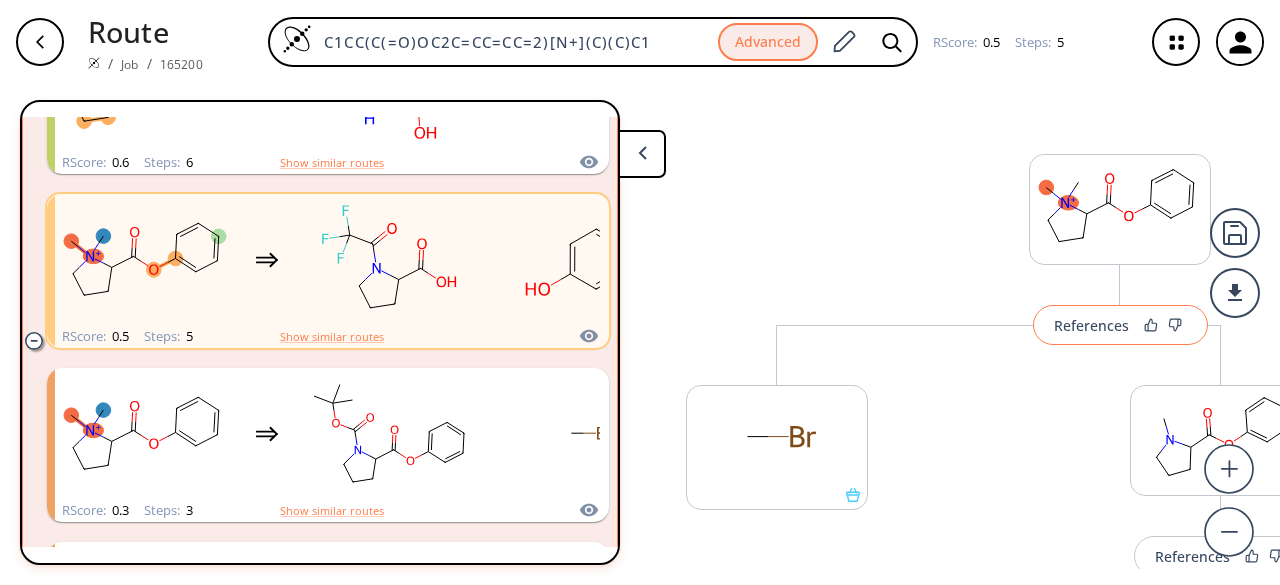 click on "References" at bounding box center [1091, 325] 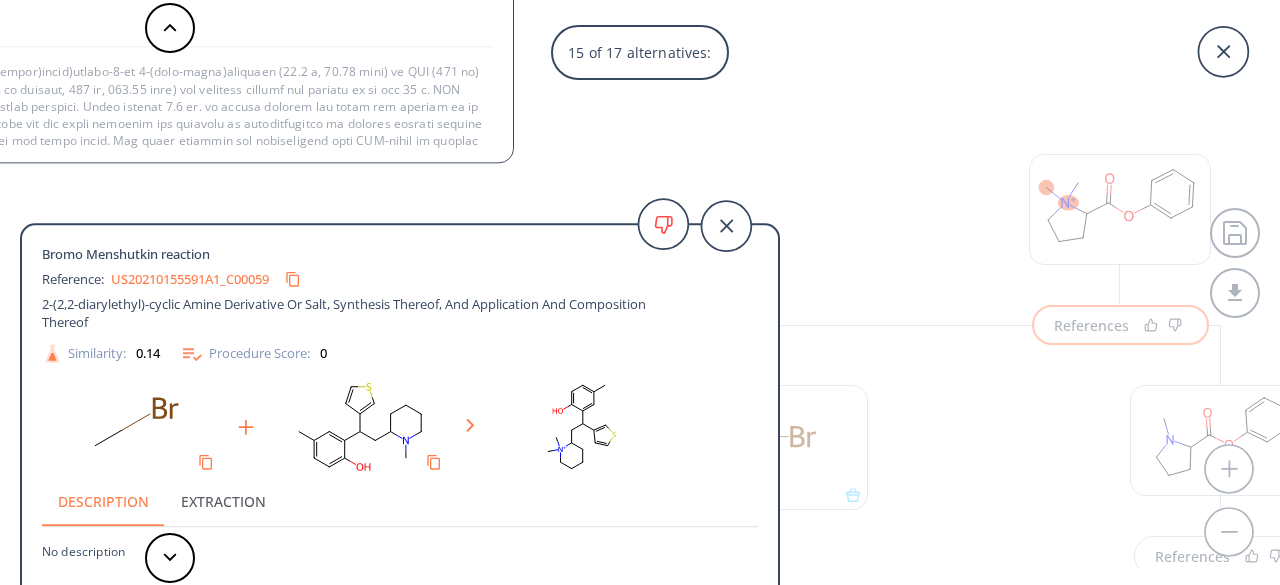 scroll, scrollTop: 88, scrollLeft: 0, axis: vertical 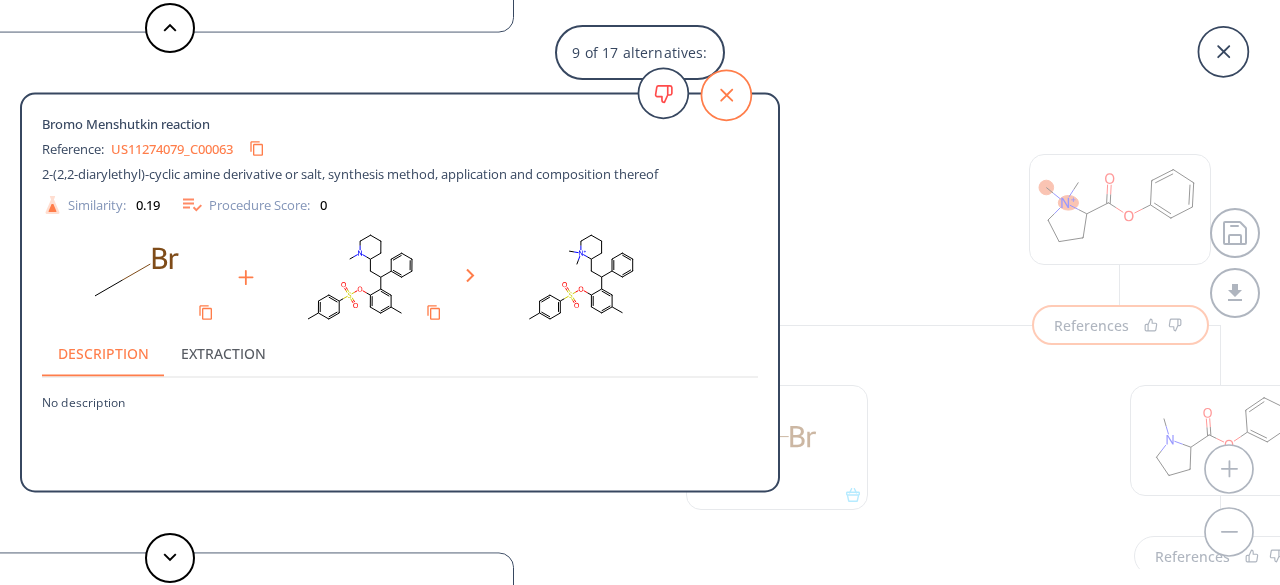 click 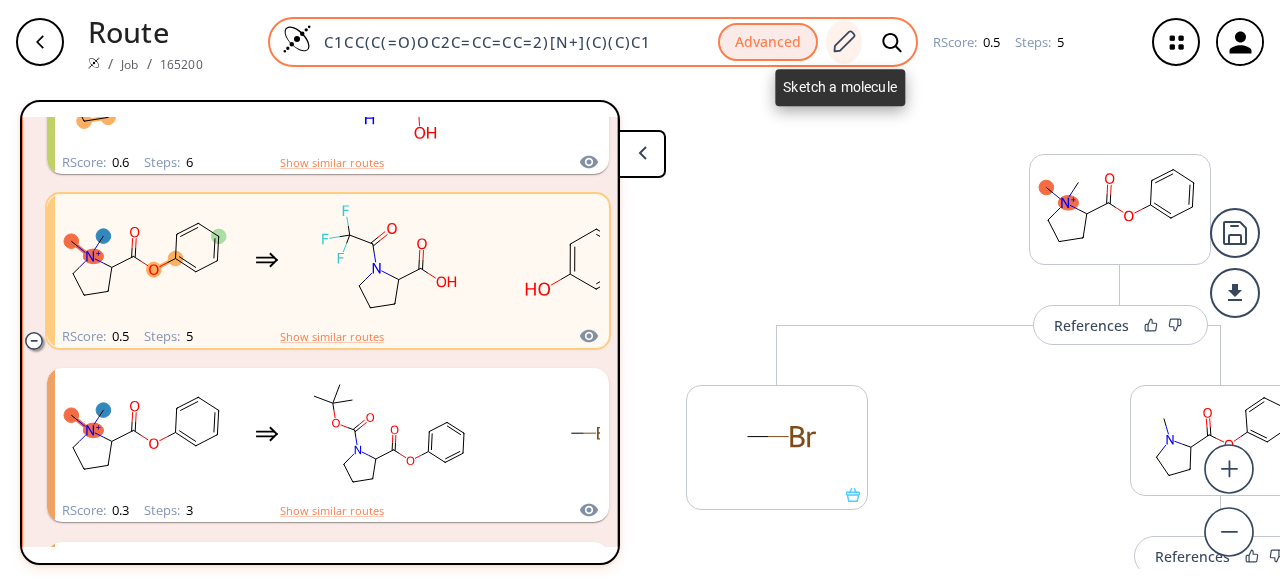 click 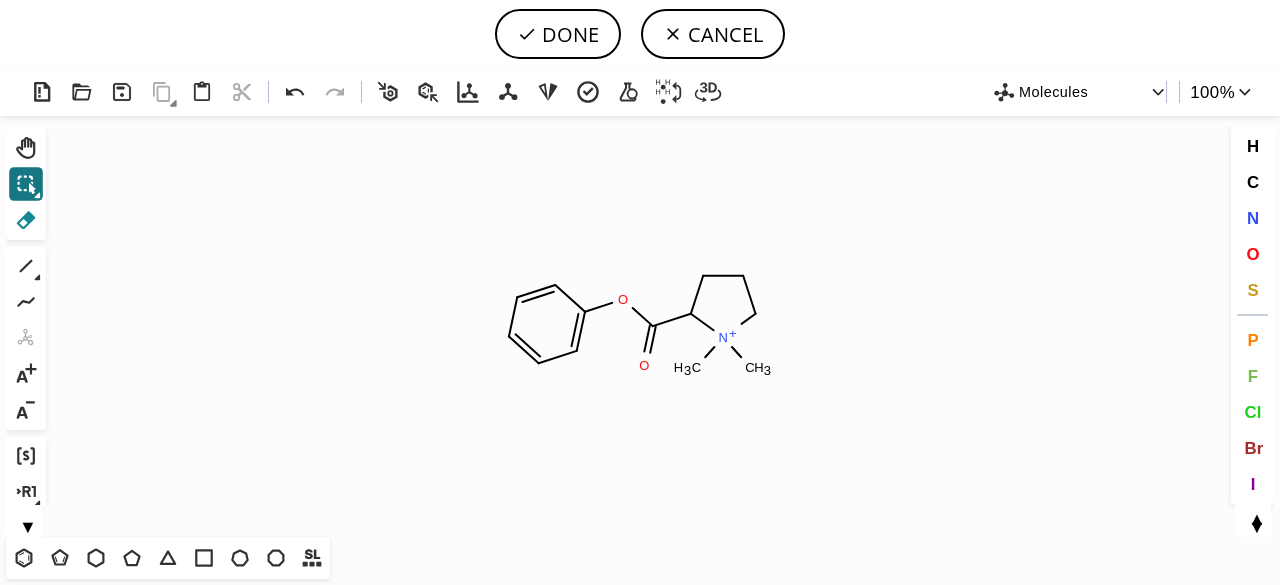 click 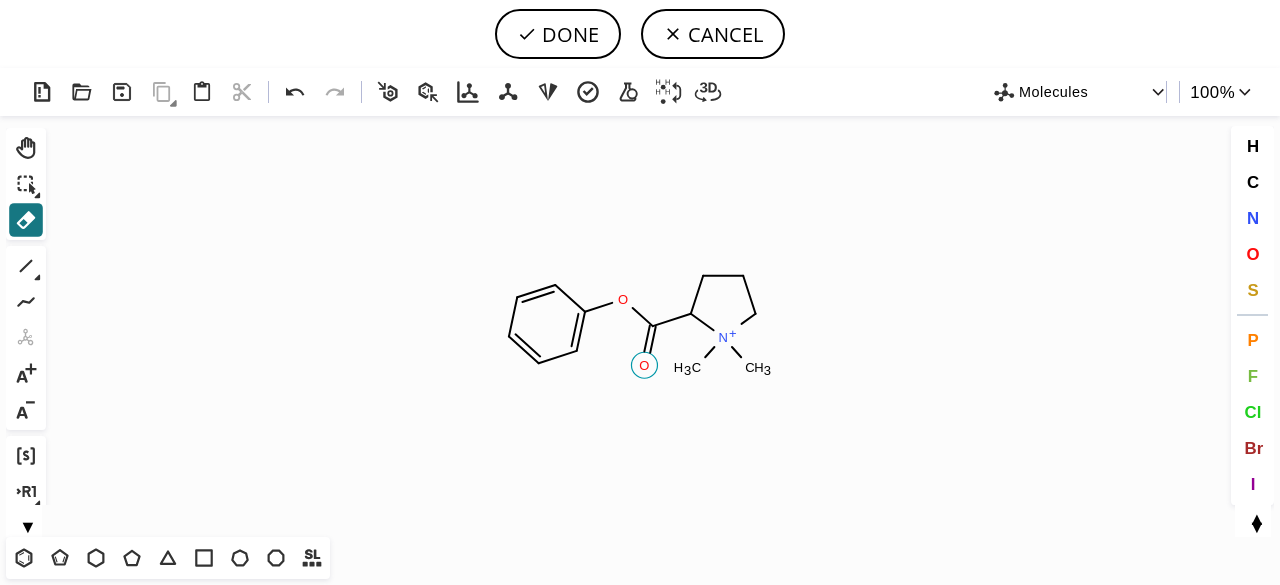 click 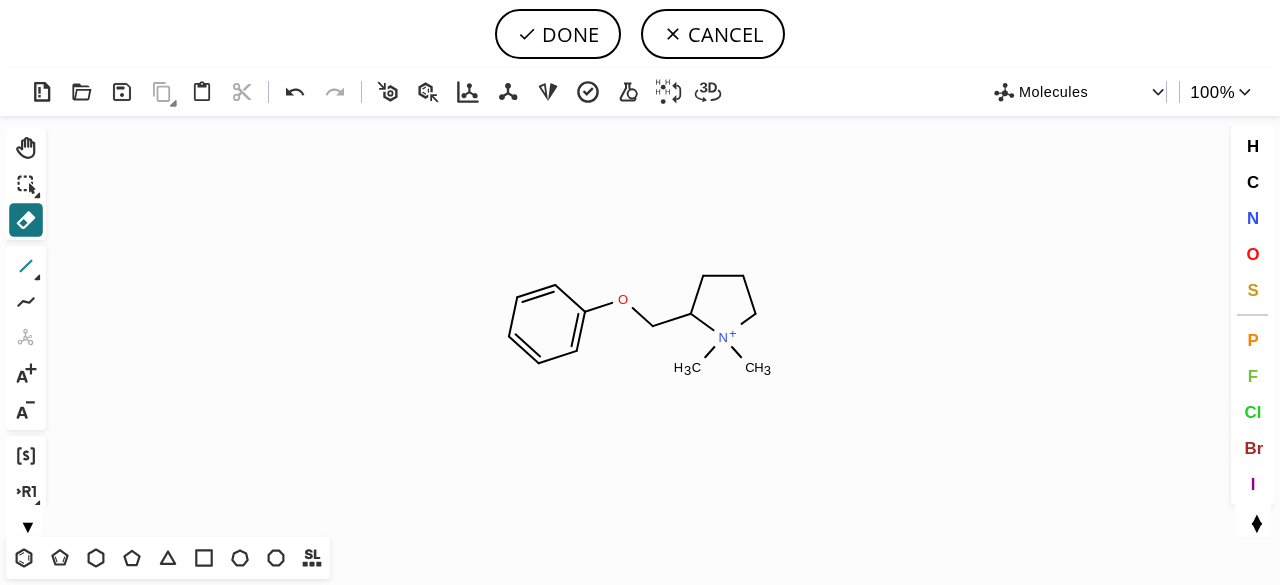 click 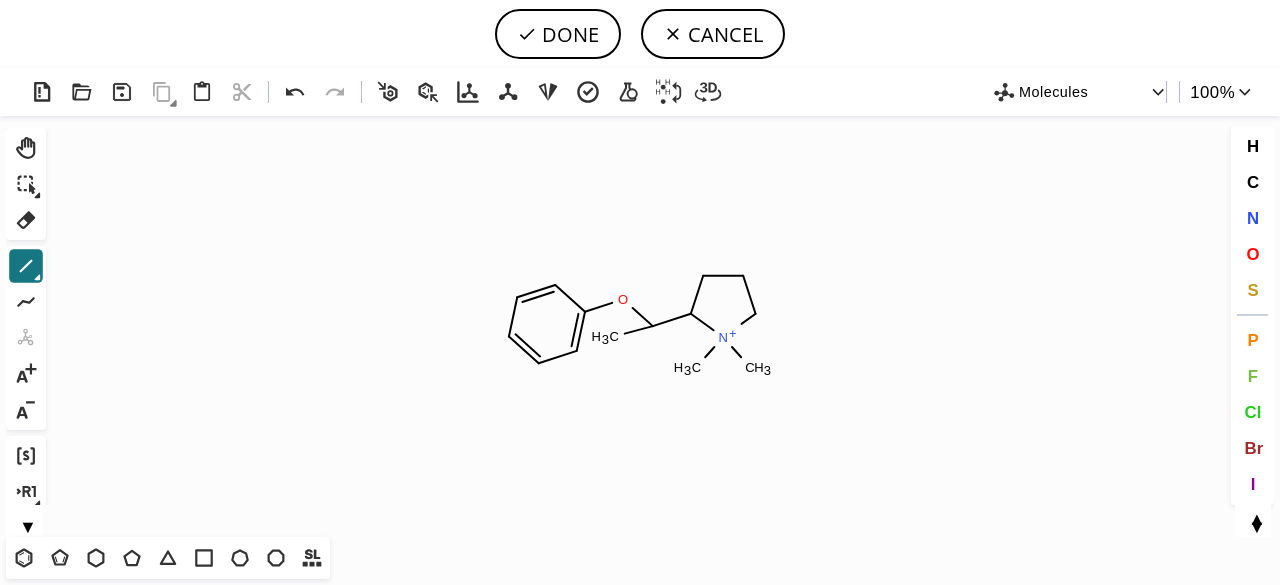 drag, startPoint x: 654, startPoint y: 323, endPoint x: 622, endPoint y: 336, distance: 34.539833 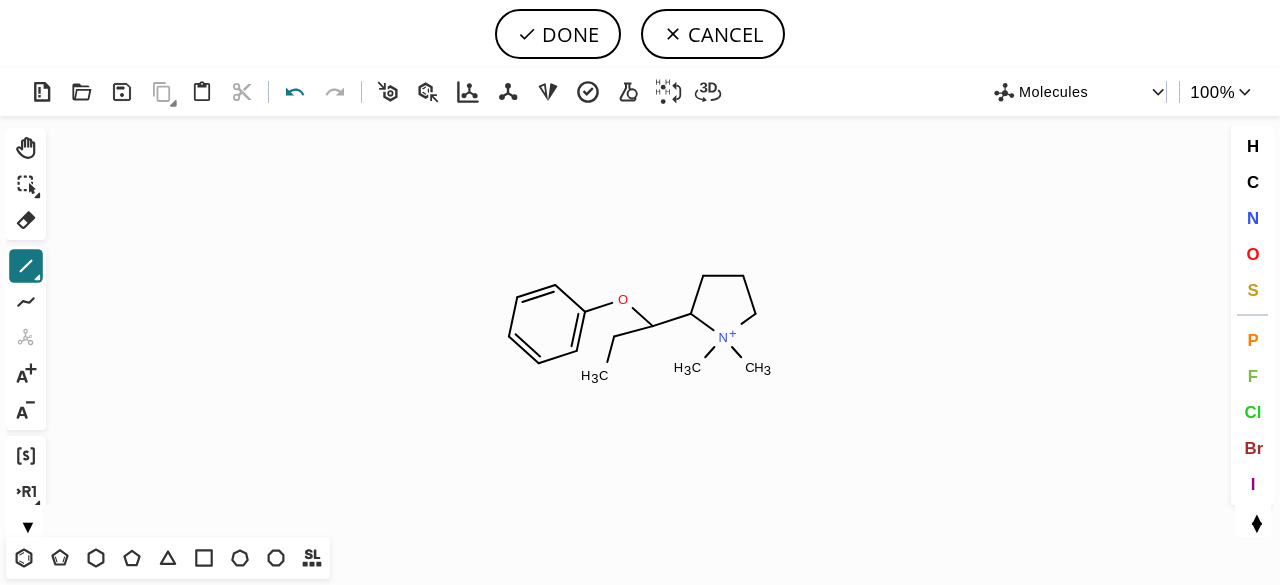 click 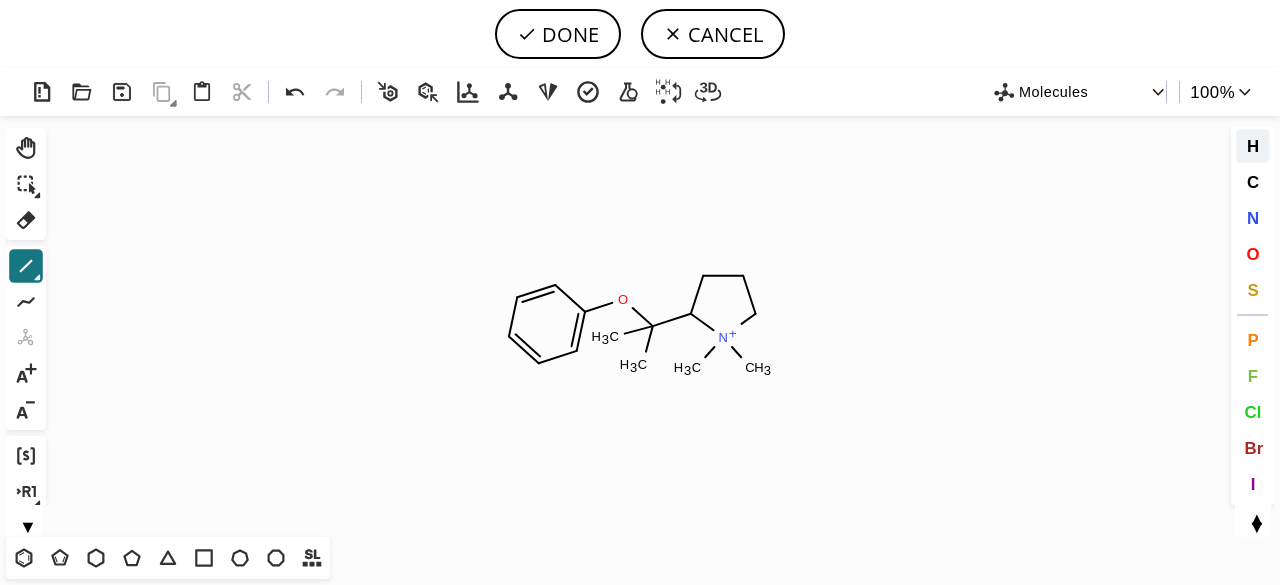 click on "H" at bounding box center [1252, 145] 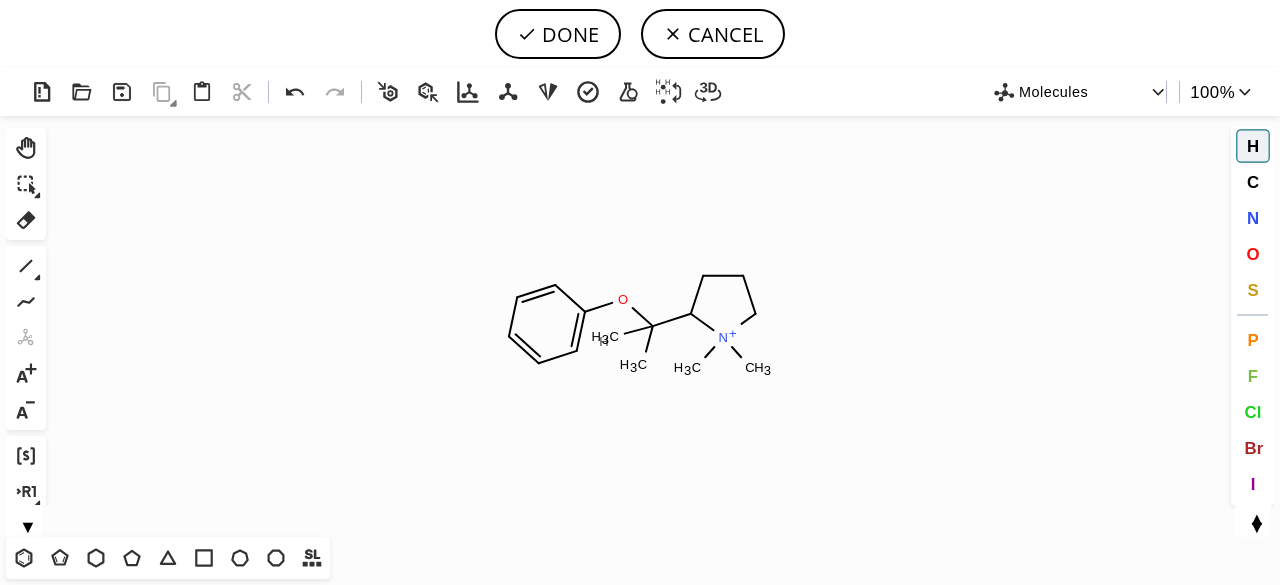 click on "H" 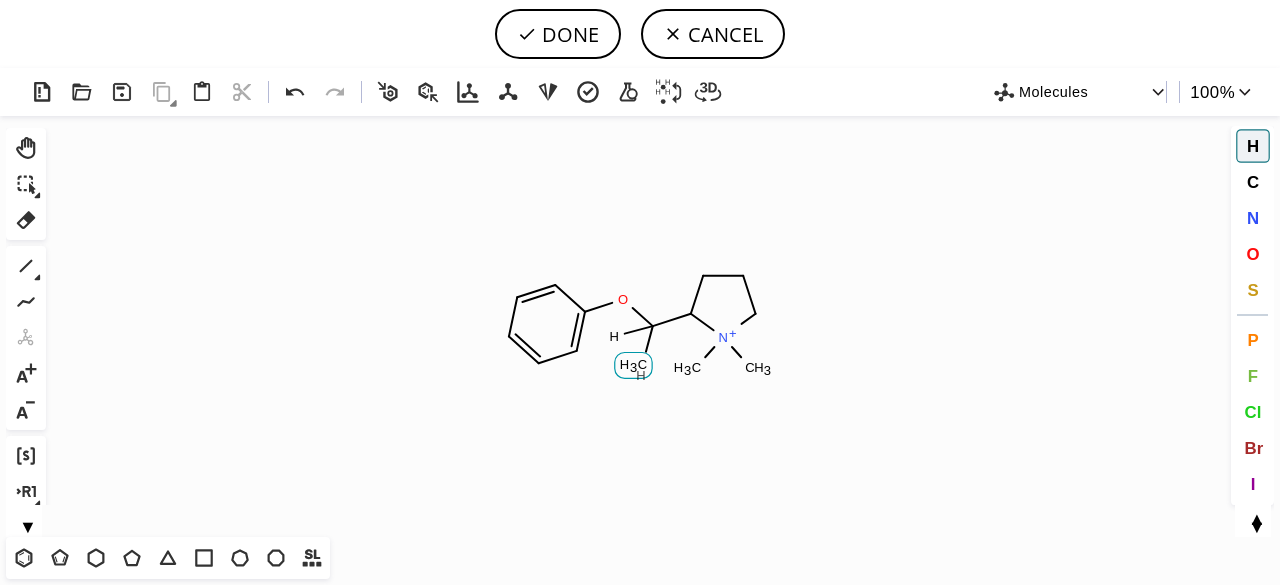 click on "H" 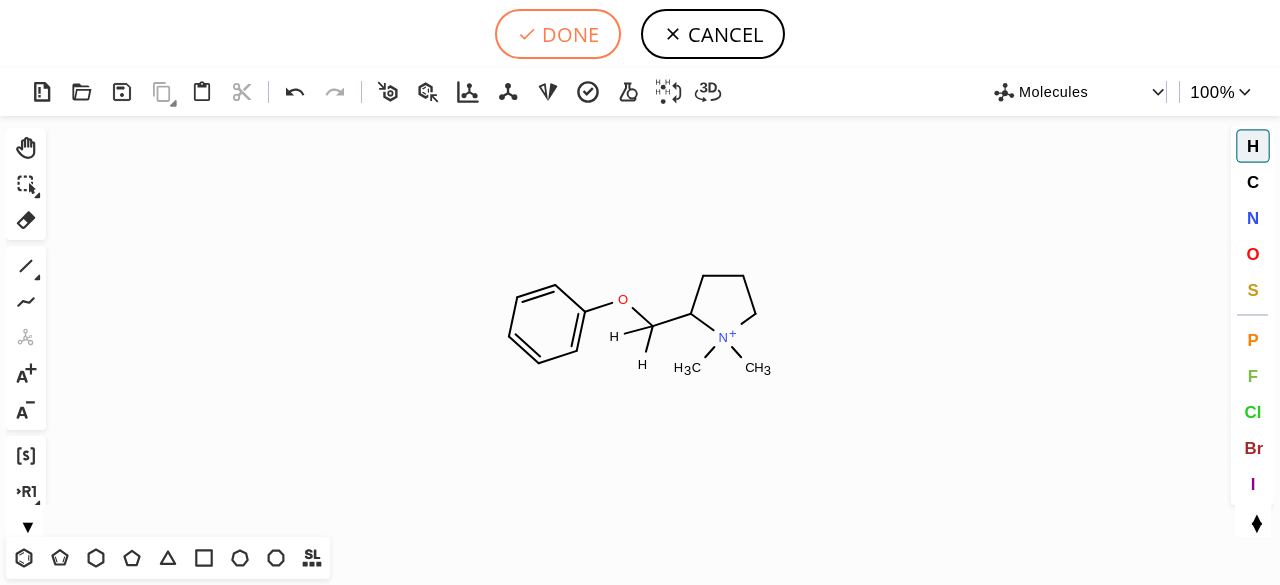 click on "DONE" at bounding box center (558, 34) 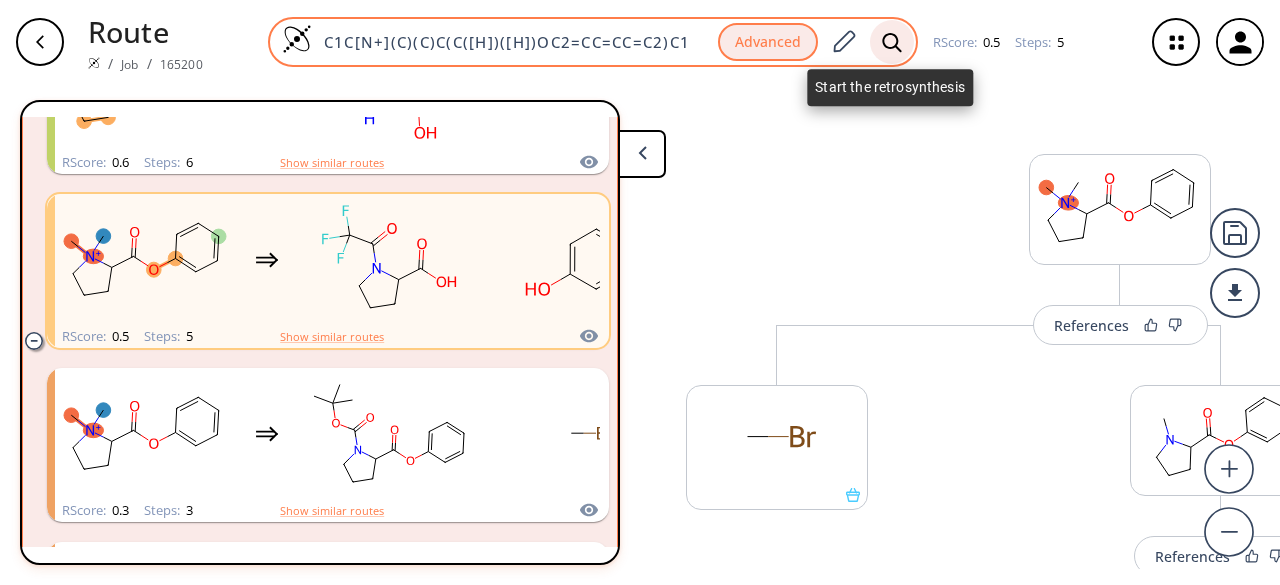 click 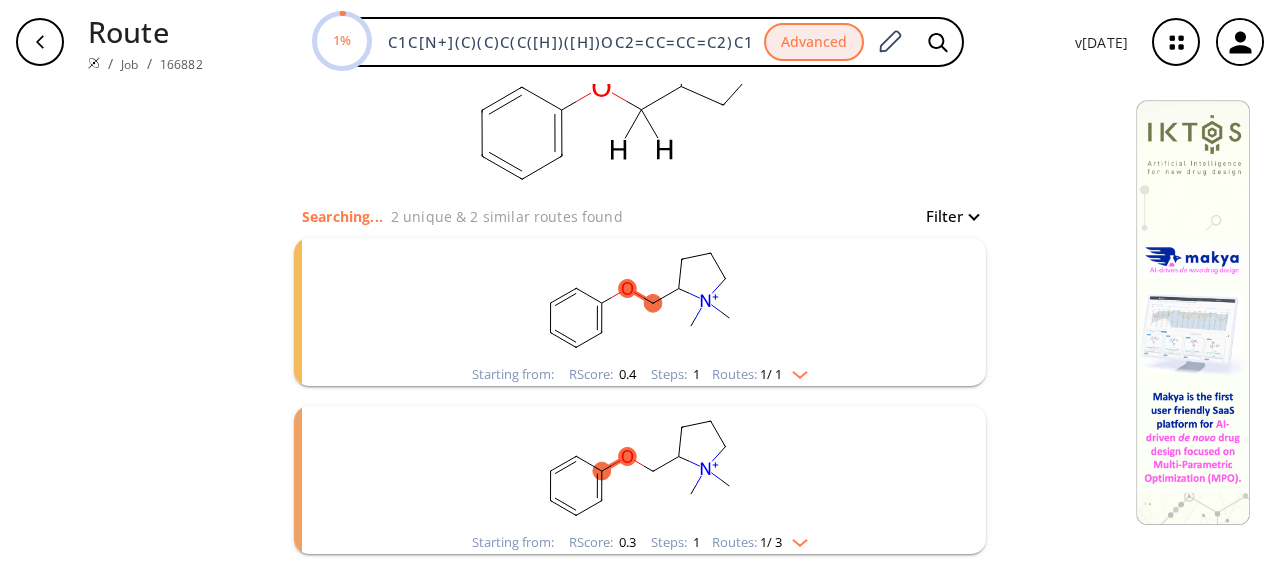 scroll, scrollTop: 178, scrollLeft: 0, axis: vertical 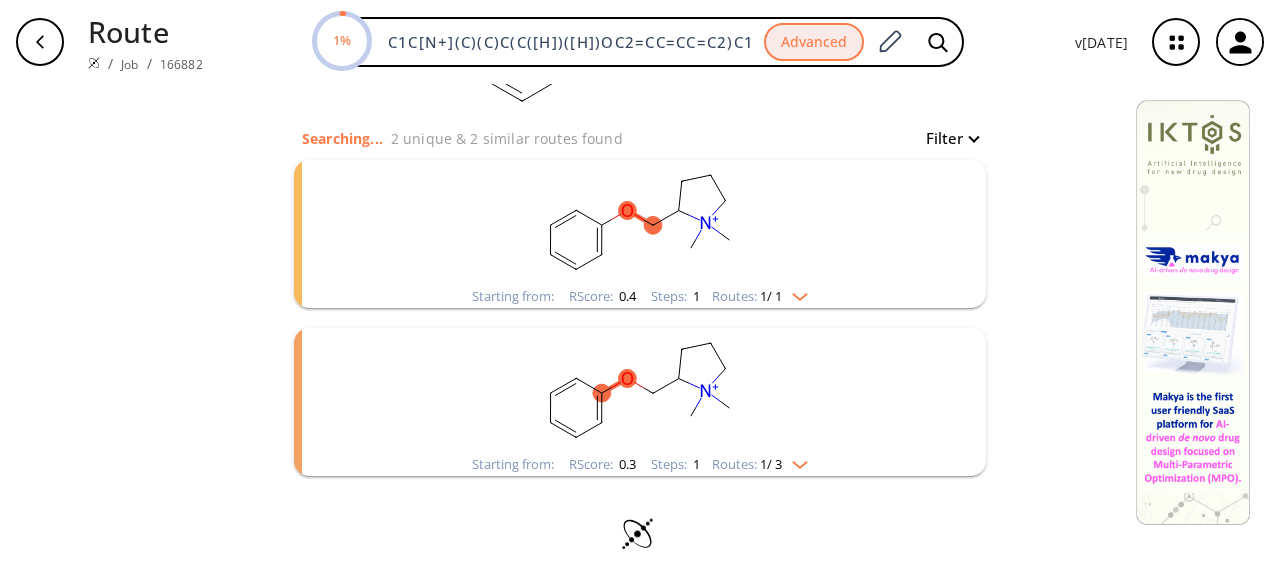 click 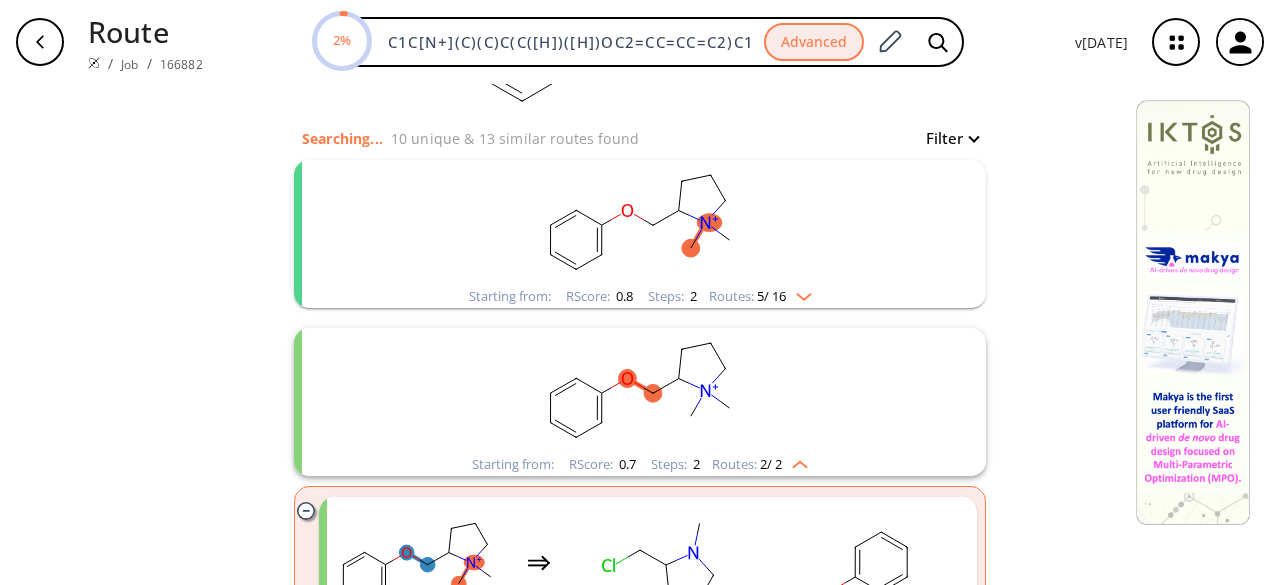 click 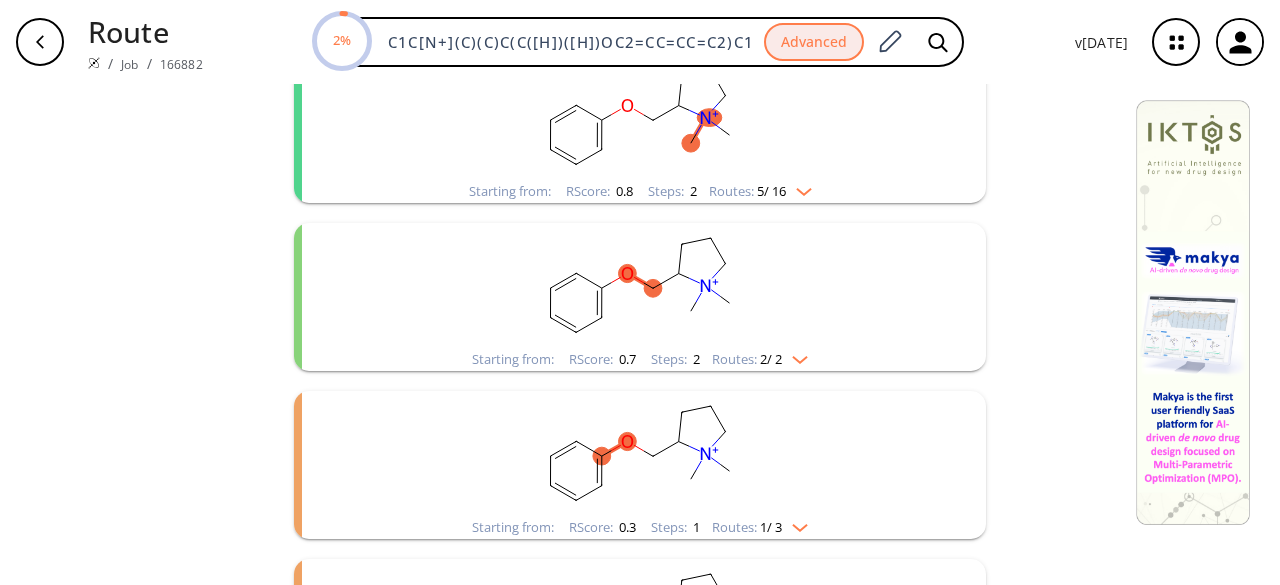 scroll, scrollTop: 378, scrollLeft: 0, axis: vertical 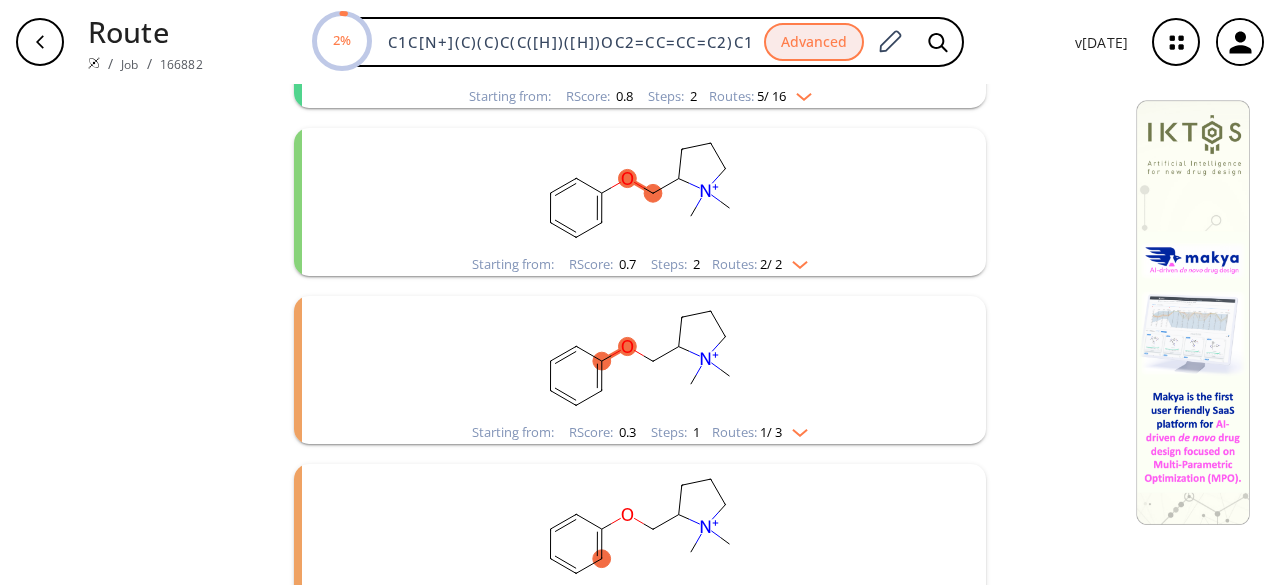 click 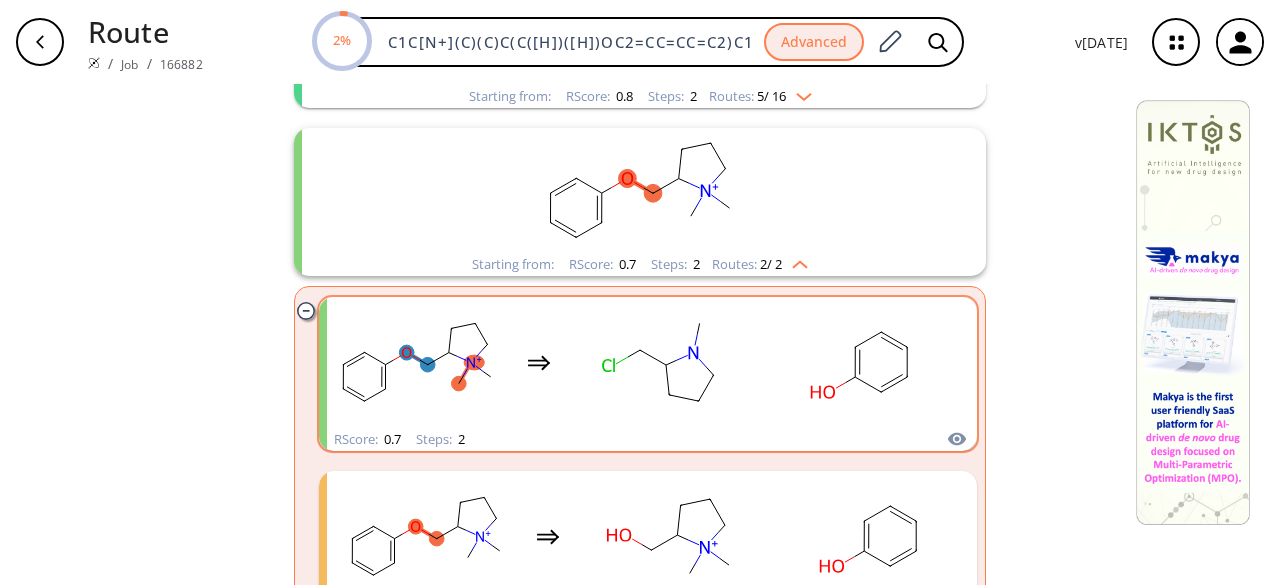 click 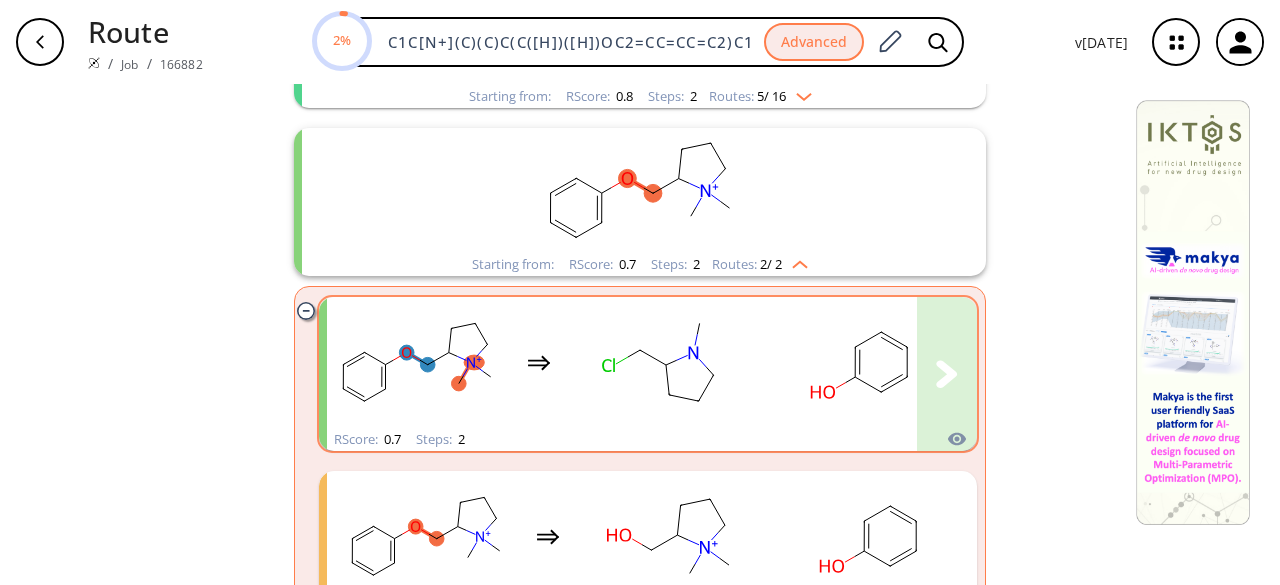 scroll, scrollTop: 0, scrollLeft: 0, axis: both 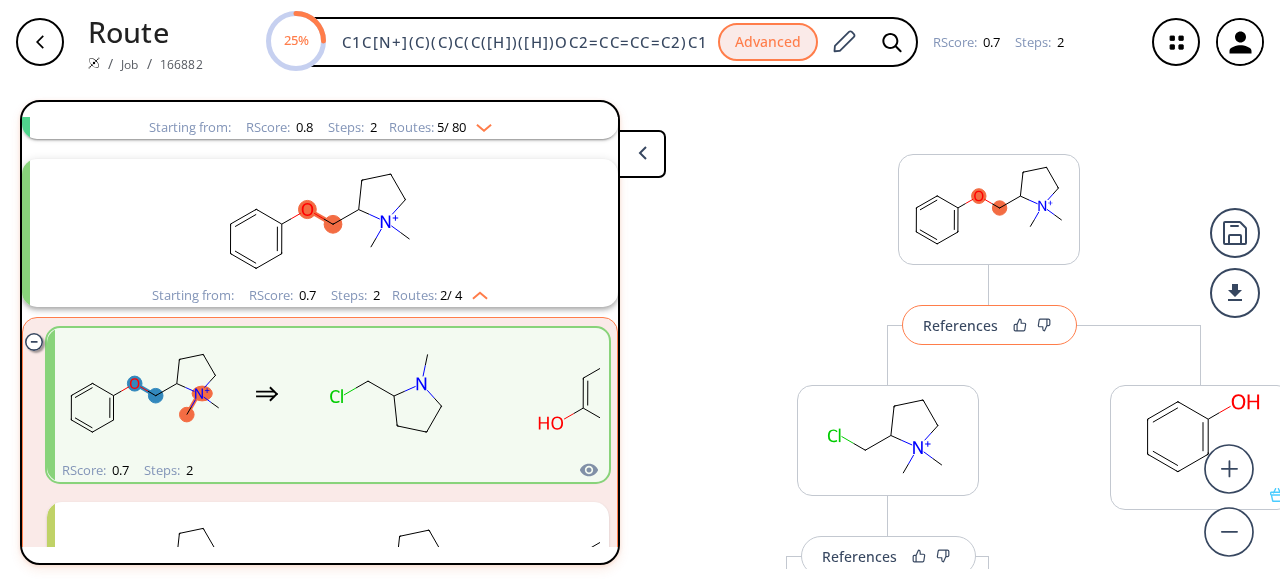click on "References" at bounding box center [960, 325] 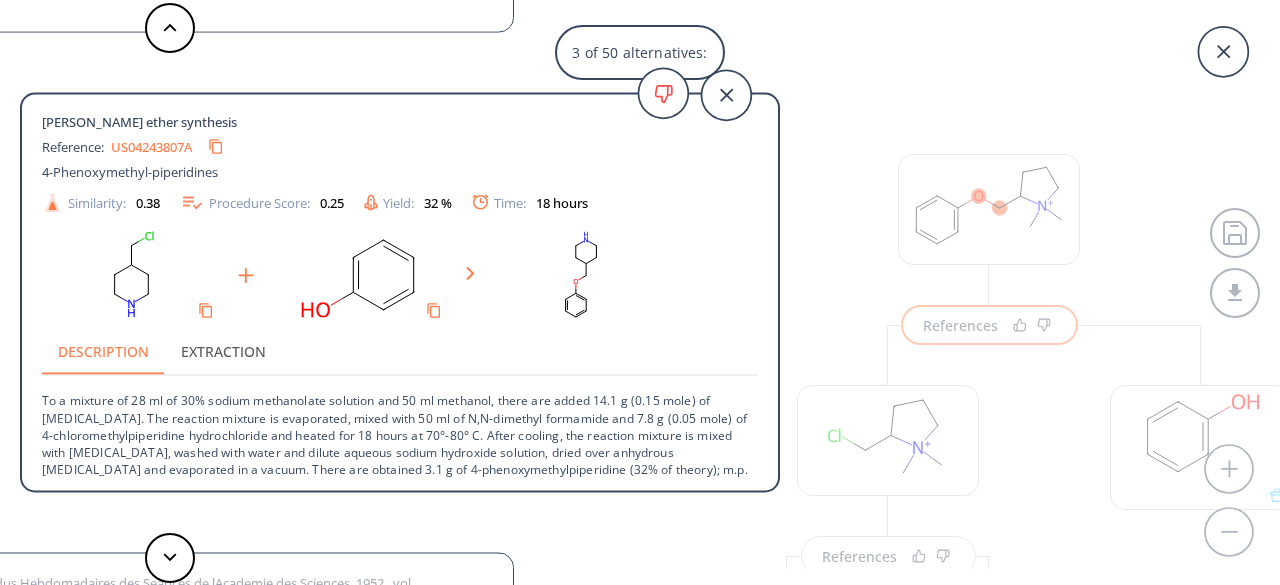 scroll, scrollTop: 0, scrollLeft: 0, axis: both 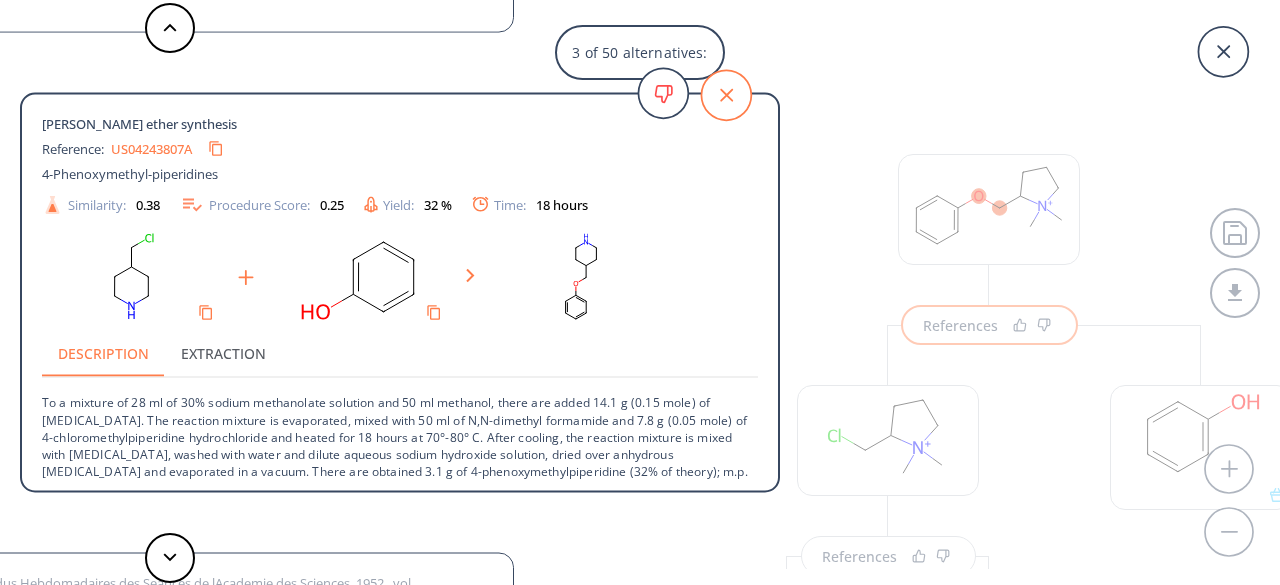 click 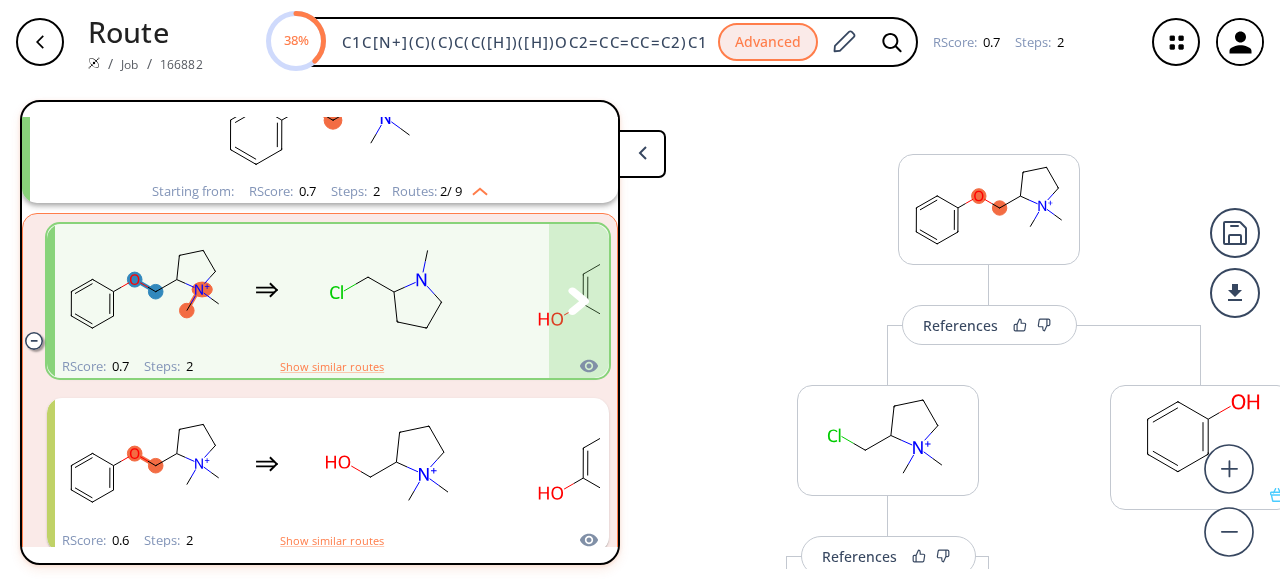 scroll, scrollTop: 513, scrollLeft: 0, axis: vertical 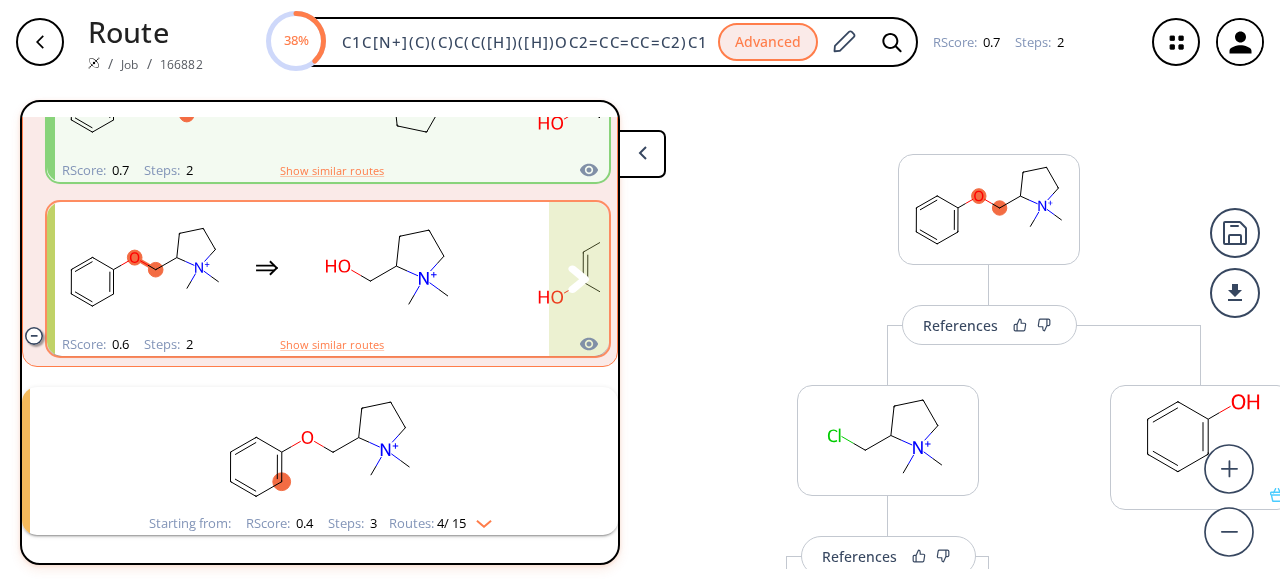 click 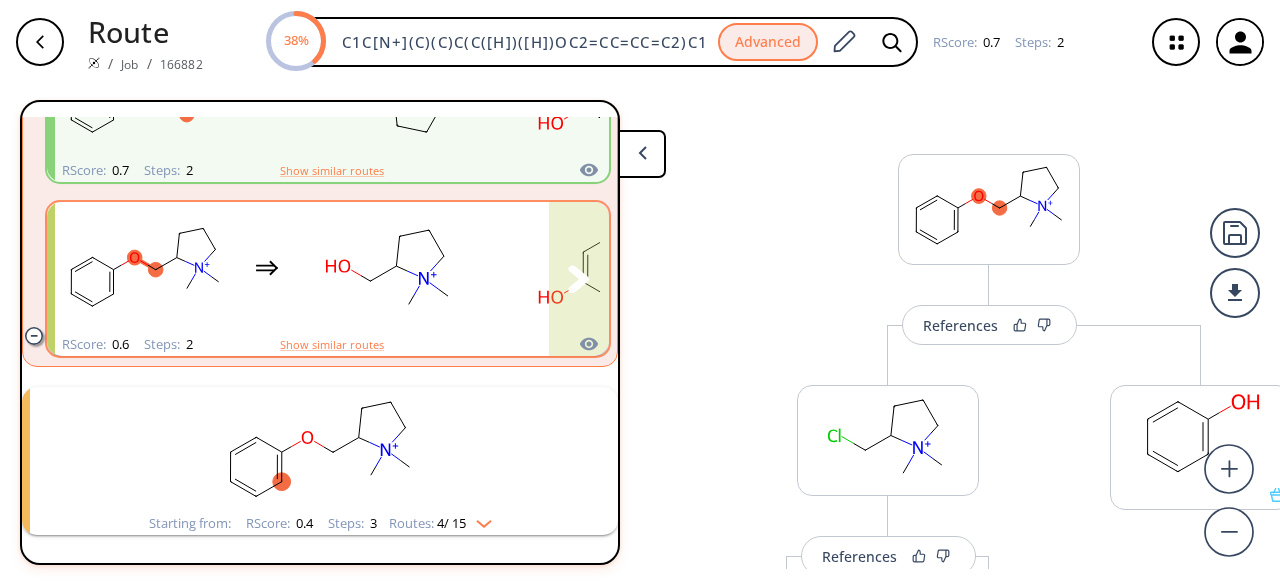 click 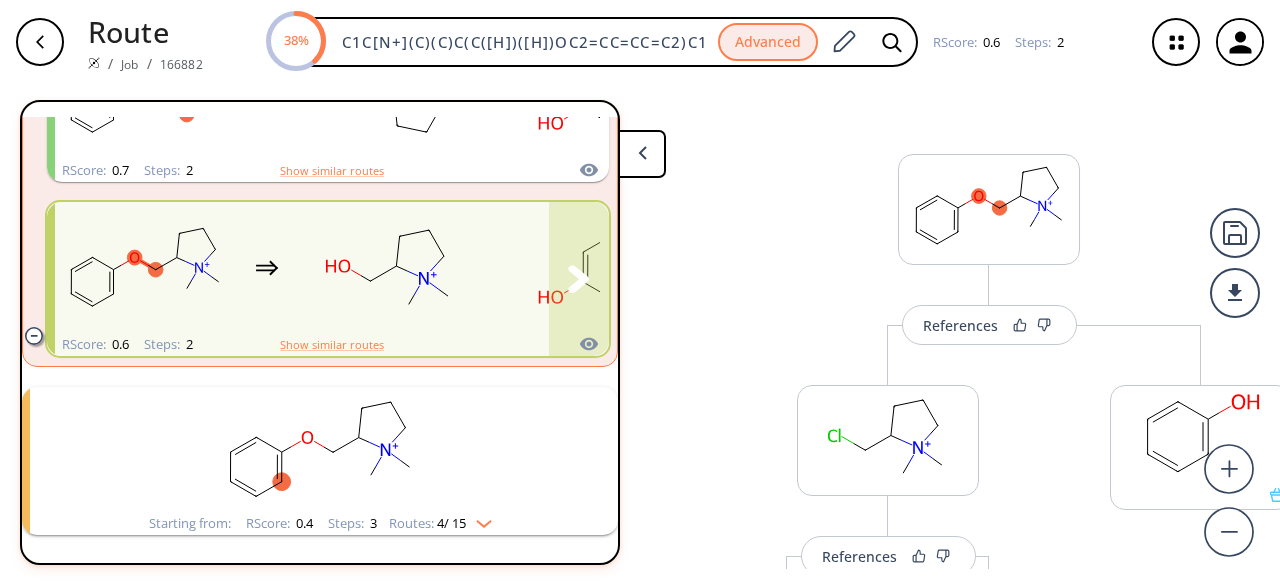 click 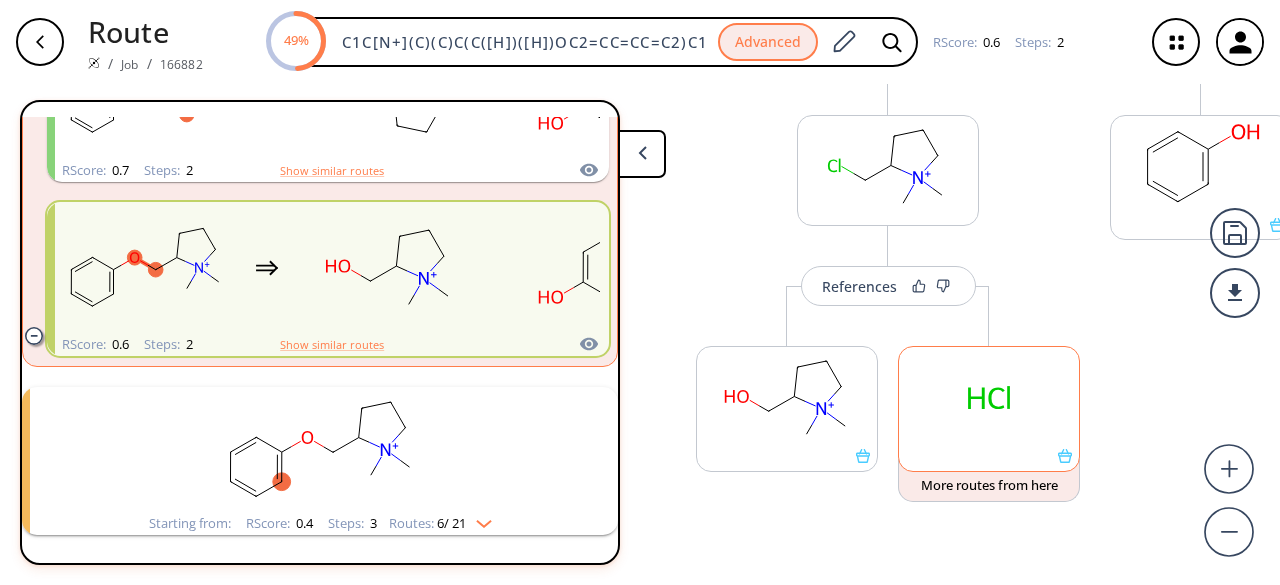 scroll, scrollTop: 290, scrollLeft: 0, axis: vertical 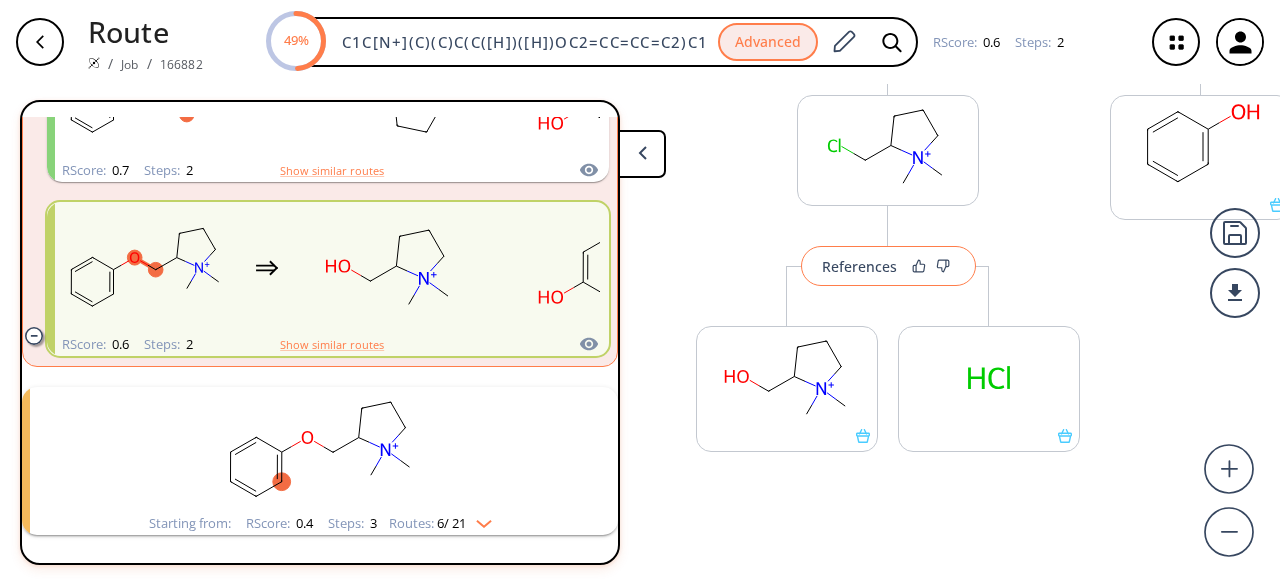 click on "References" at bounding box center (859, 266) 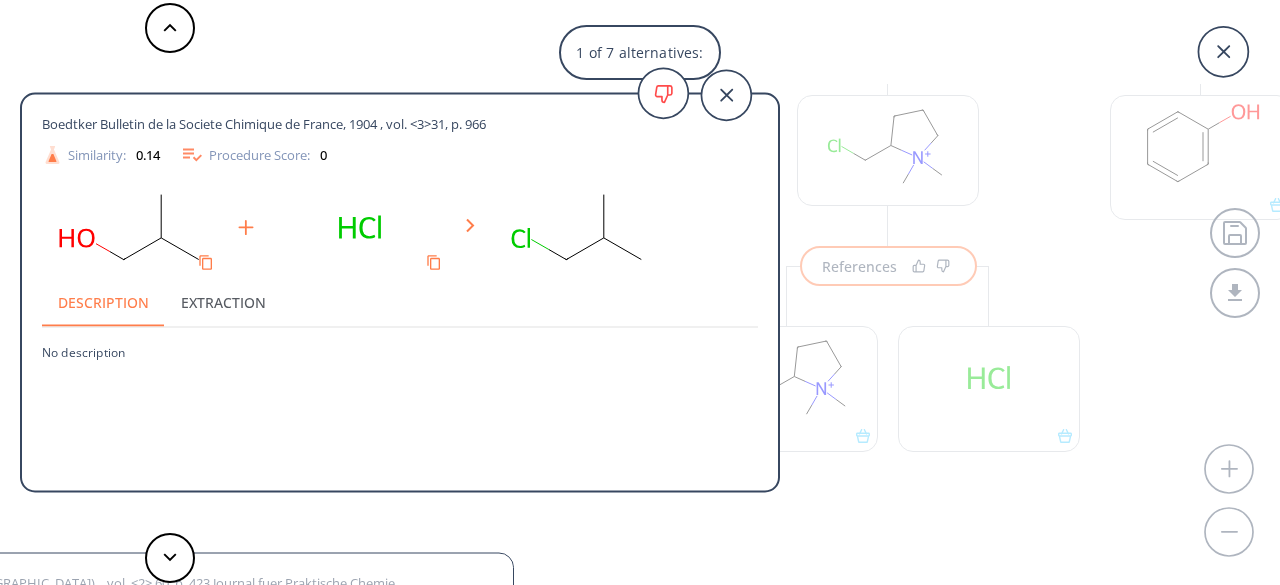 click on "1 of 7 alternatives: Boedtker  Bulletin de la Societe Chimique de France, 1904 , vol. <3>31, p. 966 Similarity: 0.14 Procedure Score: 0 Description Extraction No description Journal fuer Praktische Chemie ([GEOGRAPHIC_DATA]), , vol. <2> 60, p. 423 Journal fuer Praktische Chemie ([GEOGRAPHIC_DATA]), , vol. 64, p. 108          [PERSON_NAME] Annalen der Chemie, , vol. Suppl.1, p. 254 Similarity: 0.13 Procedure Score: 0 Description Extraction No description Hydroxy to chloro Reference: US11332434B2_0097 Synthesis of levomethadone hydrochloride Similarity: 0.12 Procedure Score: 0.75 Description Extraction Hydroxy to chloro Reference: EP0257619A2_0045 Process for preparing 3-halogeno-2-hydroxypropyltrimethylammonium halide Similarity: 0.11 Procedure Score: 0.5  Yield:   94 % Description Extraction Hydroxy to chloro Reference: US05086052A Substituted 1,4,5,6-tetrahydro-2H-pyridazin-3-one and -3-thione compounds having lipoxygenase inhibitory activity Similarity: 0.1 Procedure Score: 0.25 Description Extraction Similarity: 0.09 0 0.08" at bounding box center [640, 292] 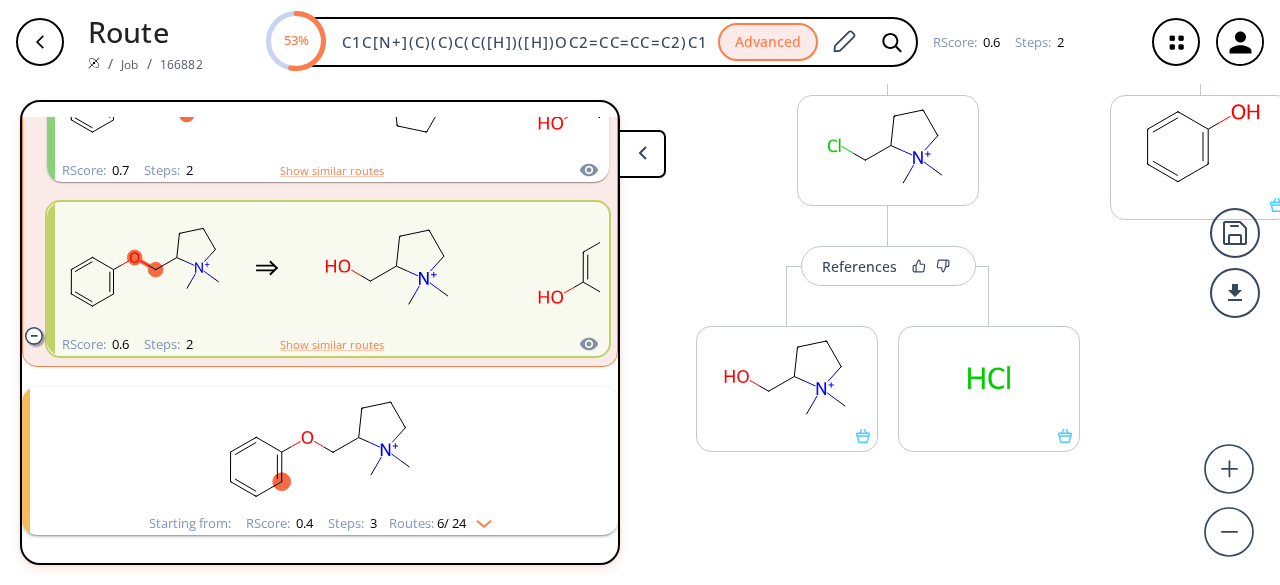 scroll, scrollTop: 0, scrollLeft: 0, axis: both 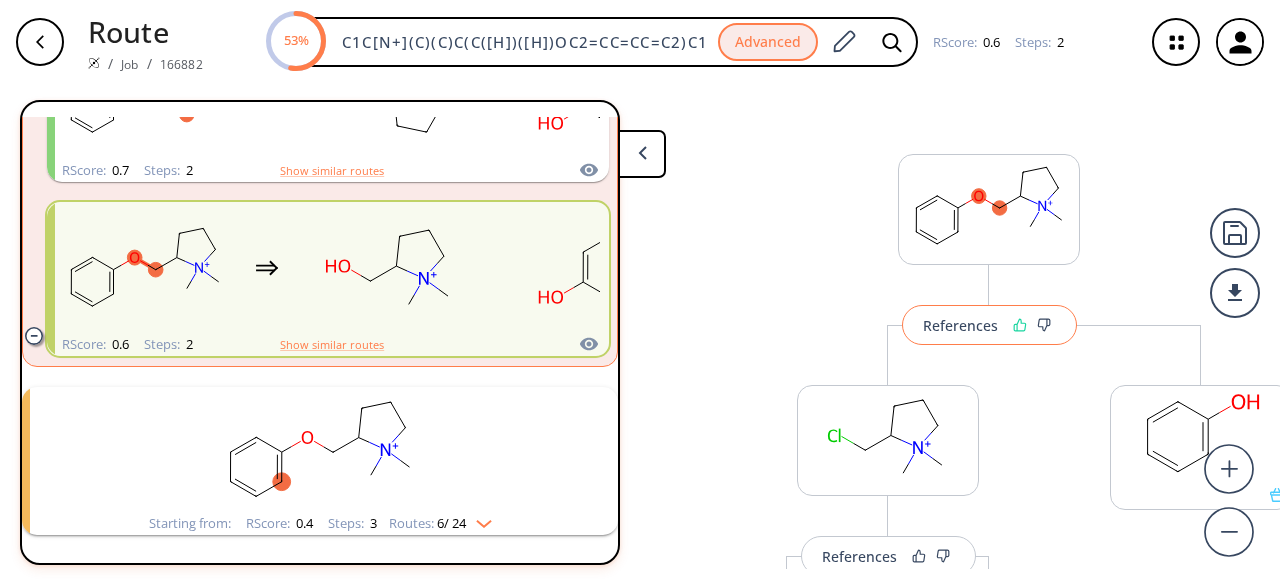click 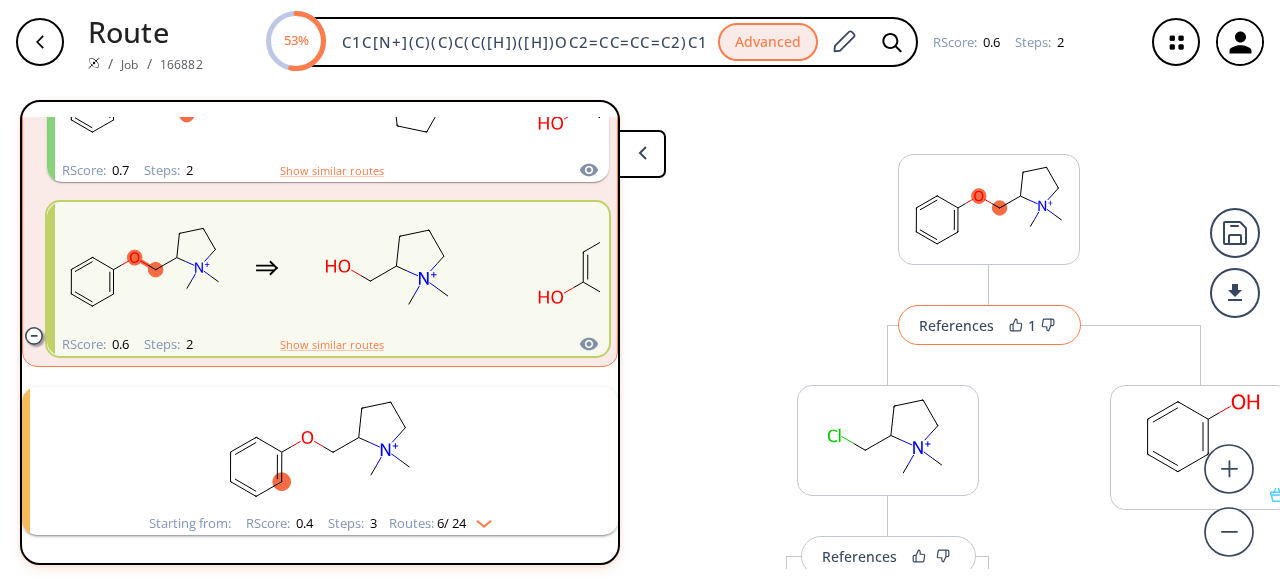 click on "References" at bounding box center (956, 325) 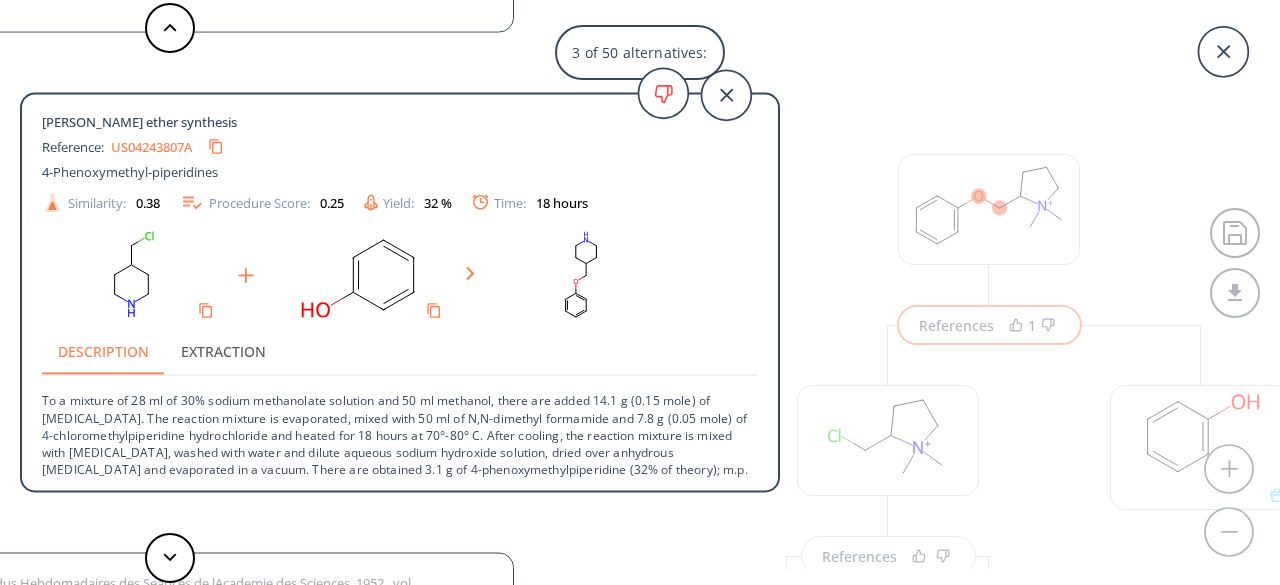 scroll, scrollTop: 0, scrollLeft: 0, axis: both 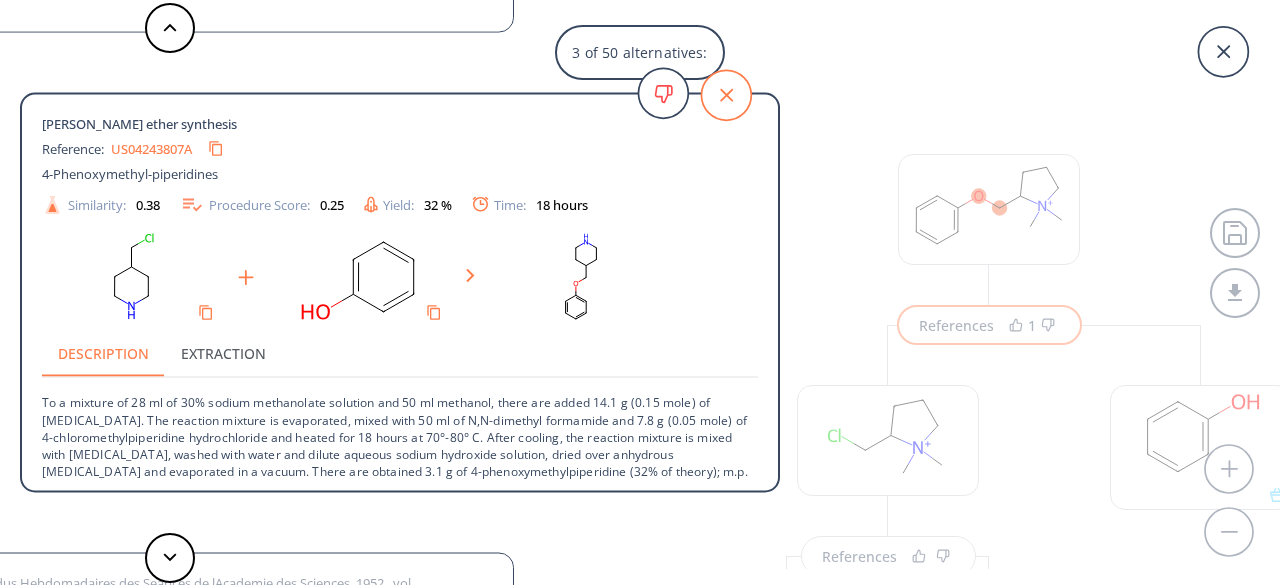 click 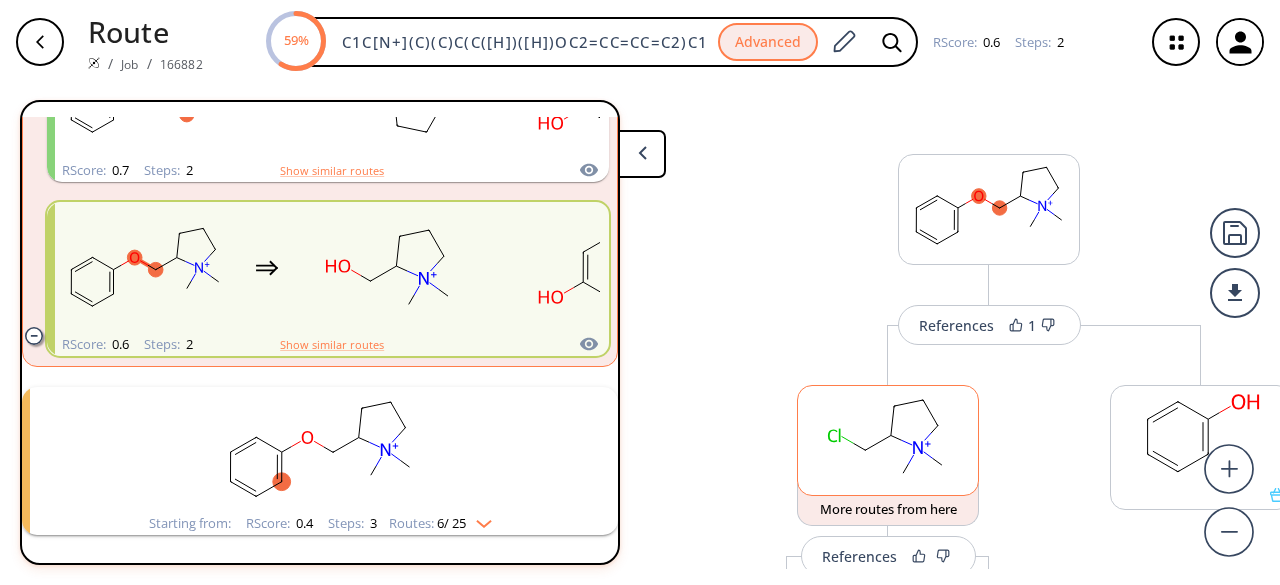 scroll, scrollTop: 290, scrollLeft: 0, axis: vertical 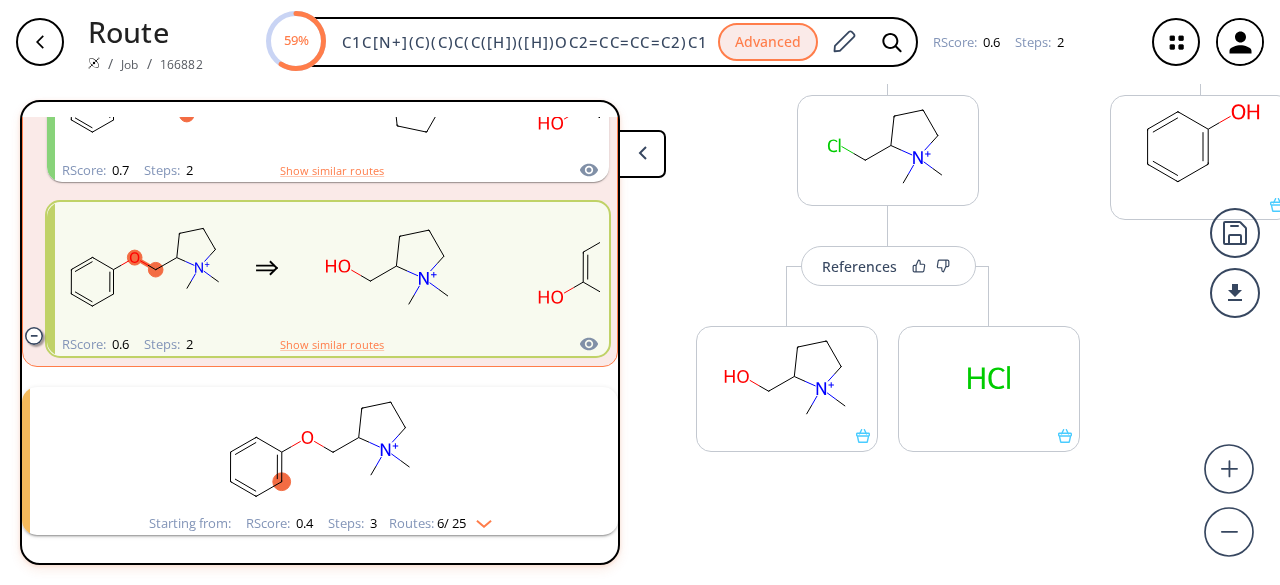 click at bounding box center [40, 42] 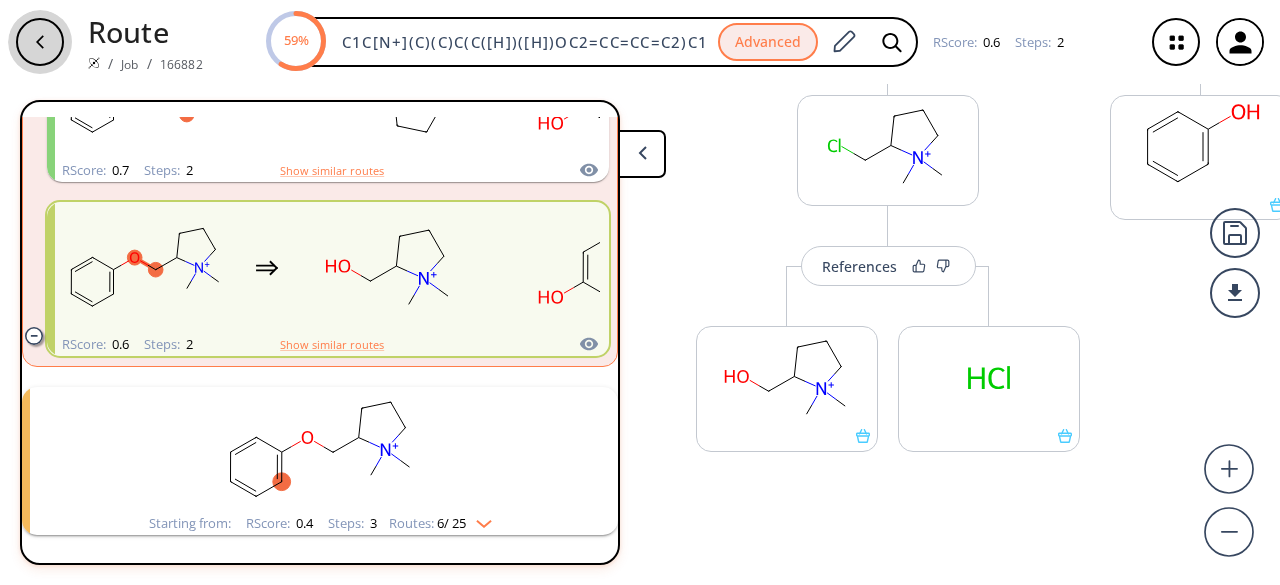 click at bounding box center (40, 42) 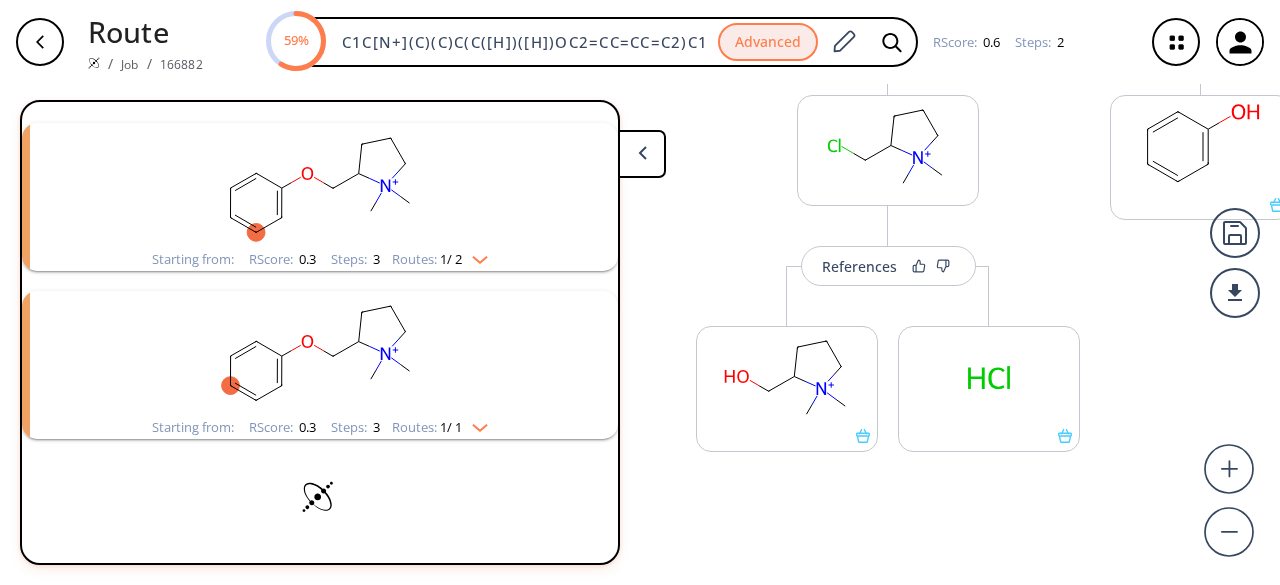 scroll, scrollTop: 1130, scrollLeft: 0, axis: vertical 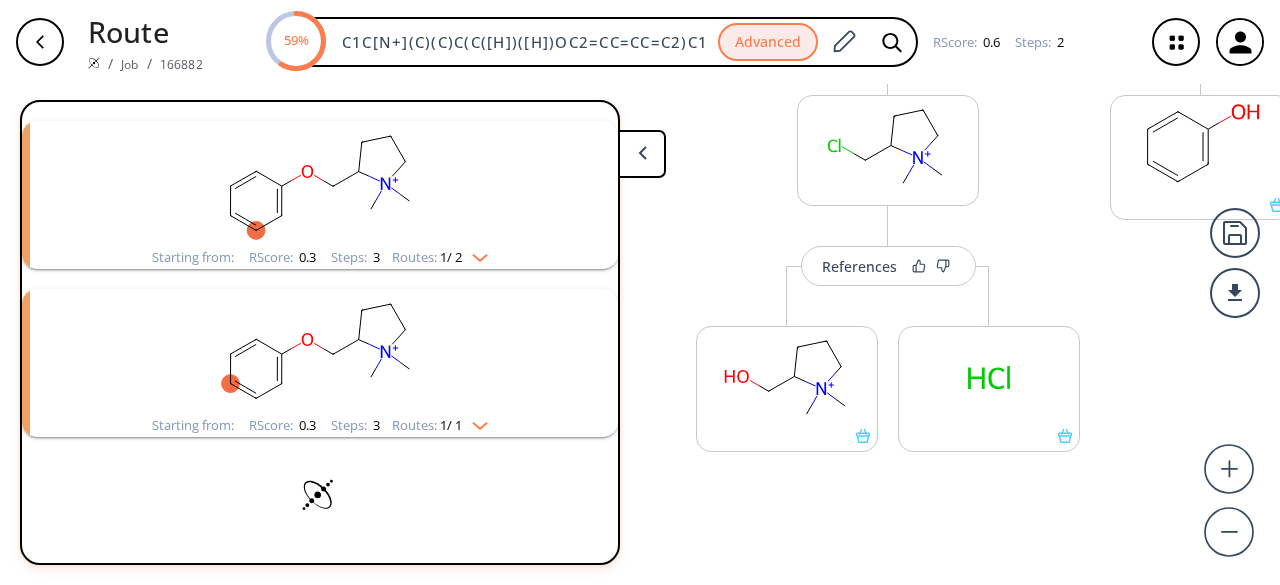 click 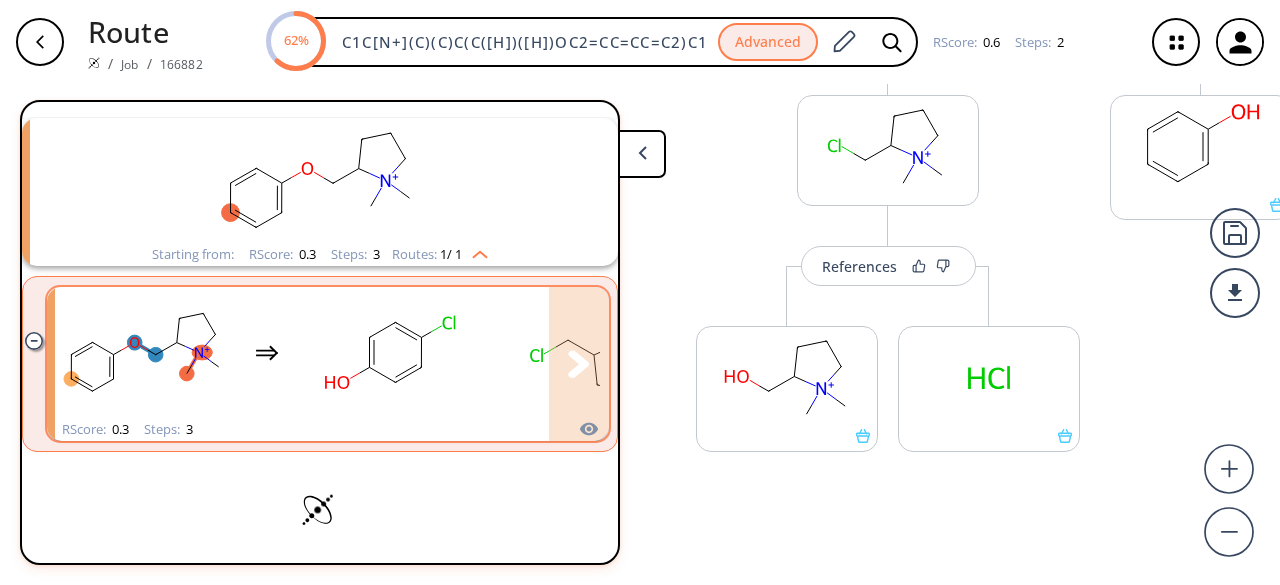 scroll, scrollTop: 1315, scrollLeft: 0, axis: vertical 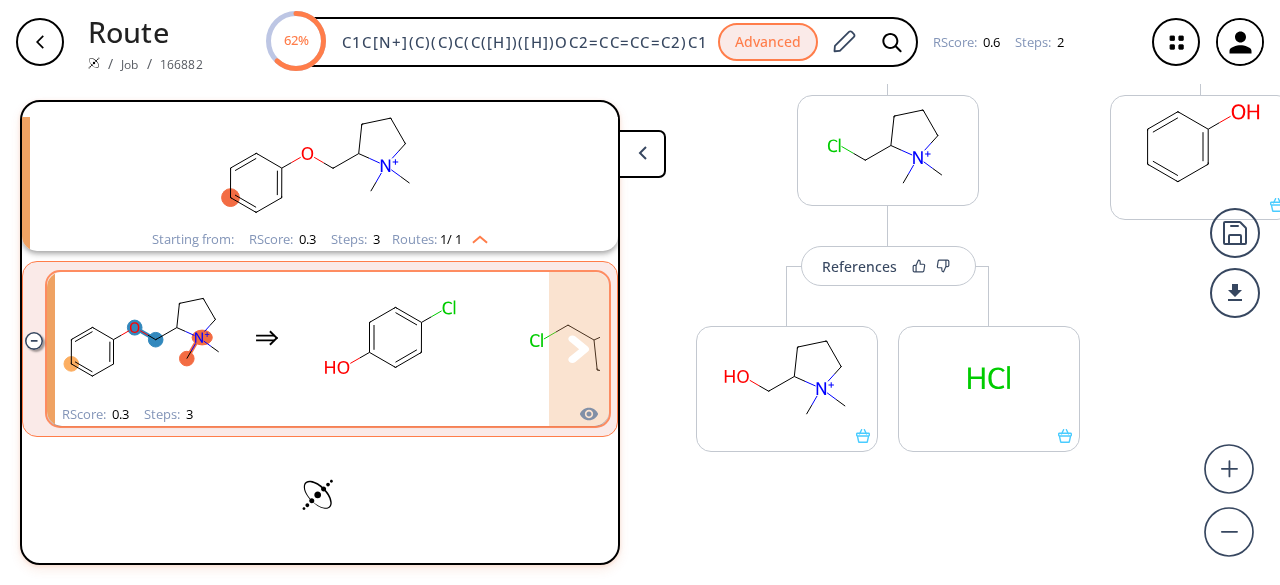 click 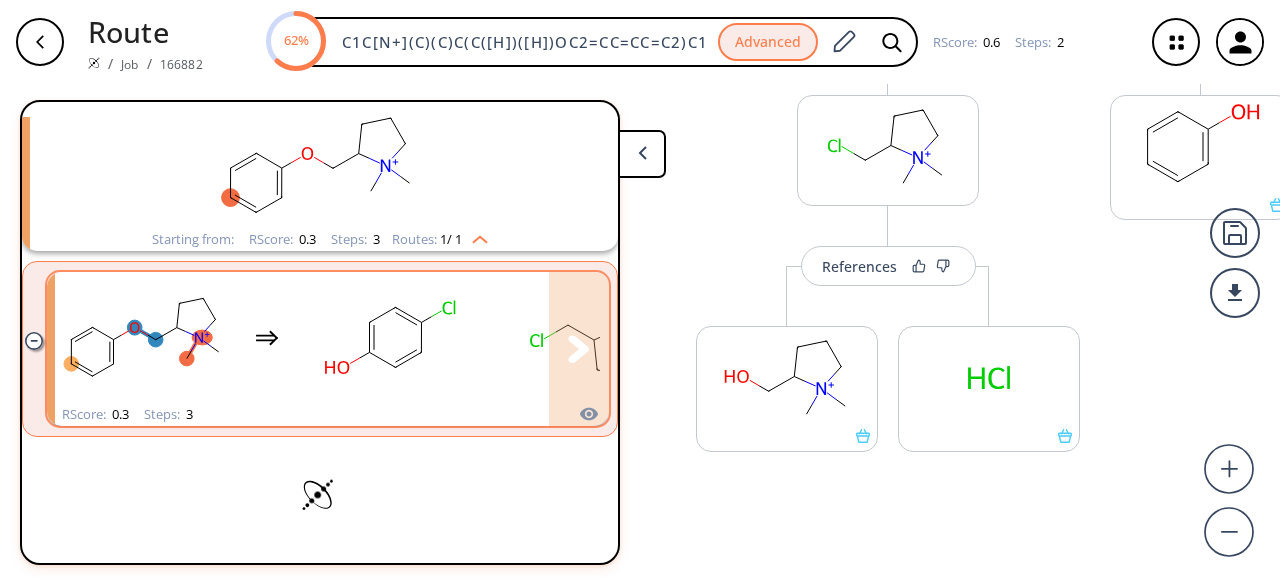 scroll, scrollTop: 0, scrollLeft: 0, axis: both 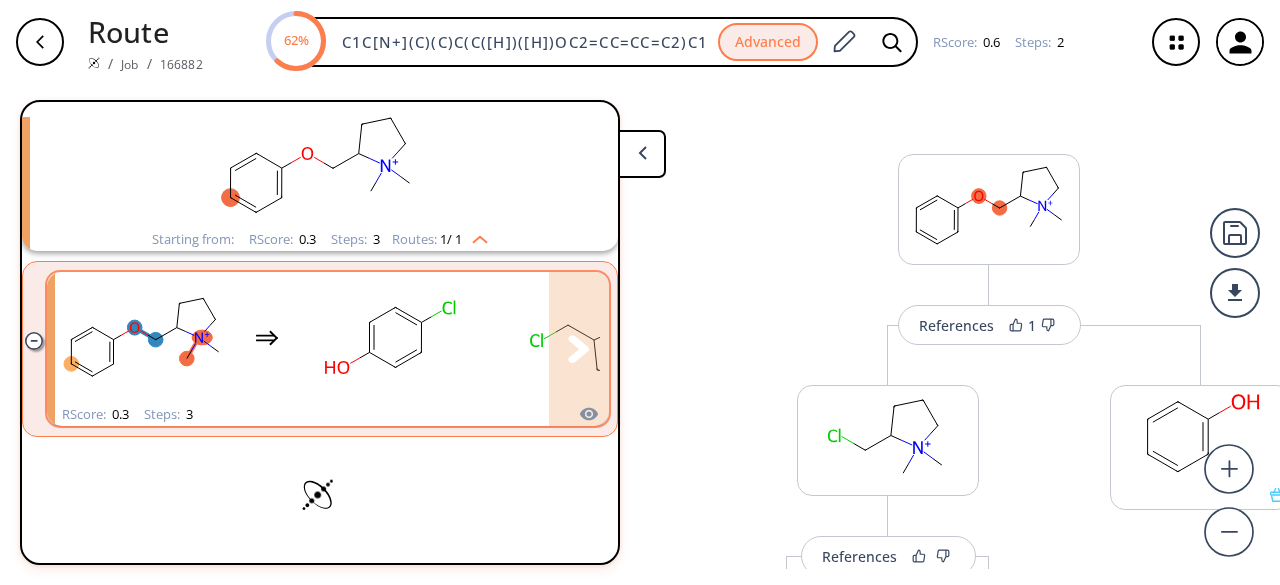 click 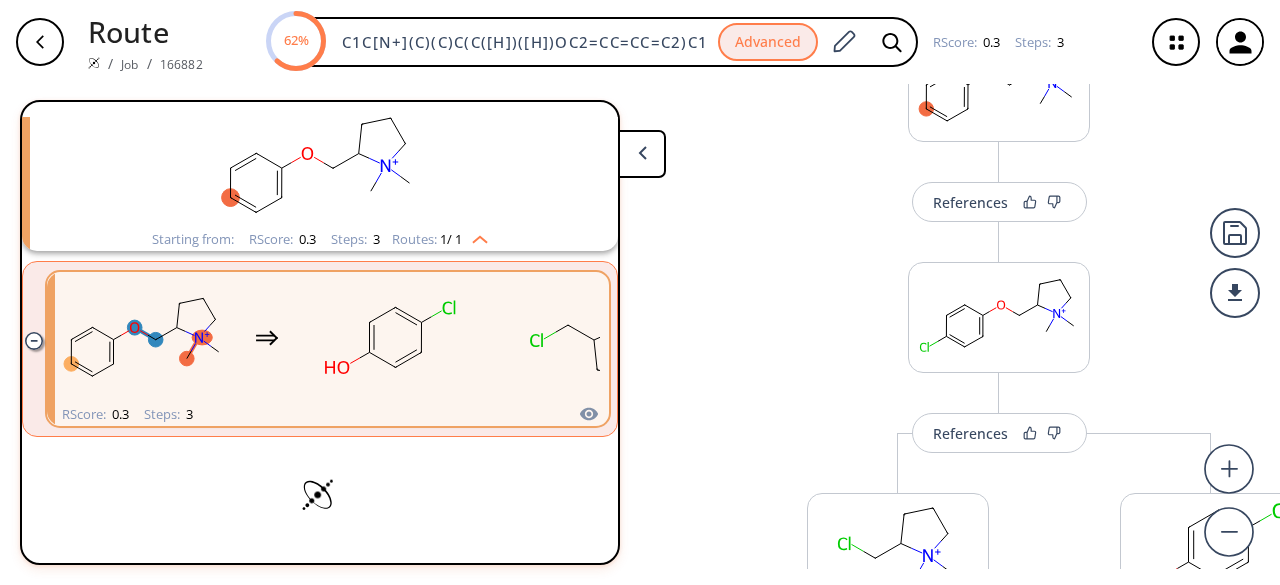 scroll, scrollTop: 300, scrollLeft: 0, axis: vertical 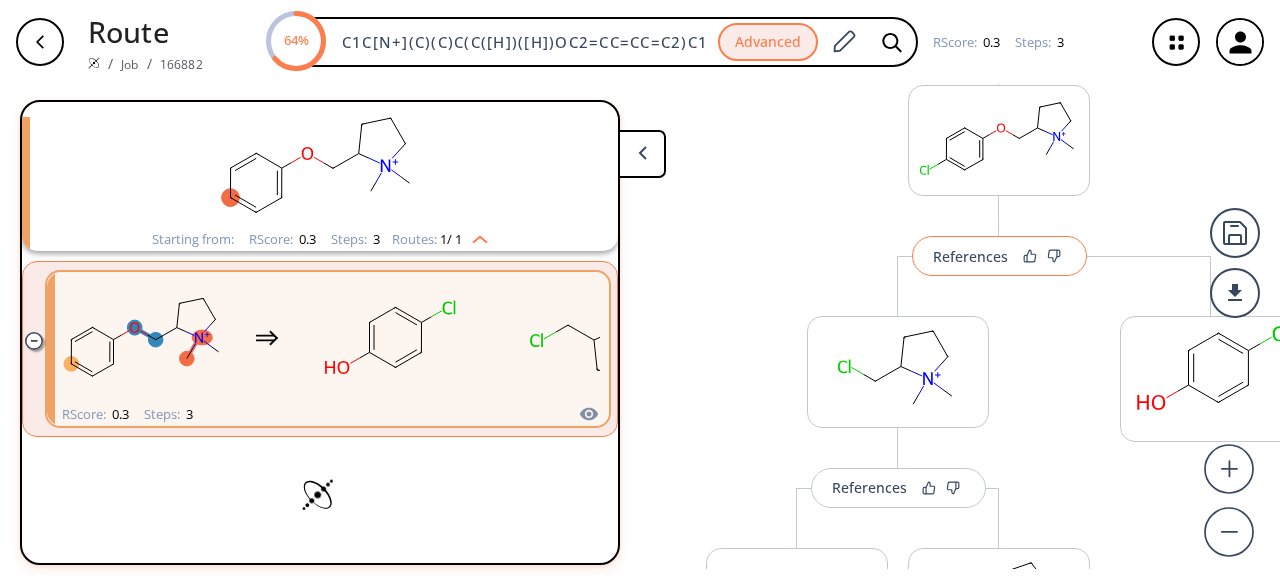 click on "References" at bounding box center [970, 256] 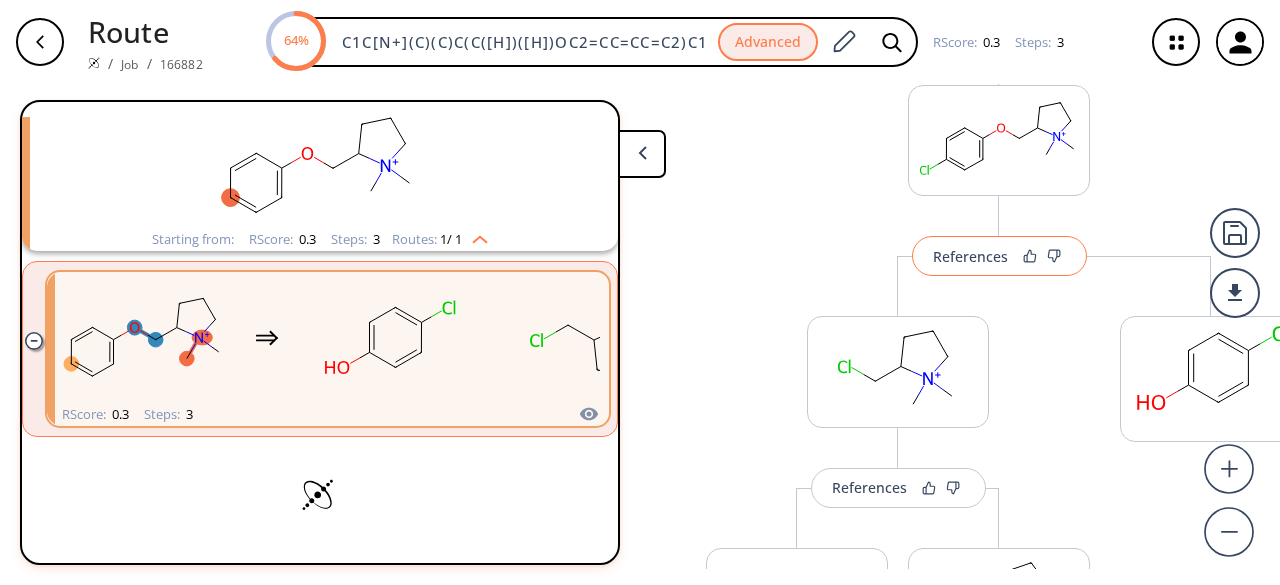 scroll, scrollTop: 1300, scrollLeft: 0, axis: vertical 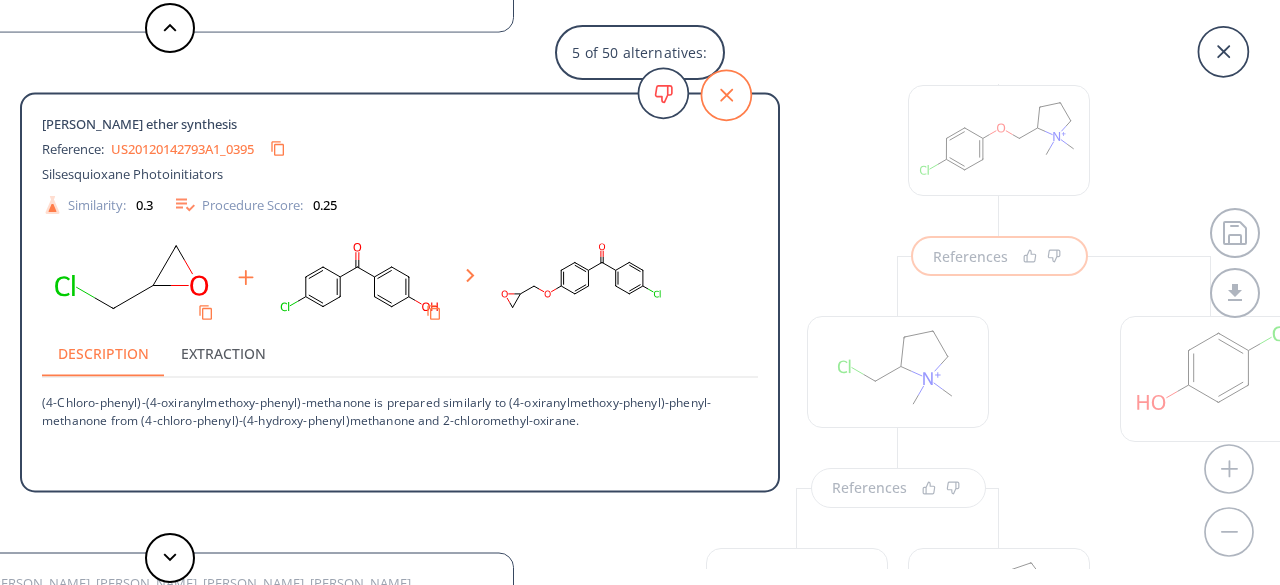 click 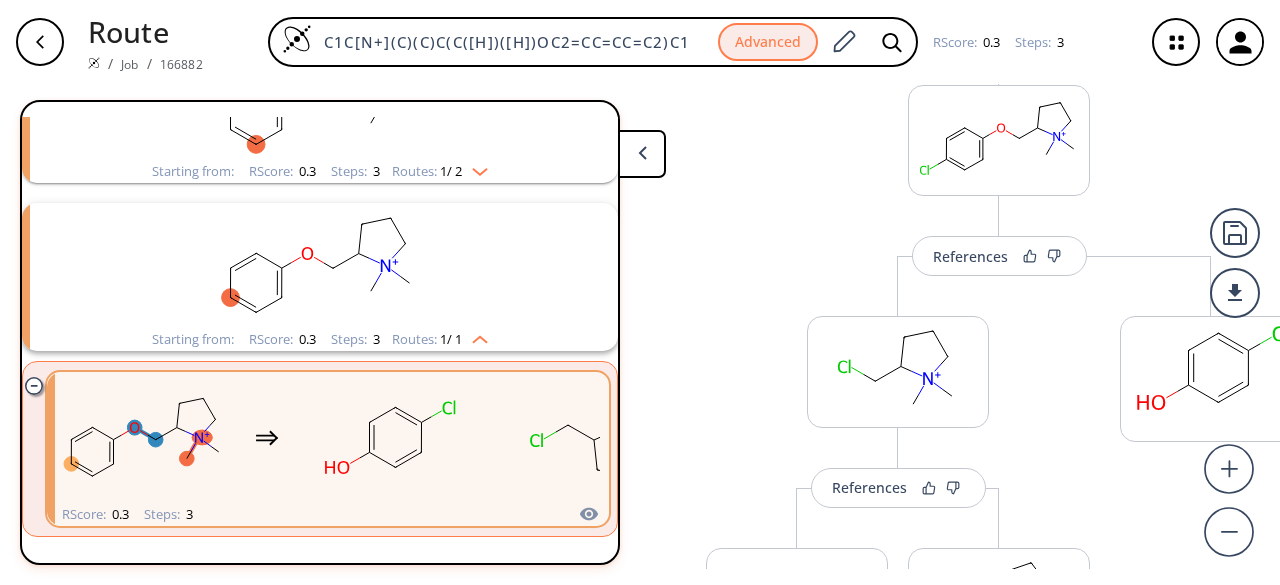 click 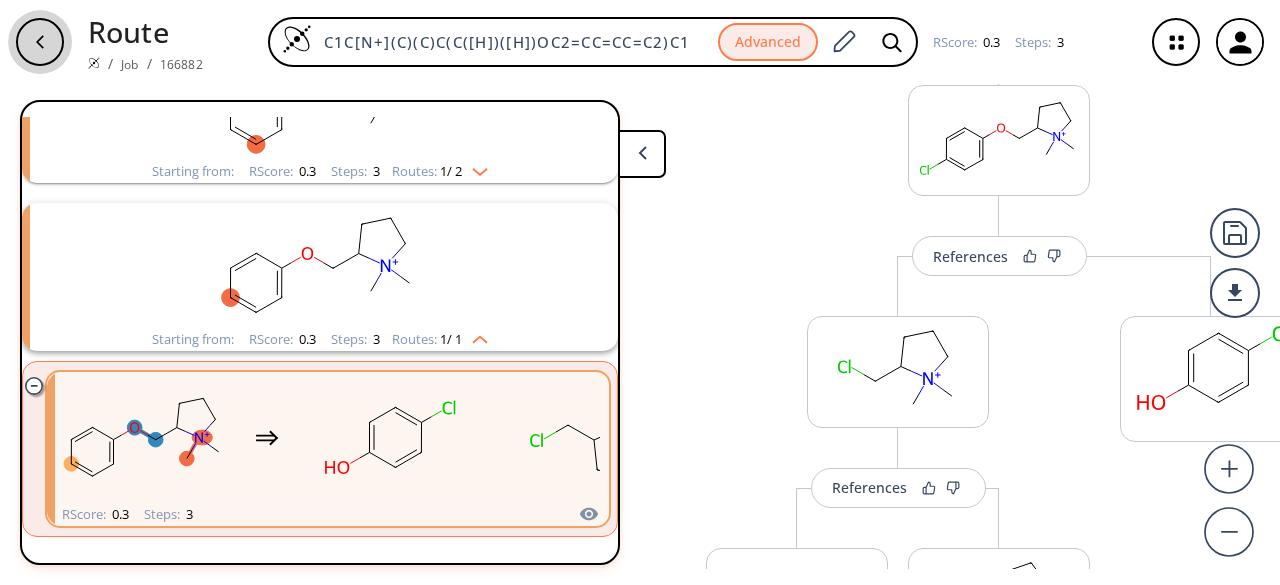 click 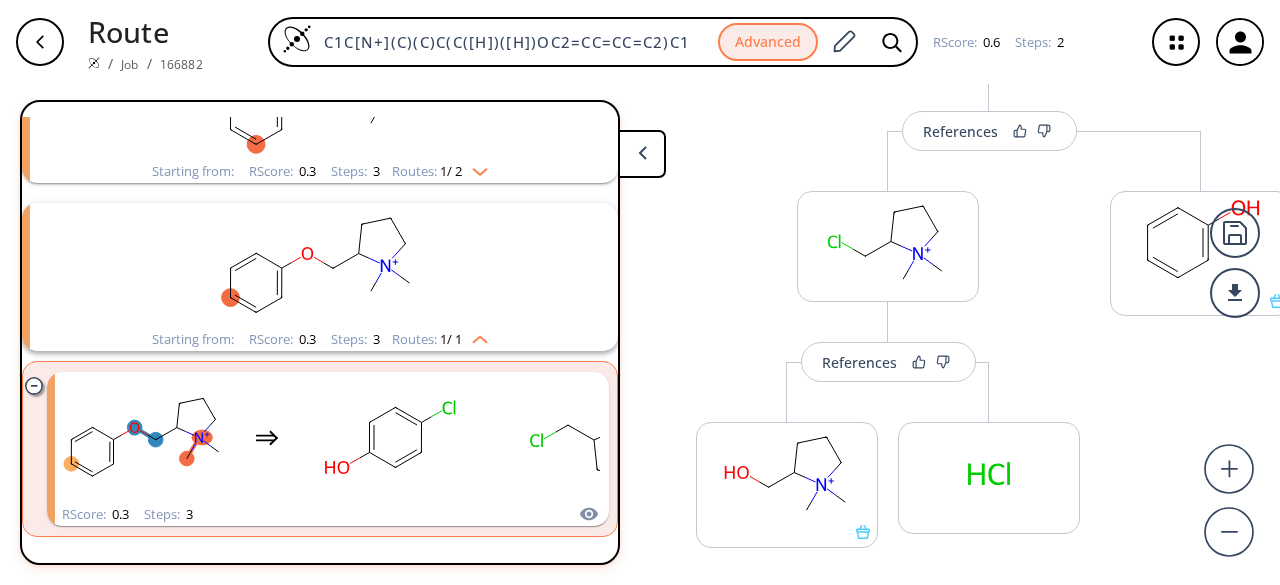 scroll, scrollTop: 290, scrollLeft: 0, axis: vertical 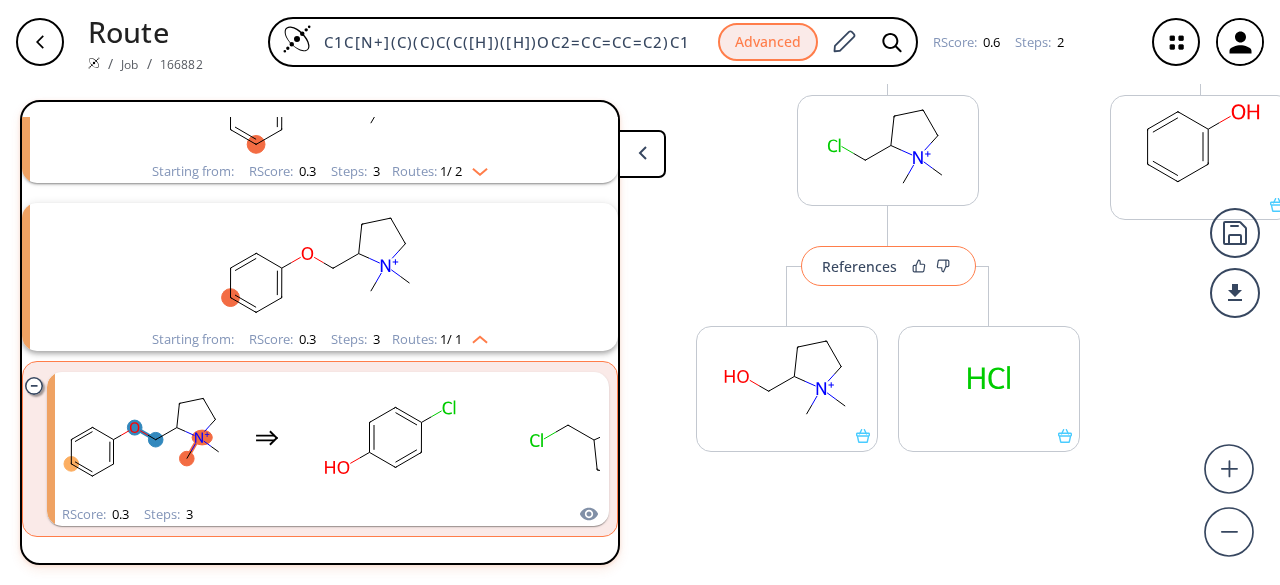 click on "References" at bounding box center [859, 266] 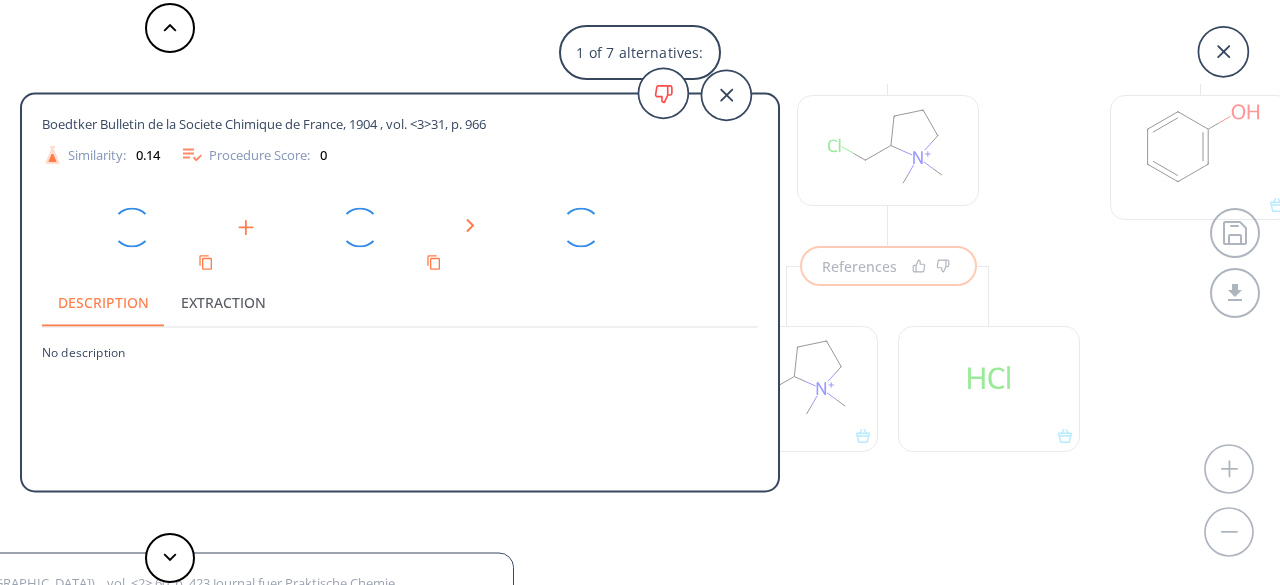 scroll, scrollTop: 1374, scrollLeft: 0, axis: vertical 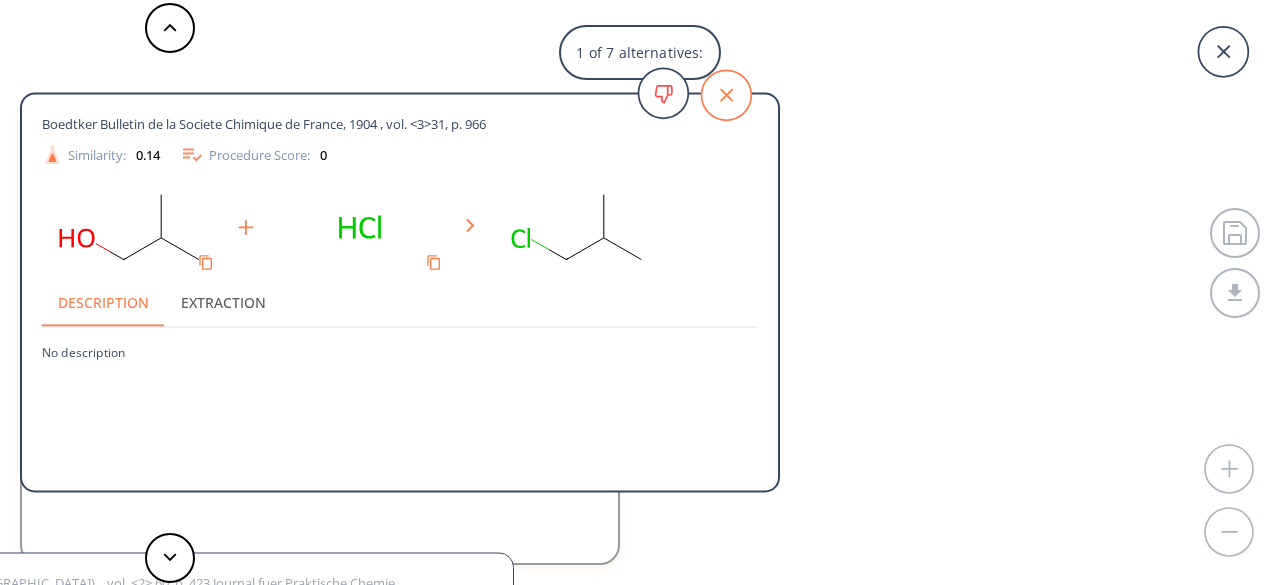 click 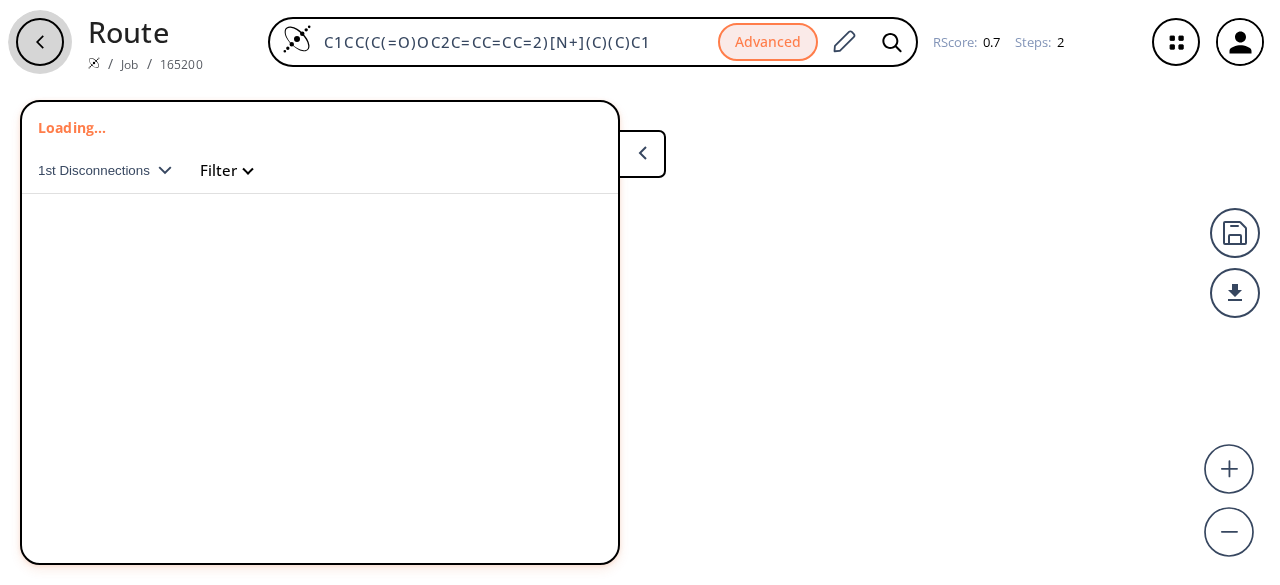 click at bounding box center [40, 42] 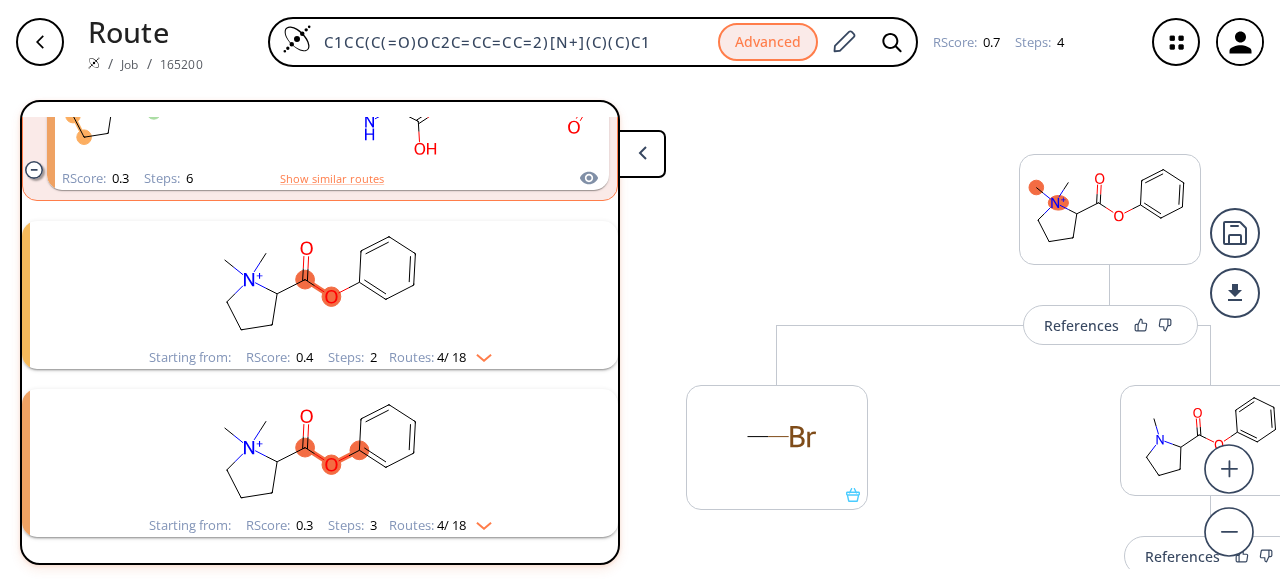 scroll, scrollTop: 2266, scrollLeft: 0, axis: vertical 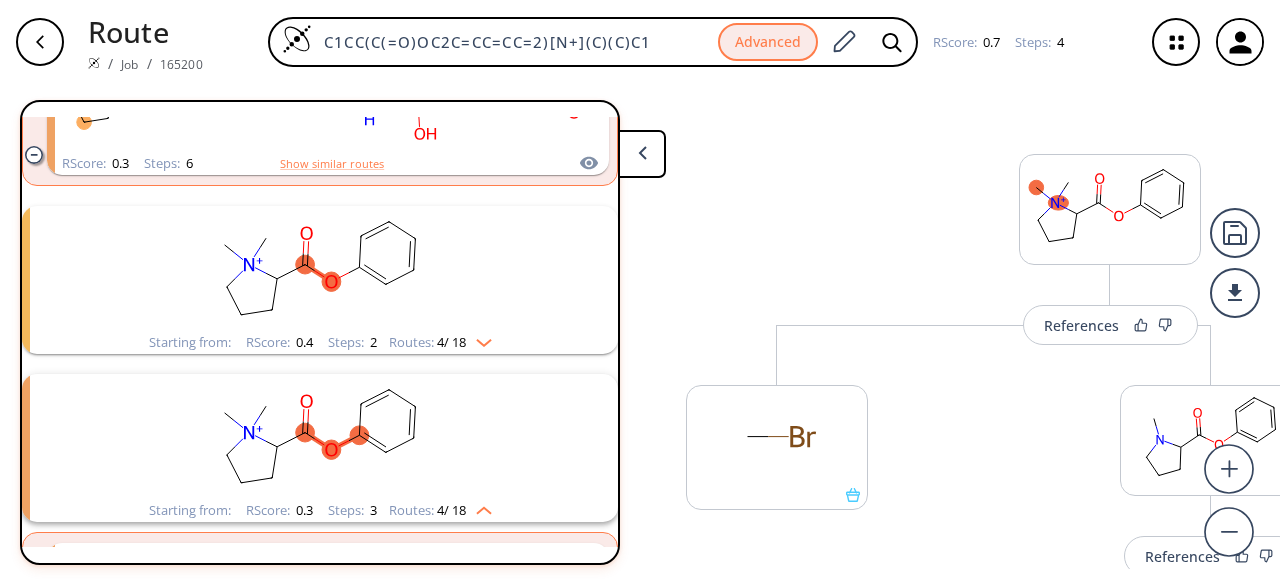 click 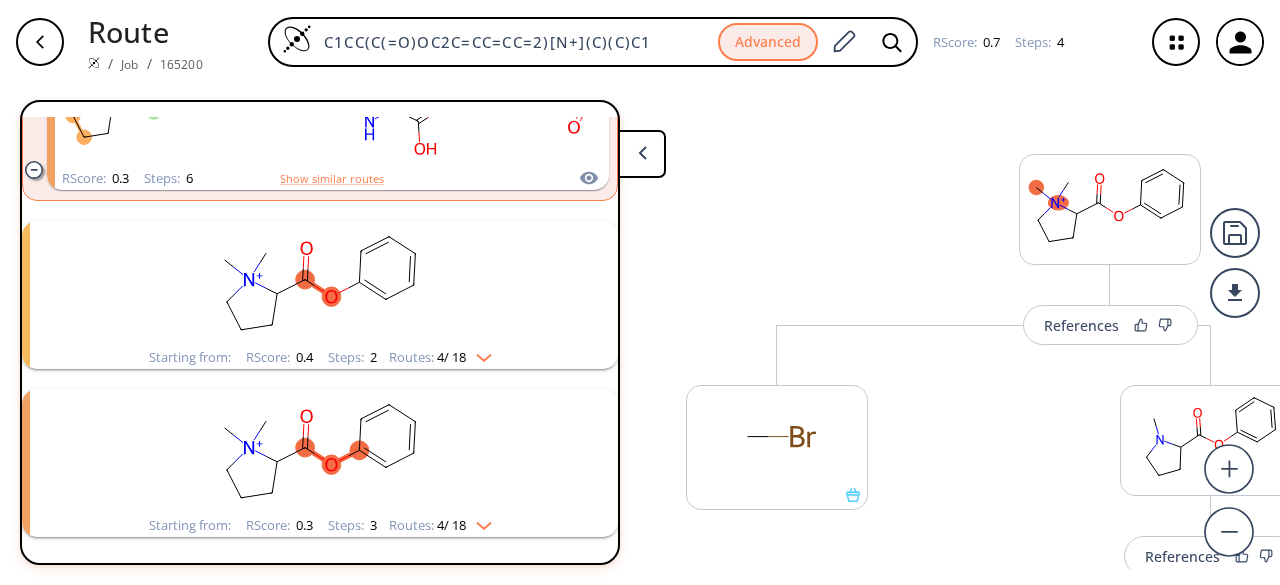 click 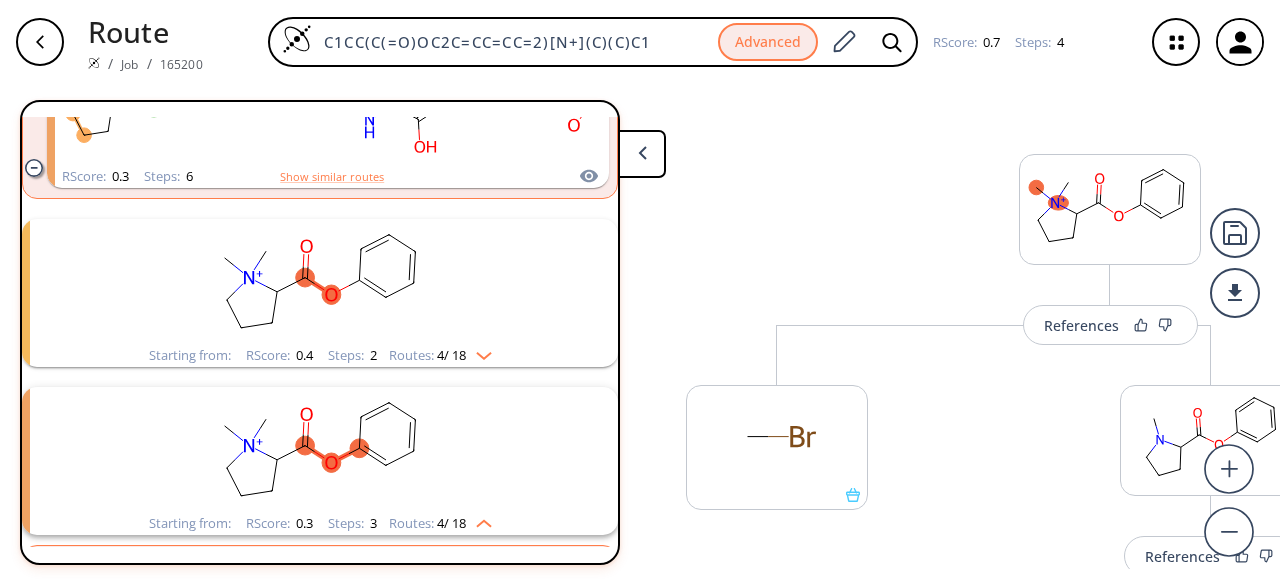 scroll, scrollTop: 2366, scrollLeft: 0, axis: vertical 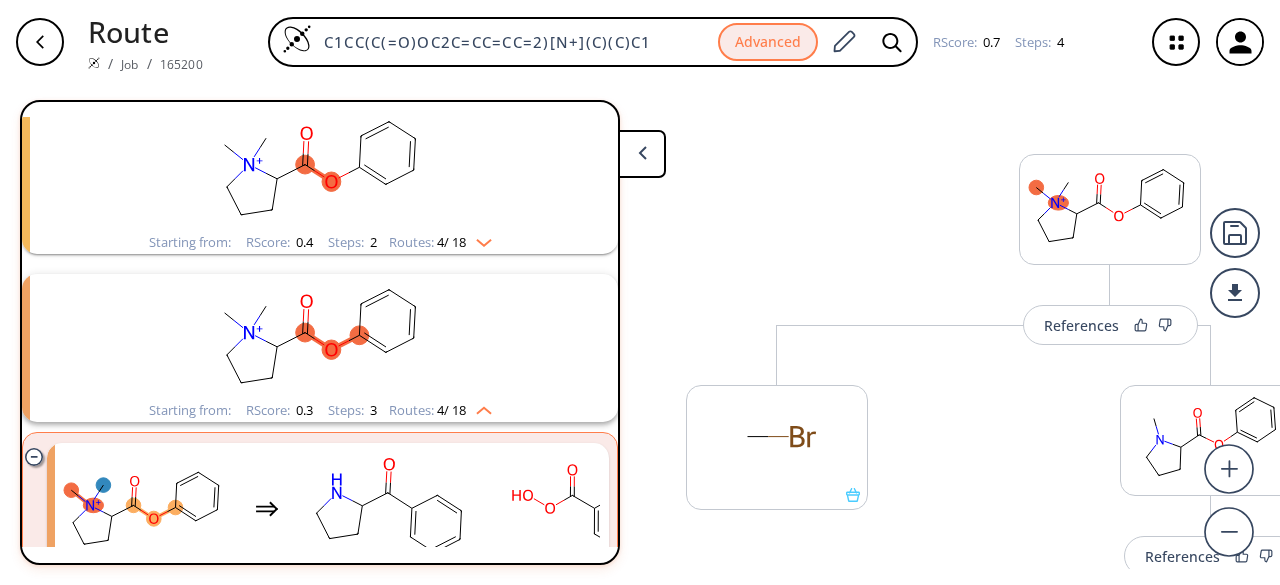 click 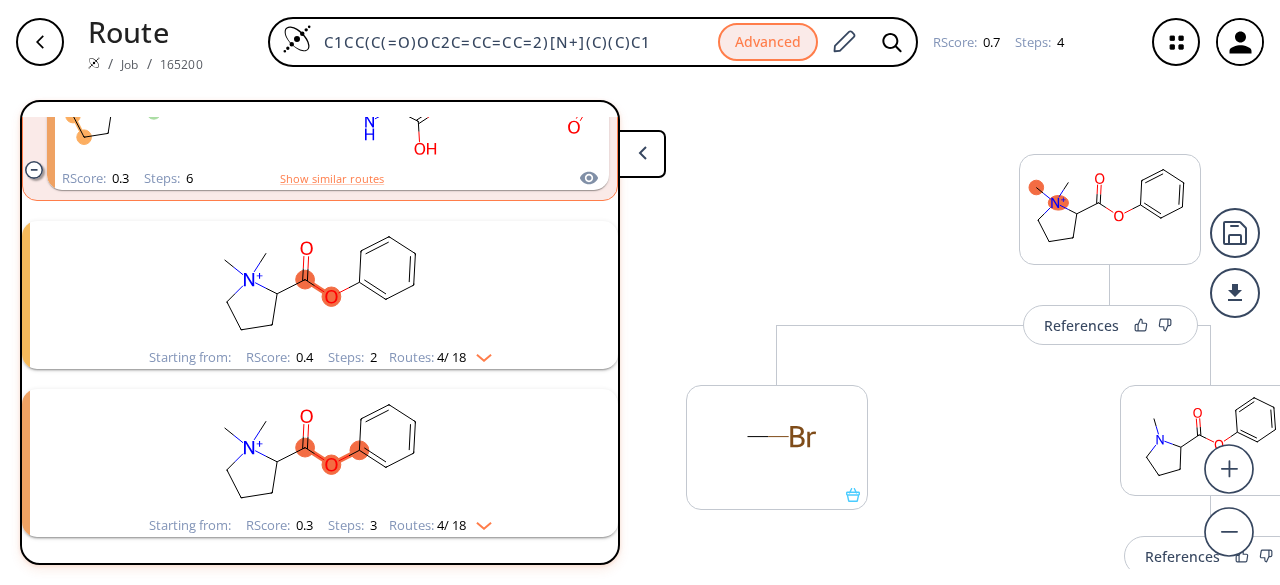 scroll, scrollTop: 2266, scrollLeft: 0, axis: vertical 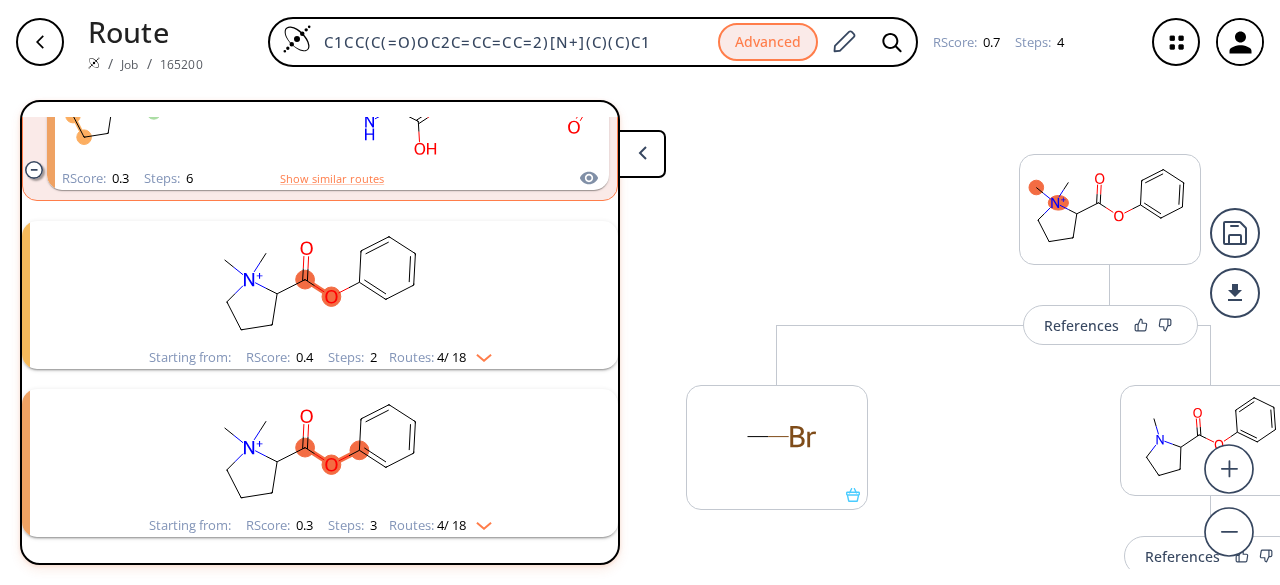 click 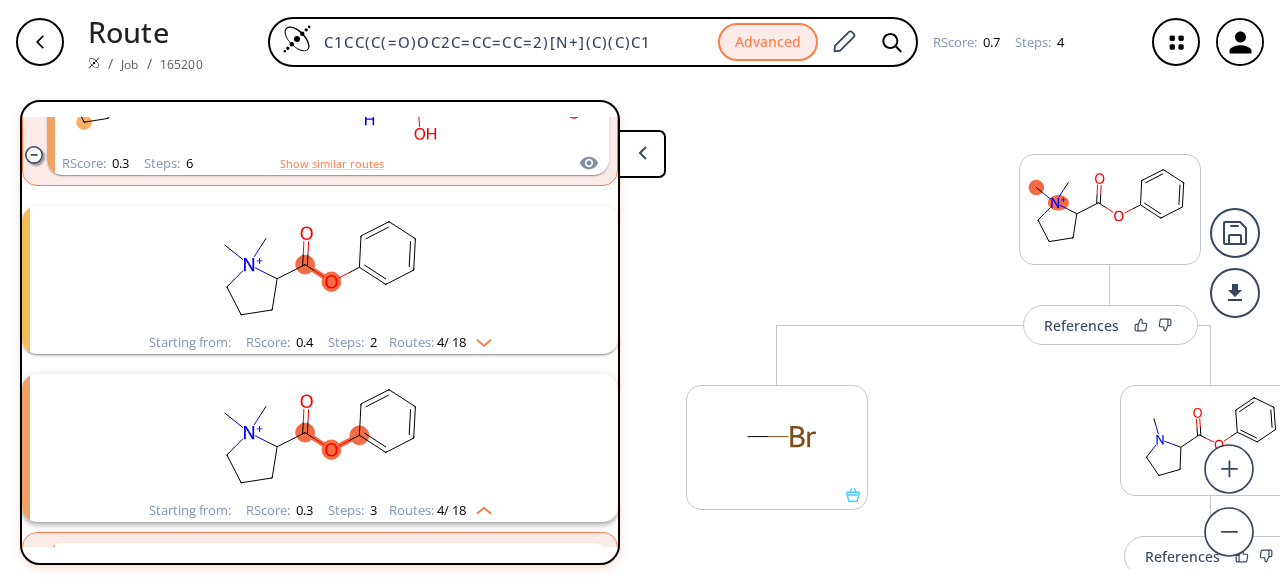 scroll, scrollTop: 2366, scrollLeft: 0, axis: vertical 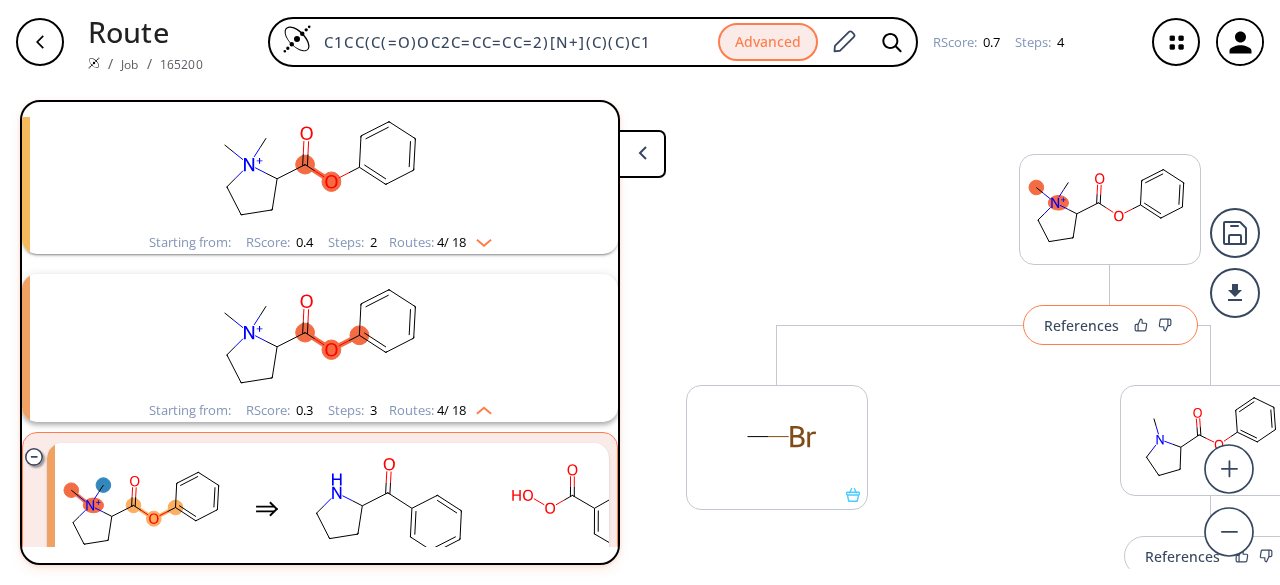 click on "References" at bounding box center (1081, 325) 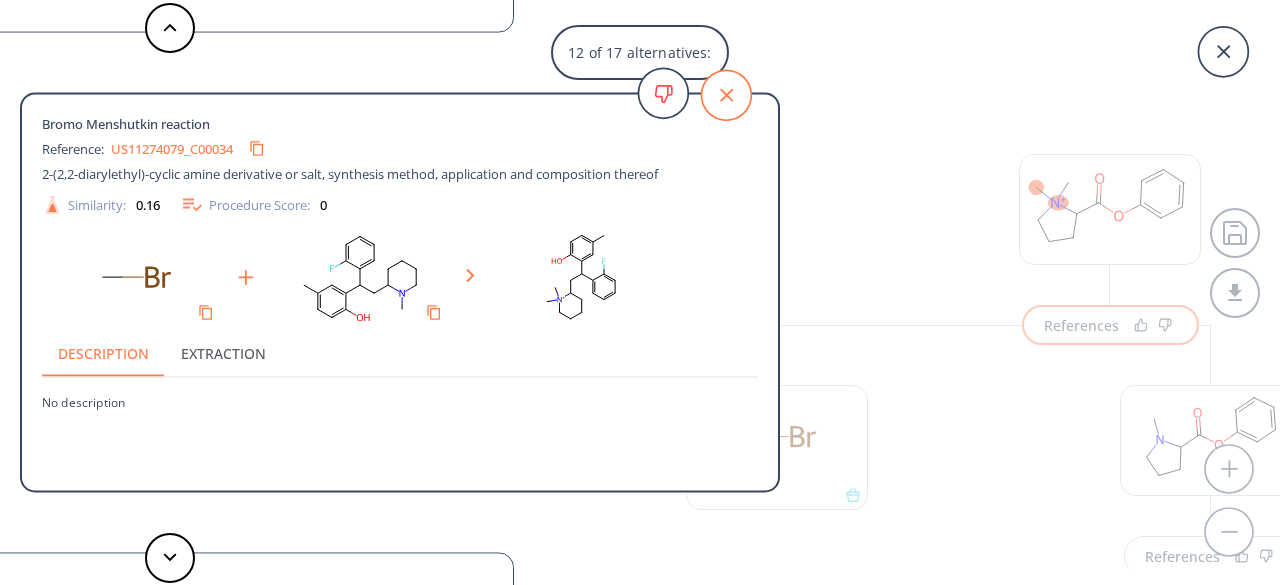 click 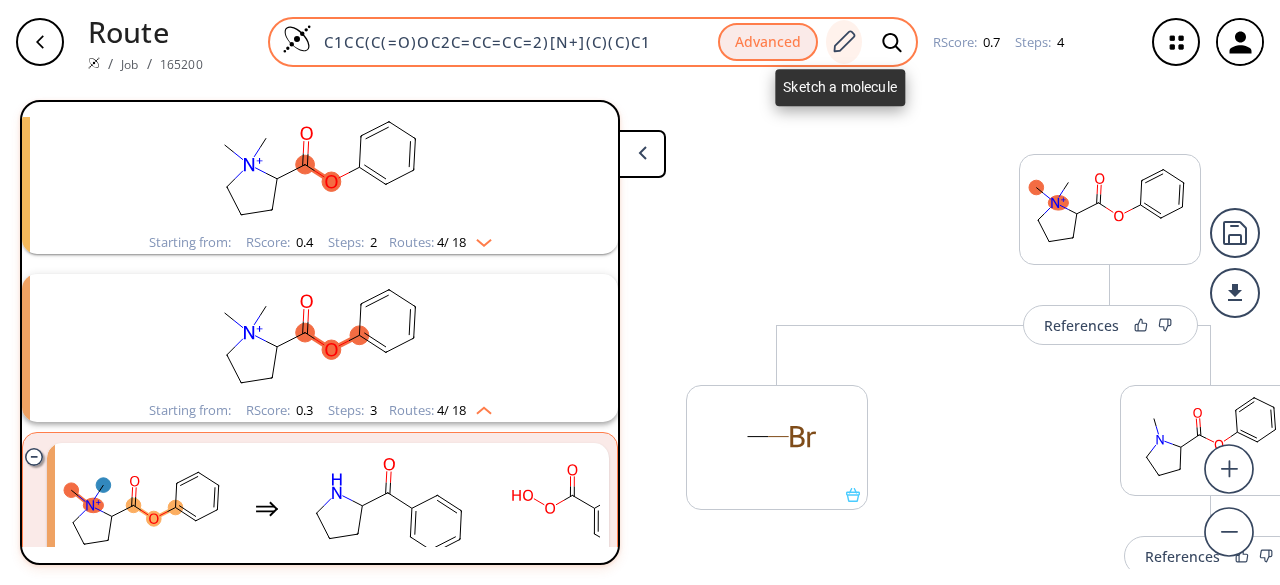 click 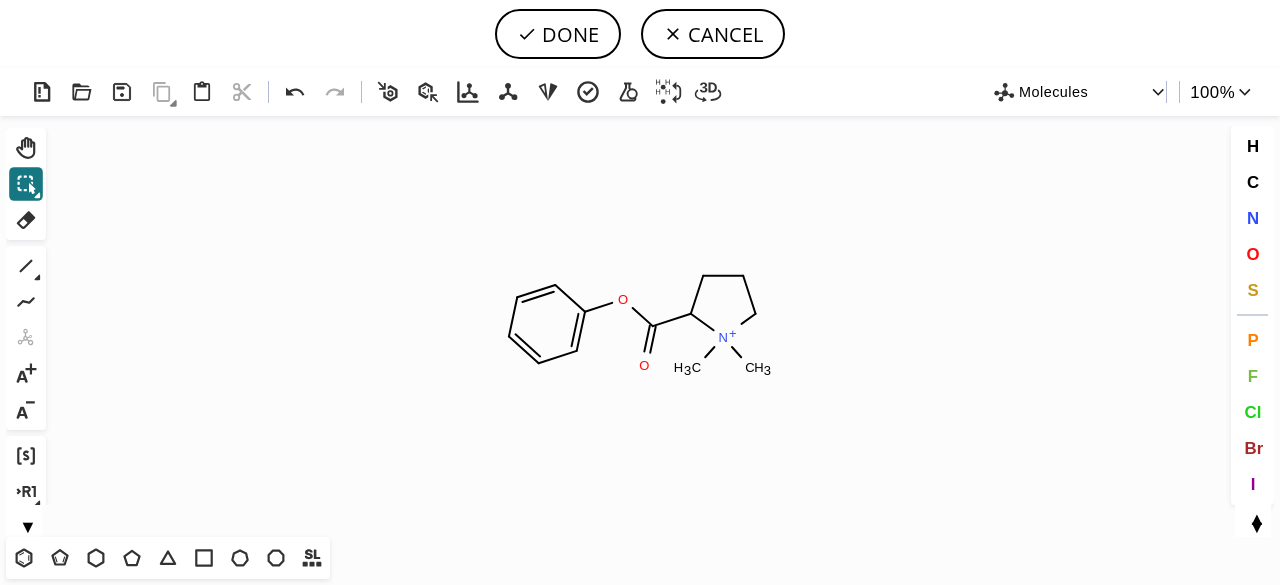 drag, startPoint x: 26, startPoint y: 214, endPoint x: 570, endPoint y: 278, distance: 547.7518 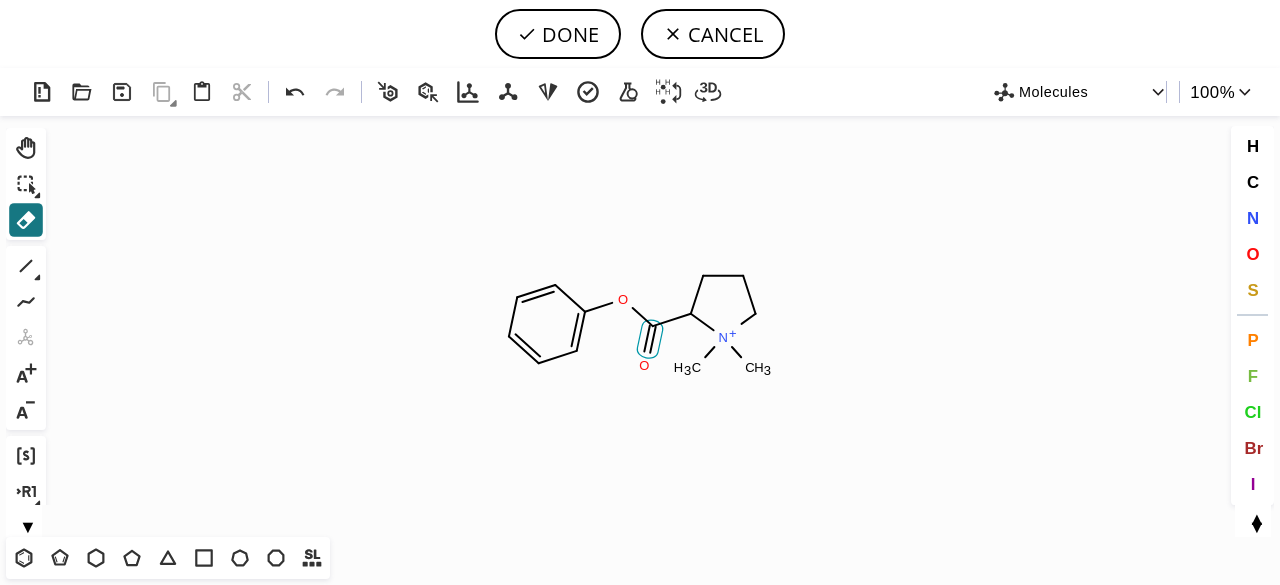 click 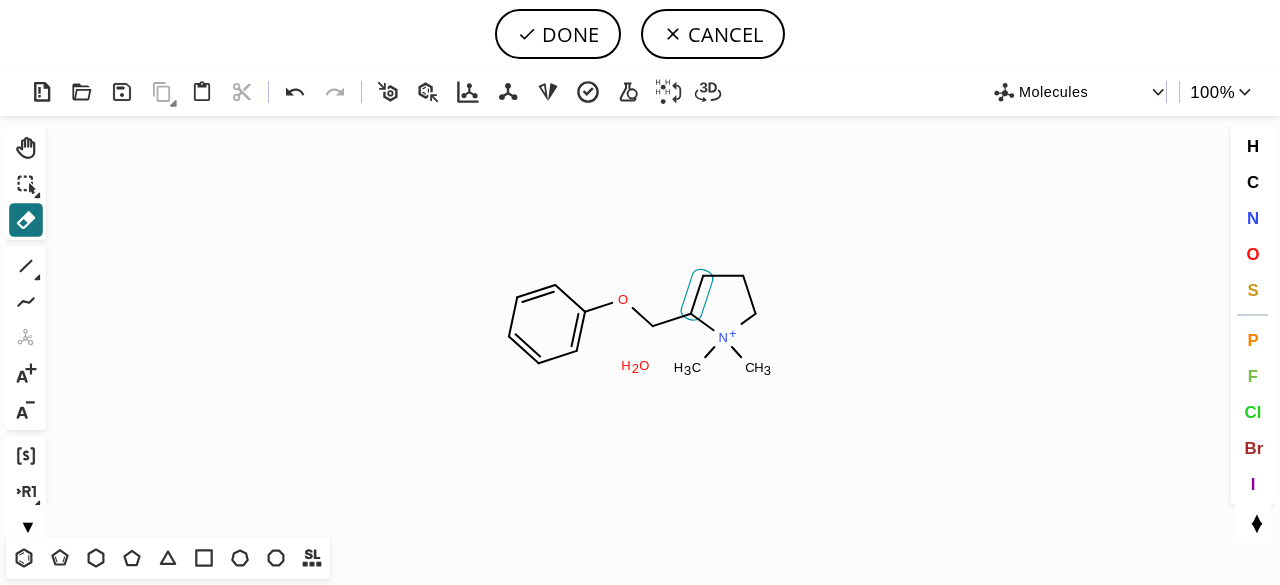click 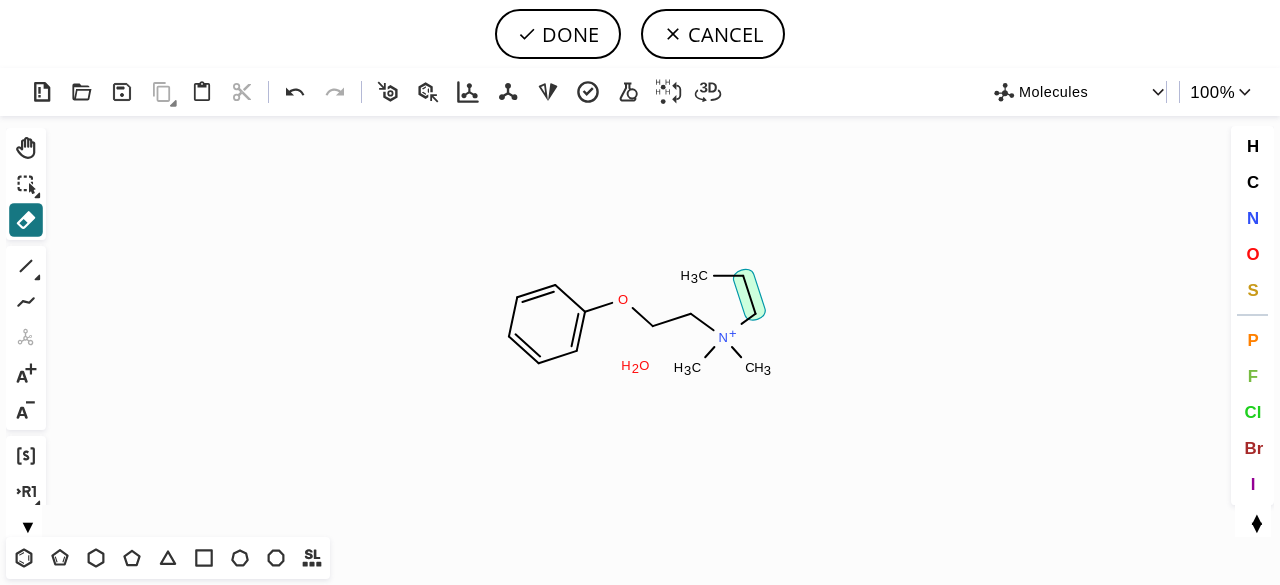 click 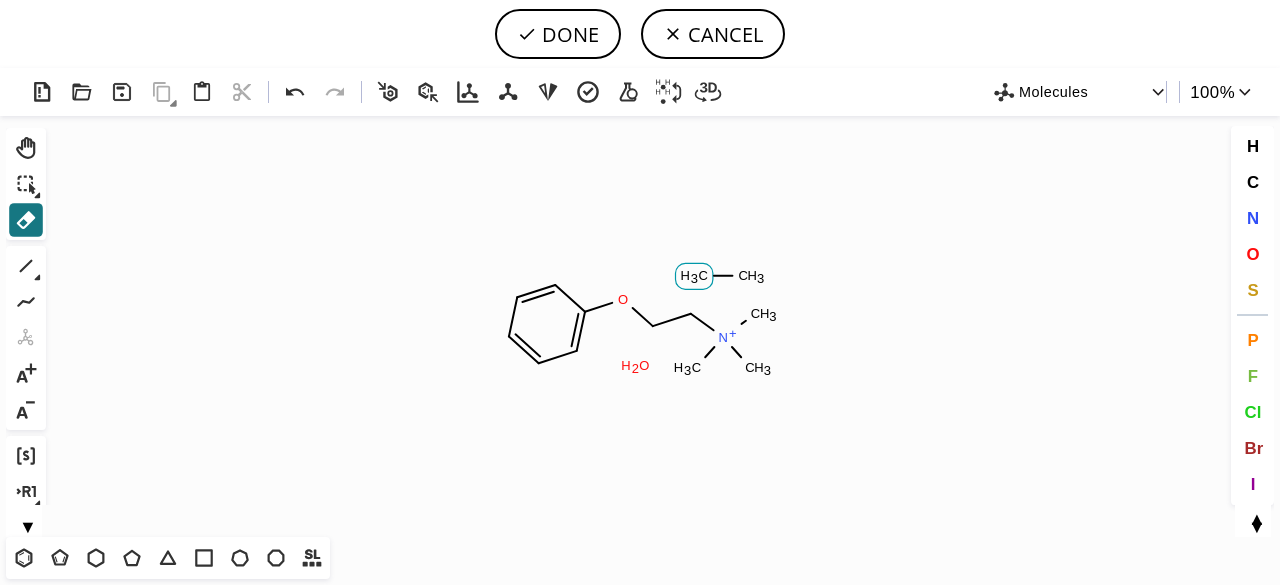 click 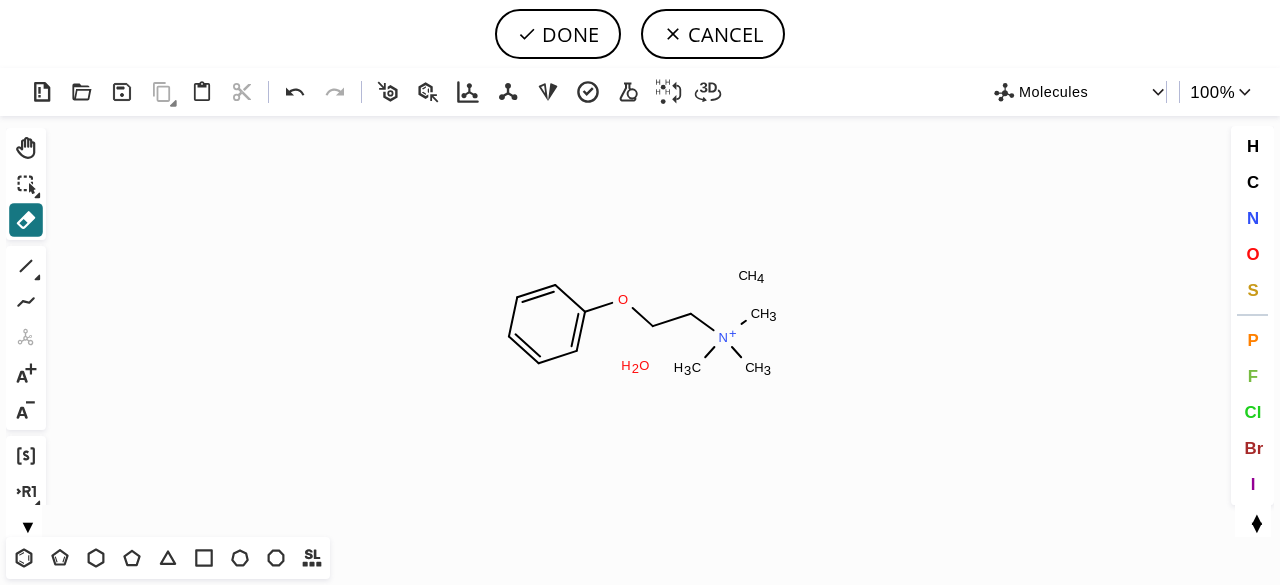click on "Created with [PERSON_NAME] 2.3.0 O H 2 C H 3 N + O C H 3 C H 3 C H 4" 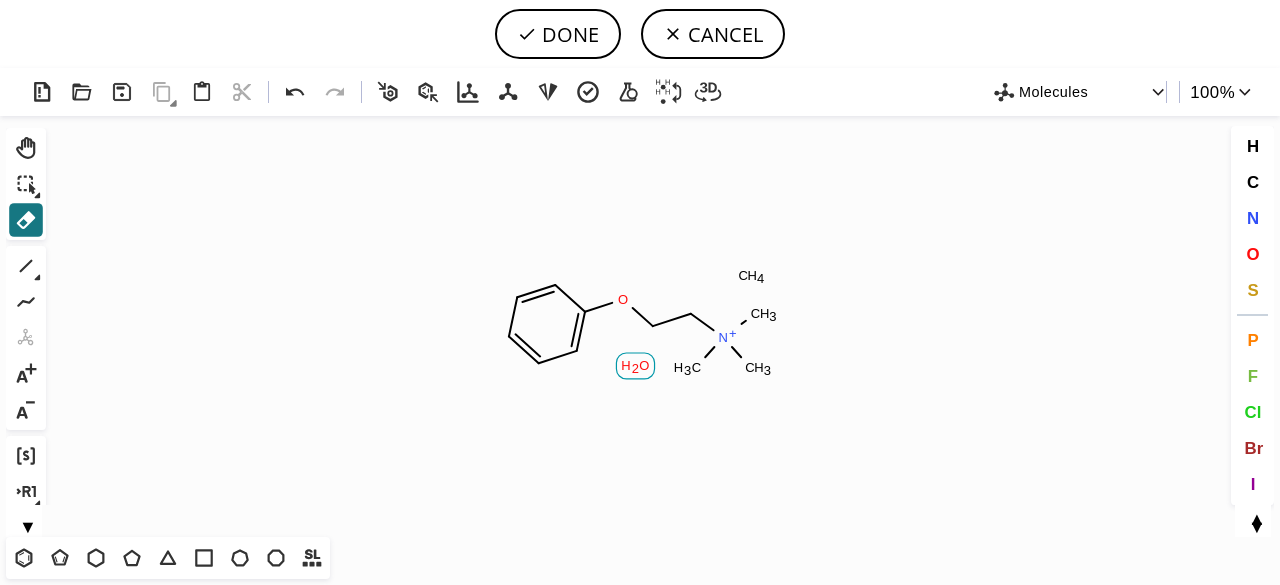 click on "2" 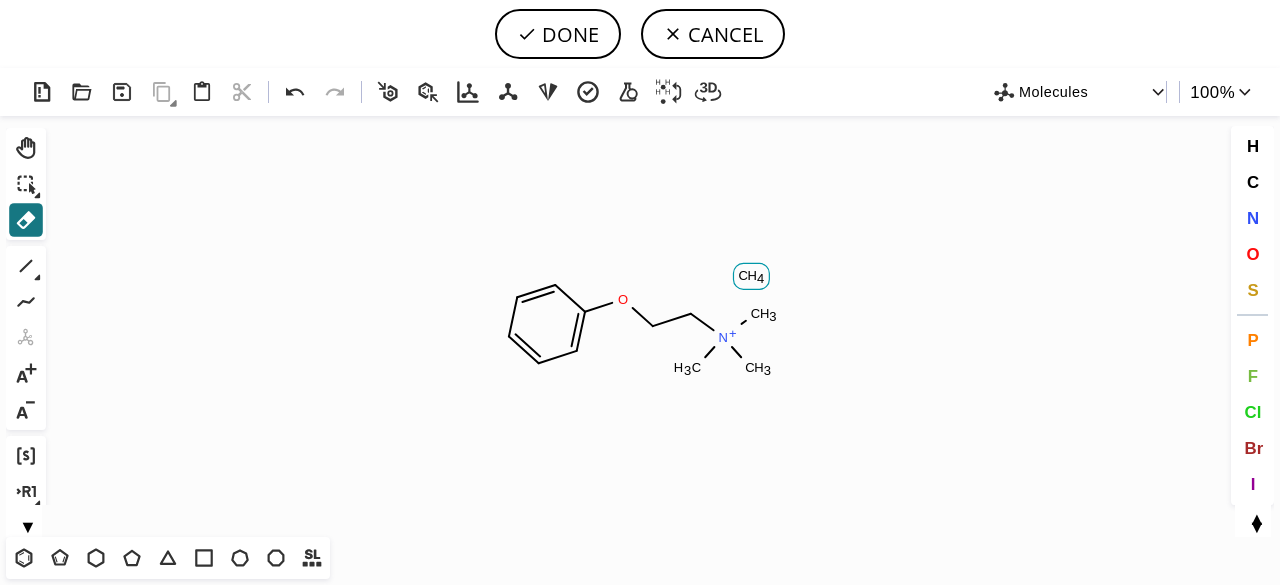 click 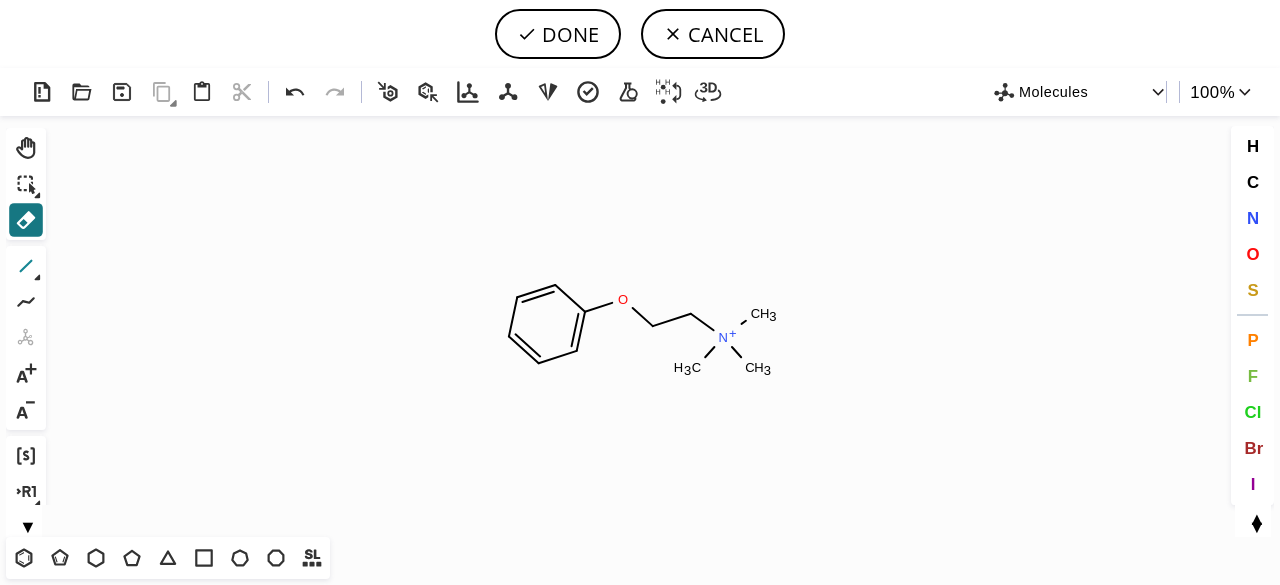 click 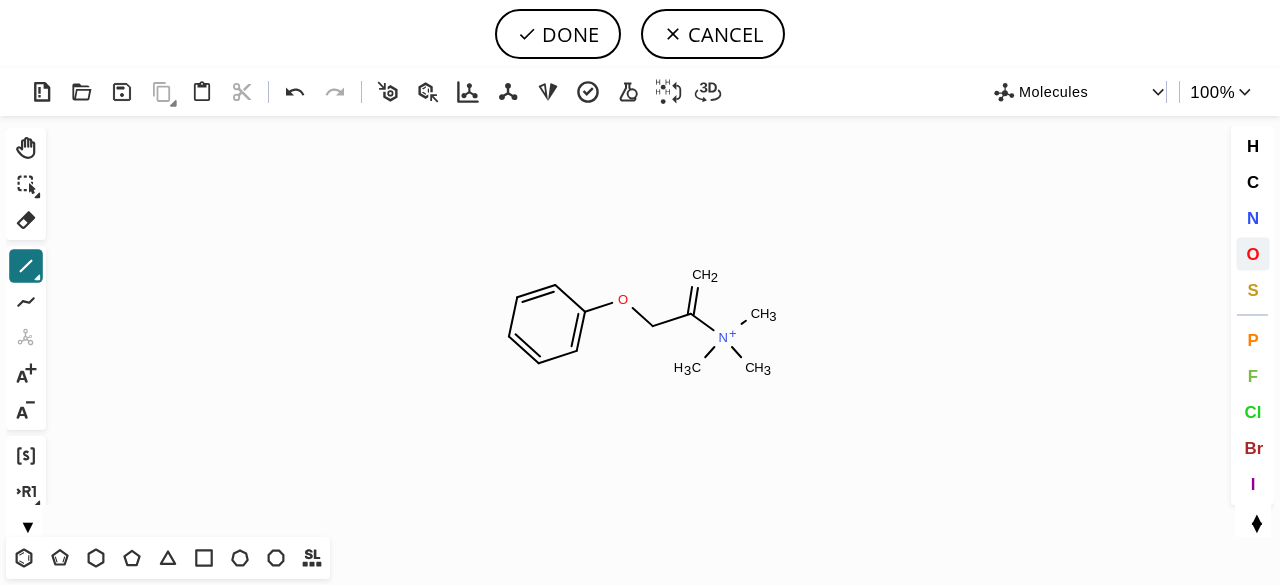 click on "O" at bounding box center [1253, 254] 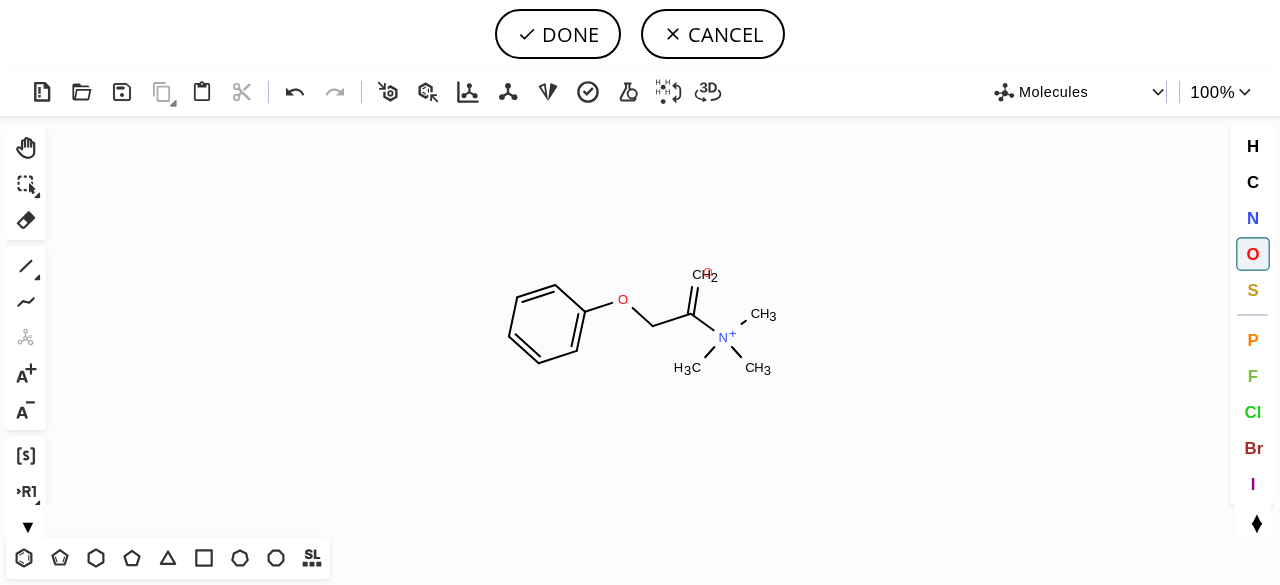 click on "O" 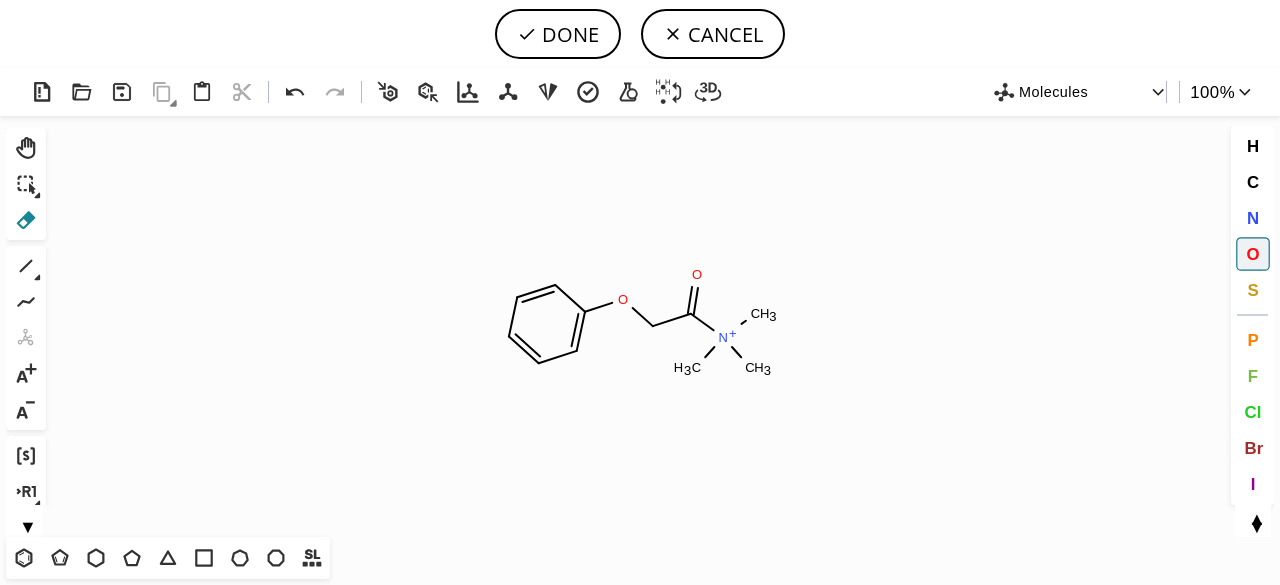 click 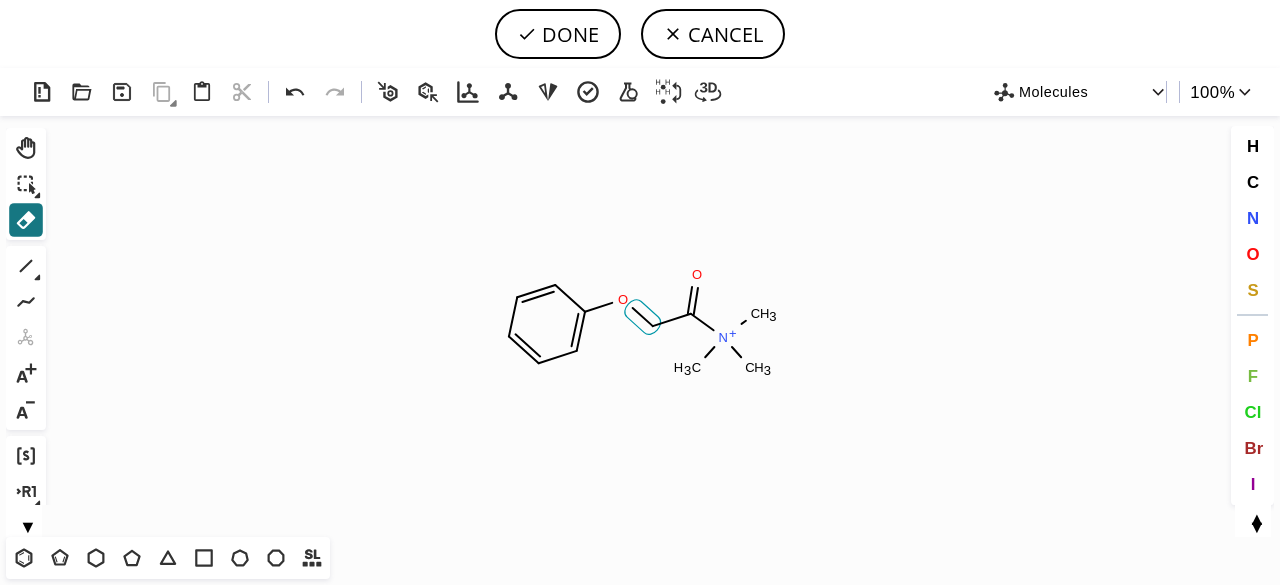 click 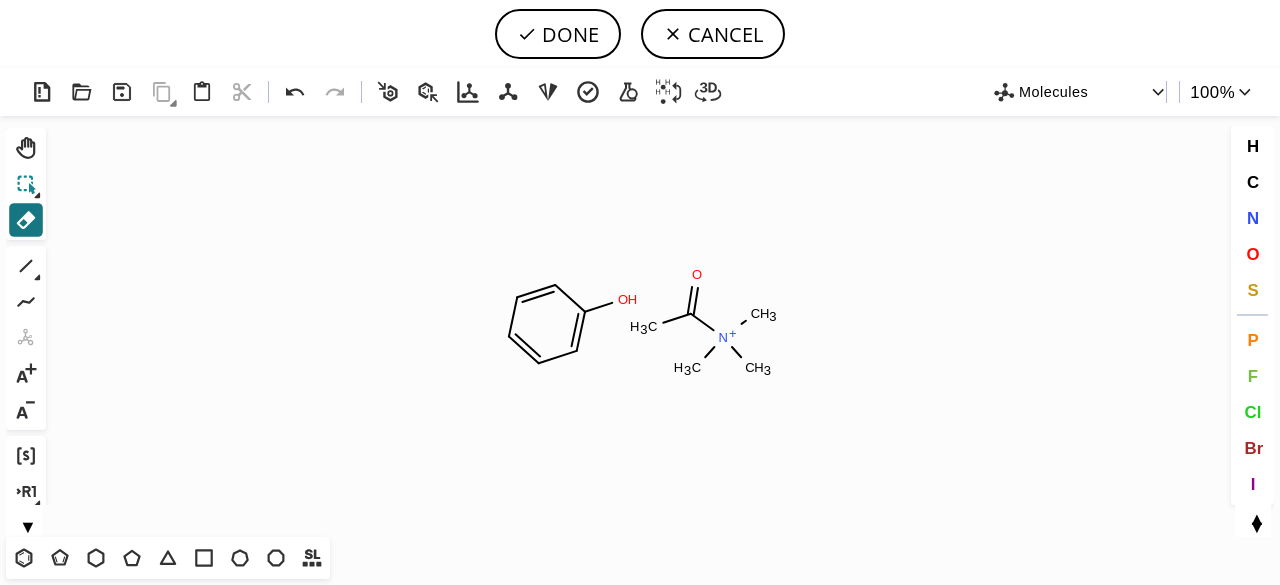click 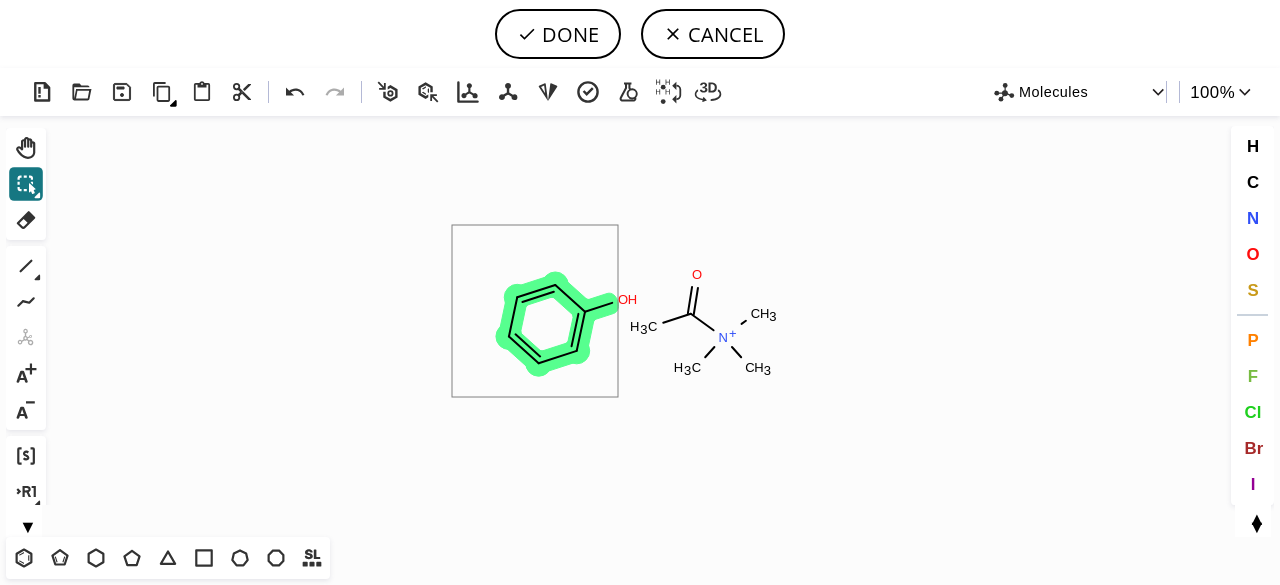 drag, startPoint x: 452, startPoint y: 225, endPoint x: 606, endPoint y: 373, distance: 213.5884 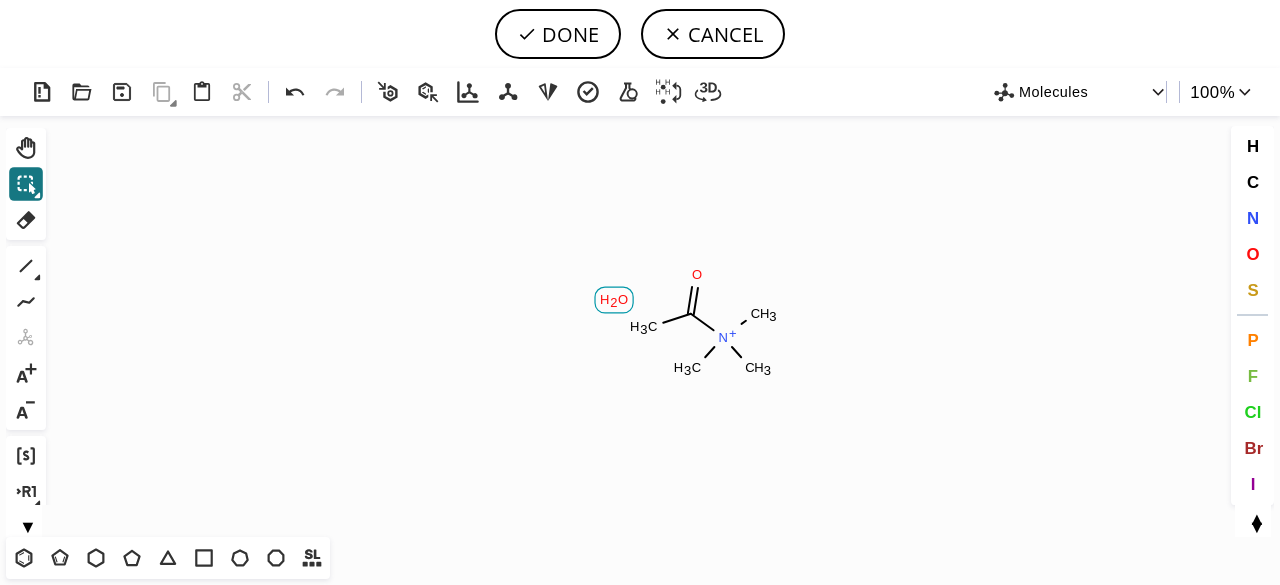 click on "O" 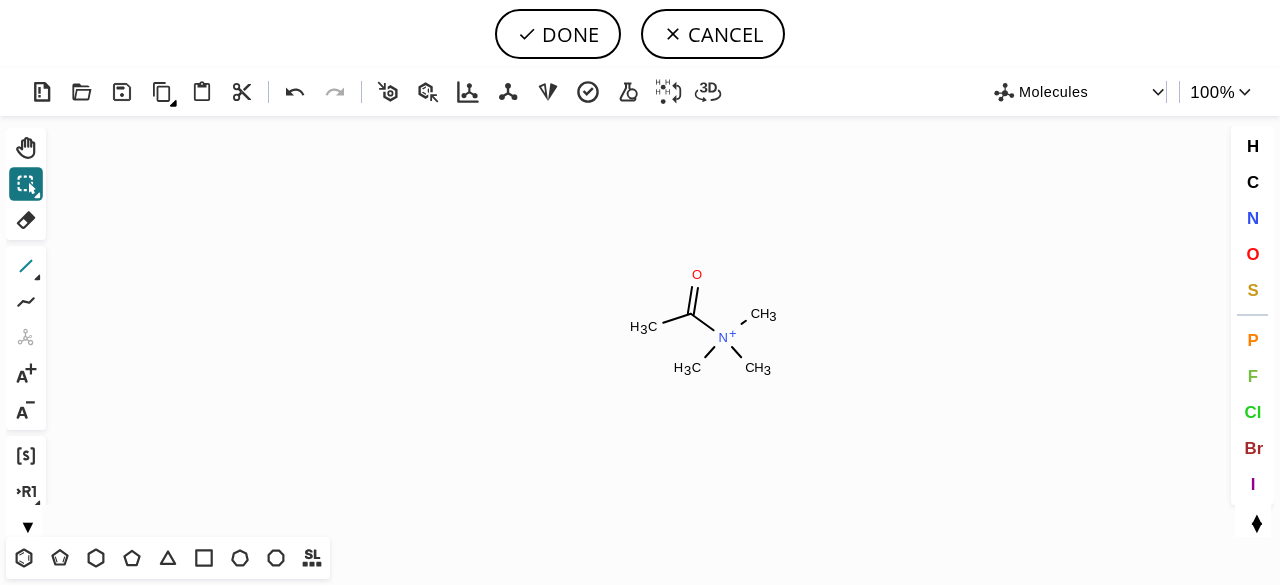click 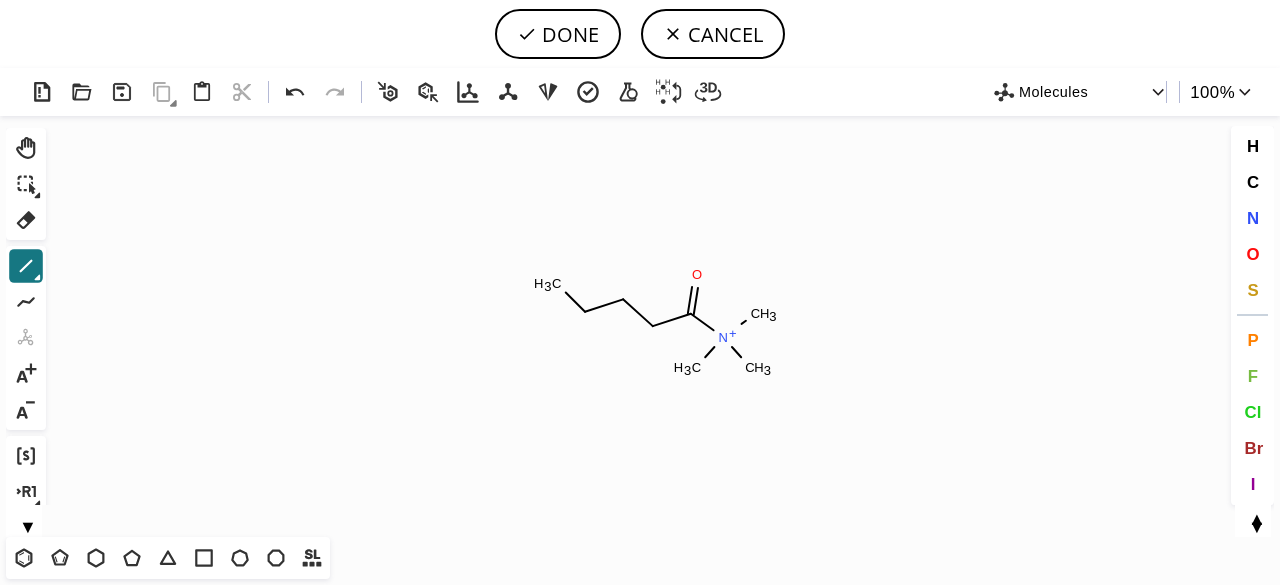 drag, startPoint x: 580, startPoint y: 314, endPoint x: 562, endPoint y: 289, distance: 30.805843 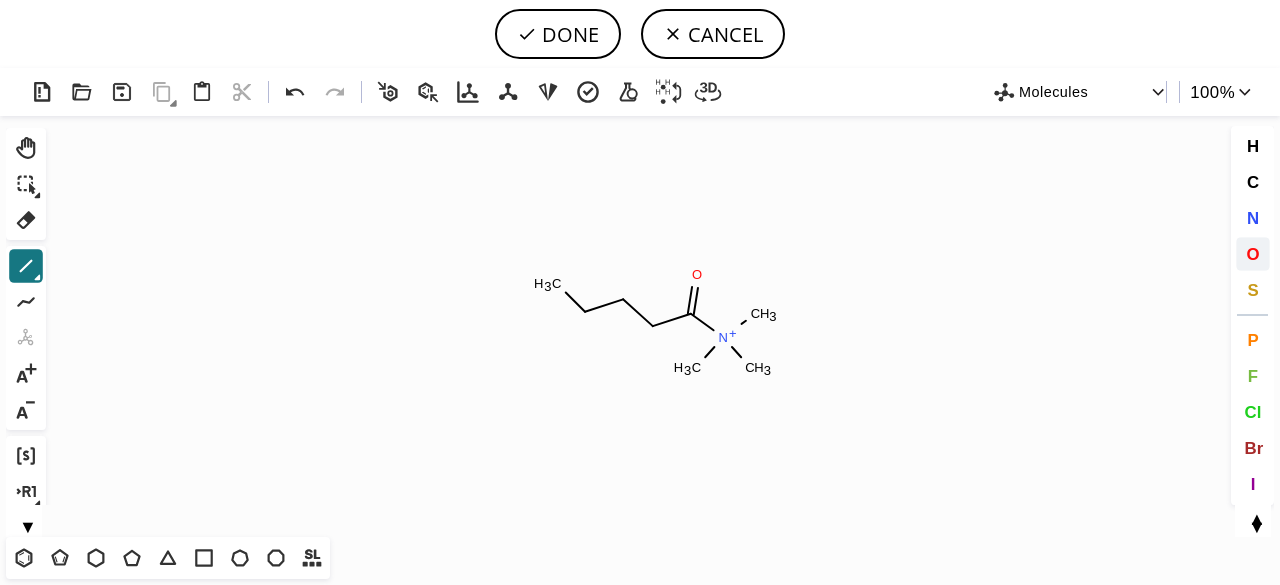 click on "O" at bounding box center [1253, 254] 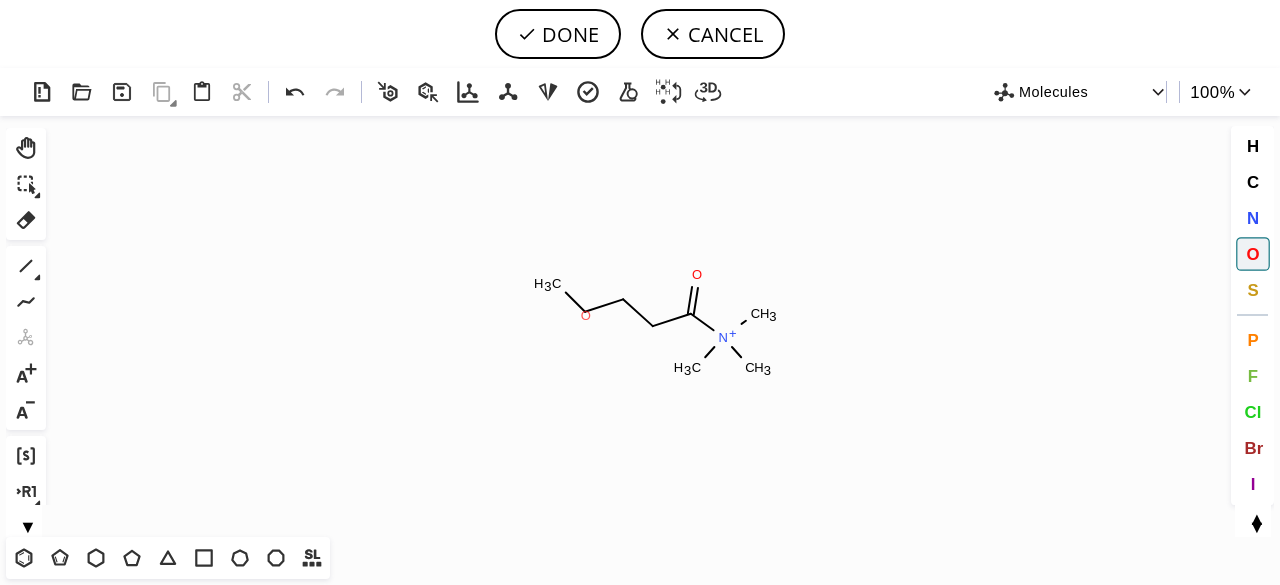 click on "O" 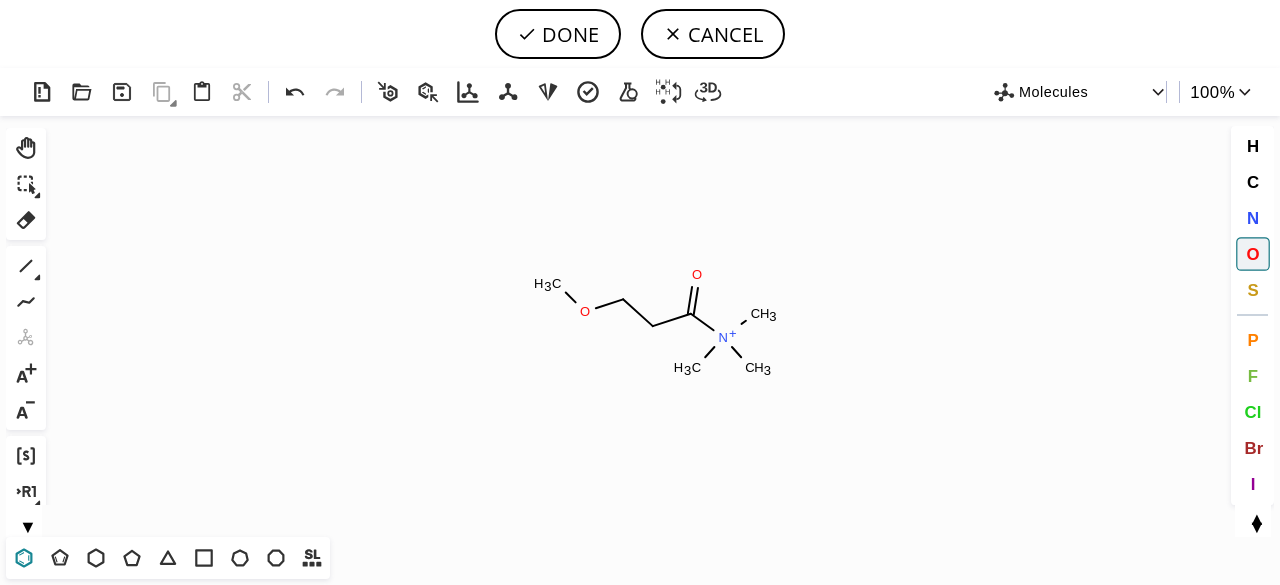 click 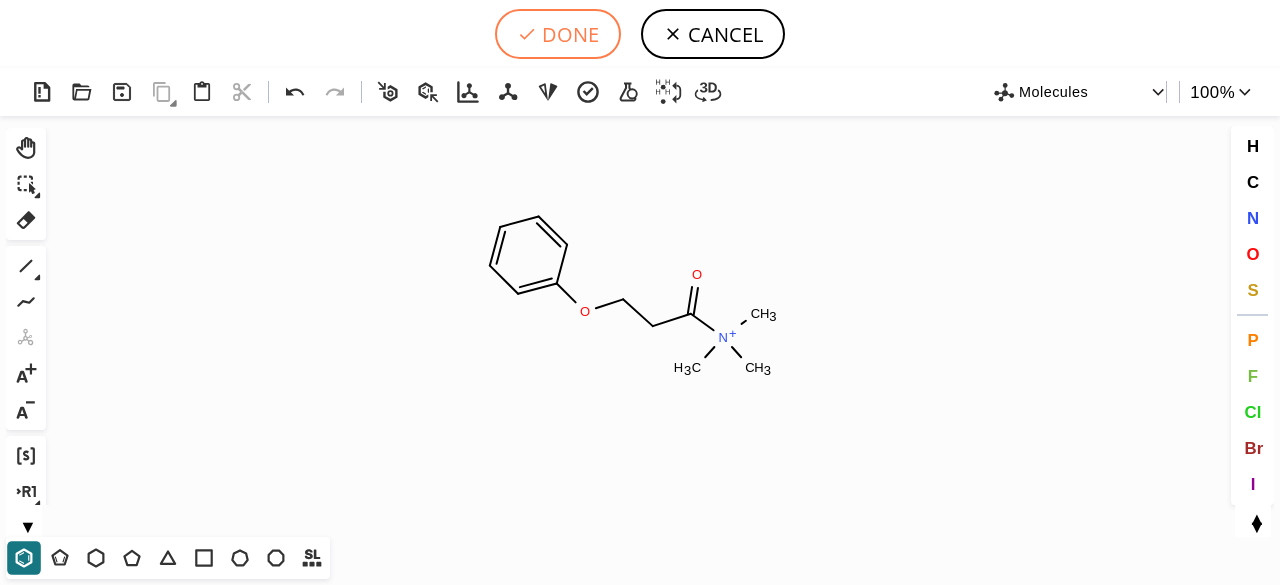 click on "DONE" at bounding box center (558, 34) 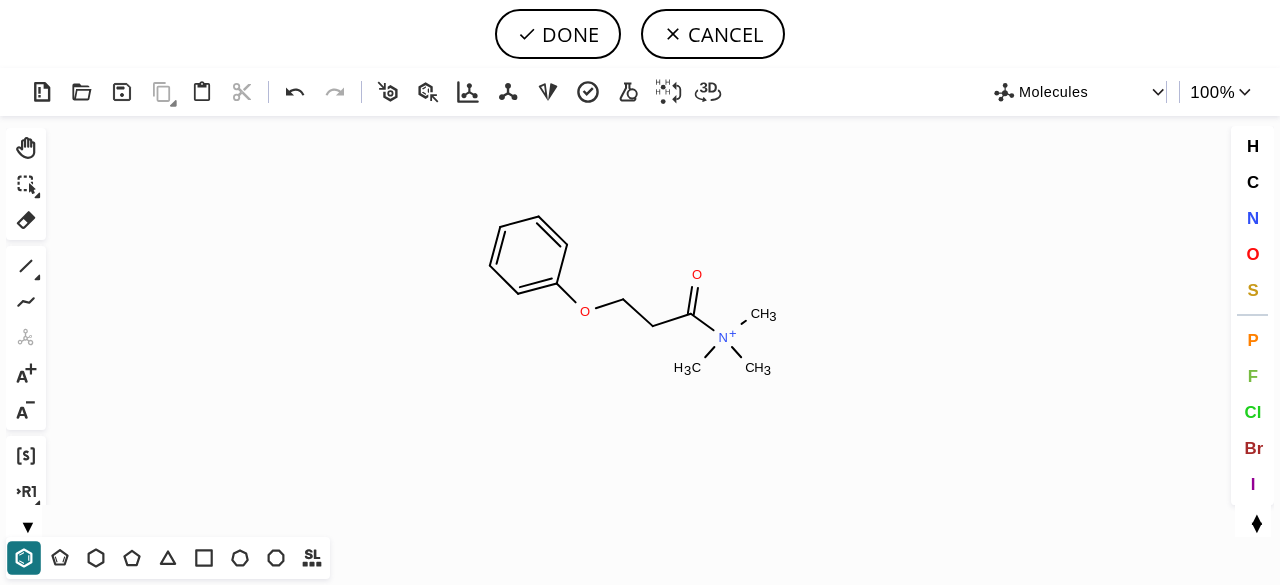 type on "C(=O)([N+](C)(C)C)CCOC1C=CC=CC=1" 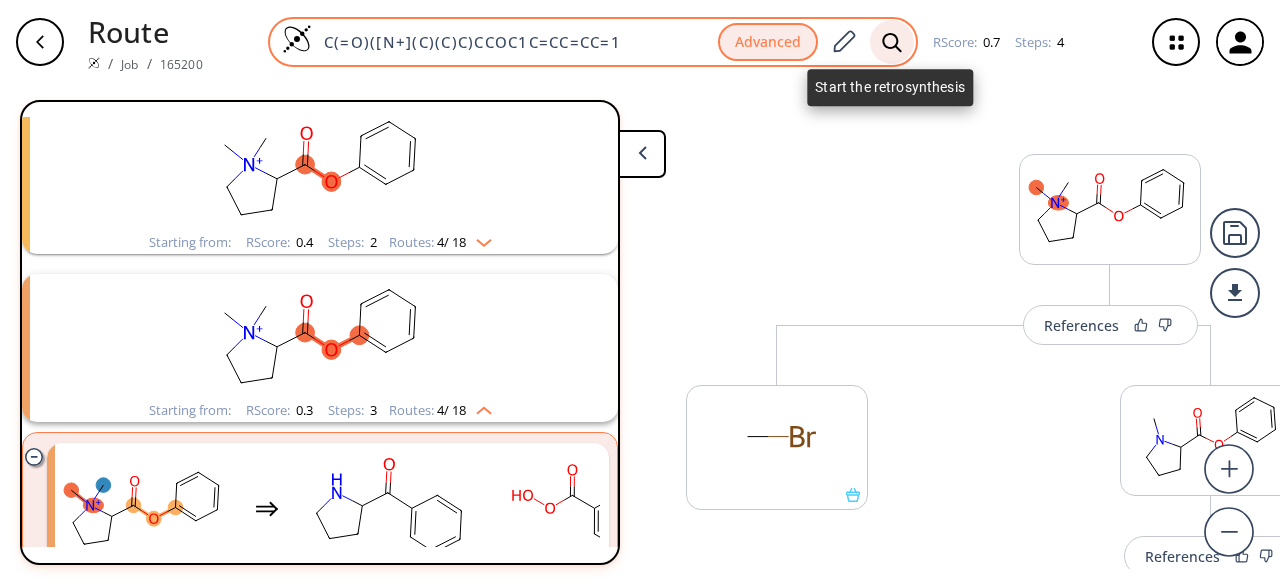 click 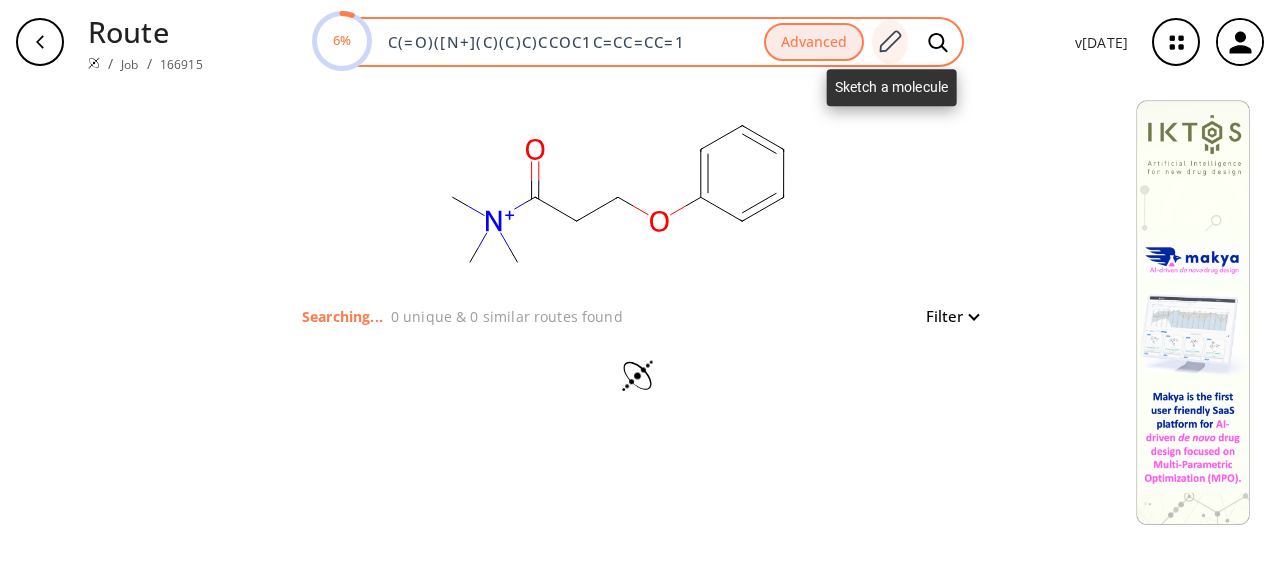 click 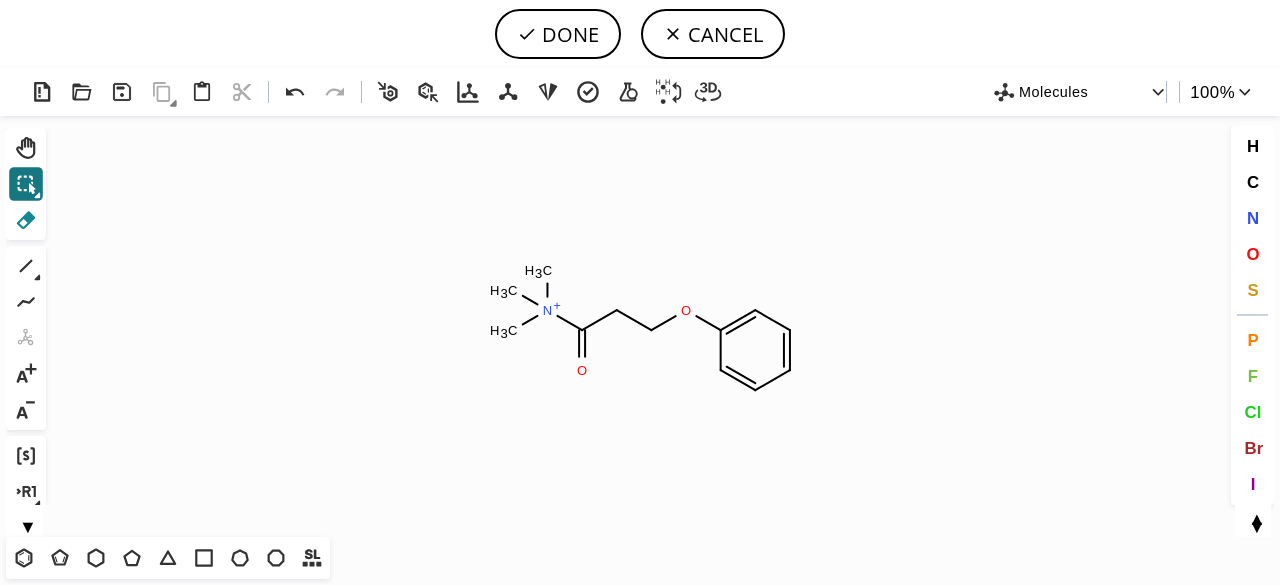 click 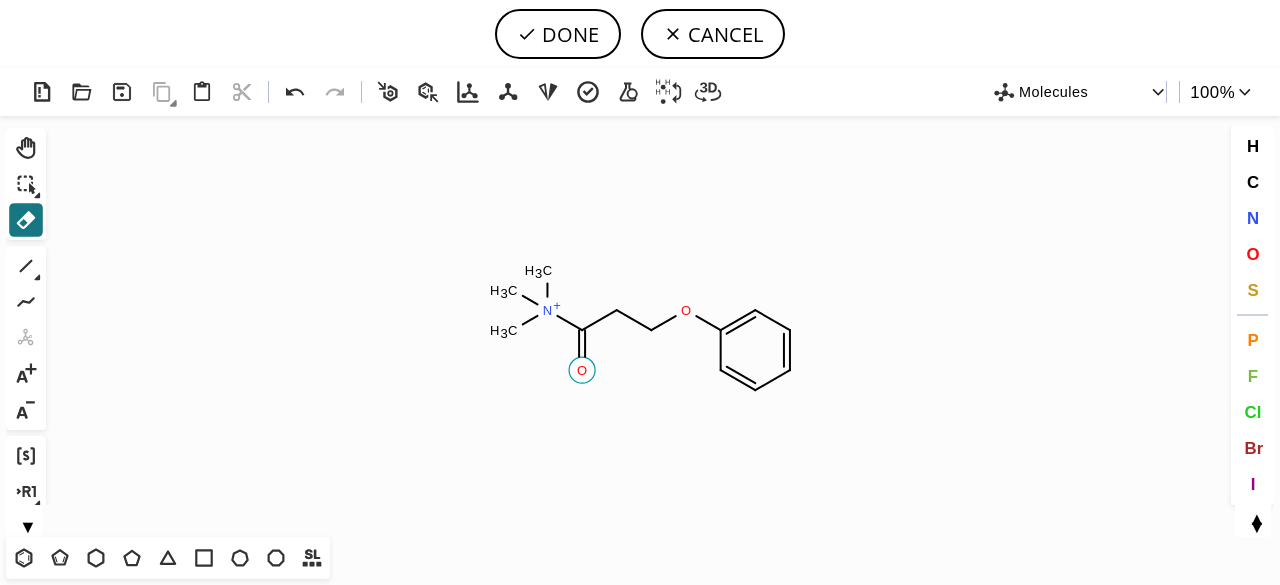 click 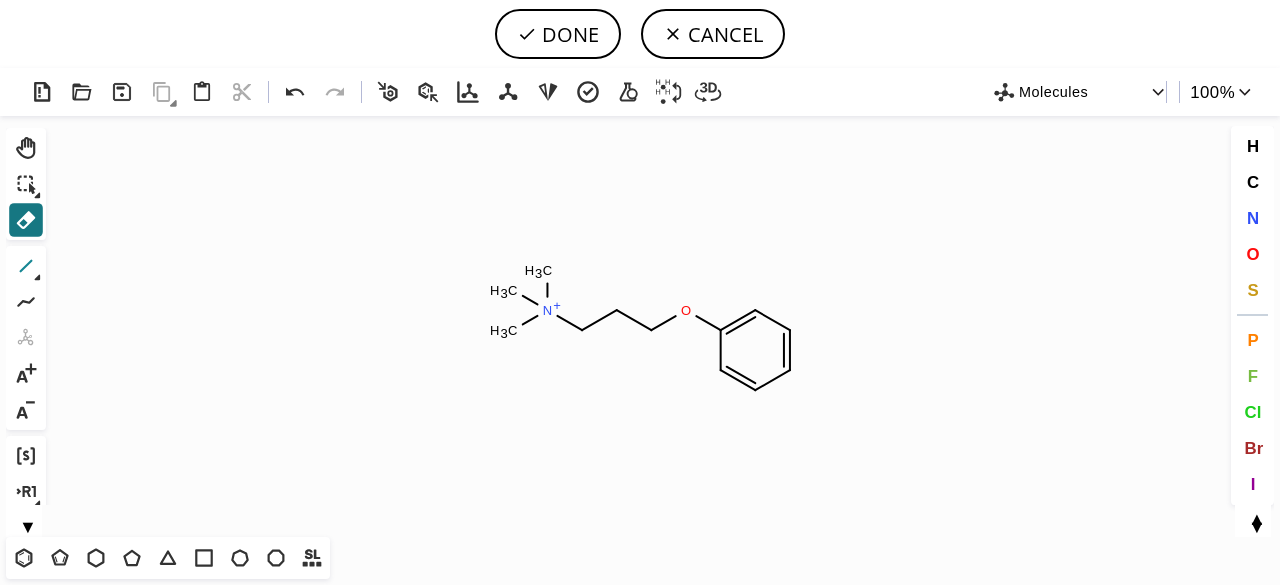 click 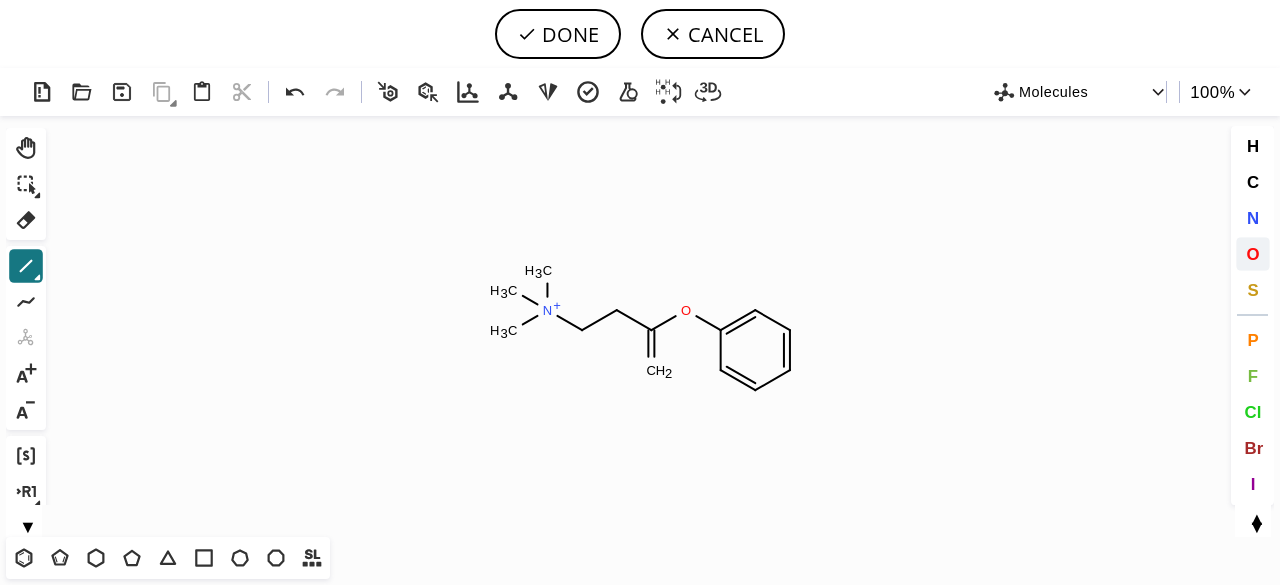click on "O" at bounding box center [1253, 254] 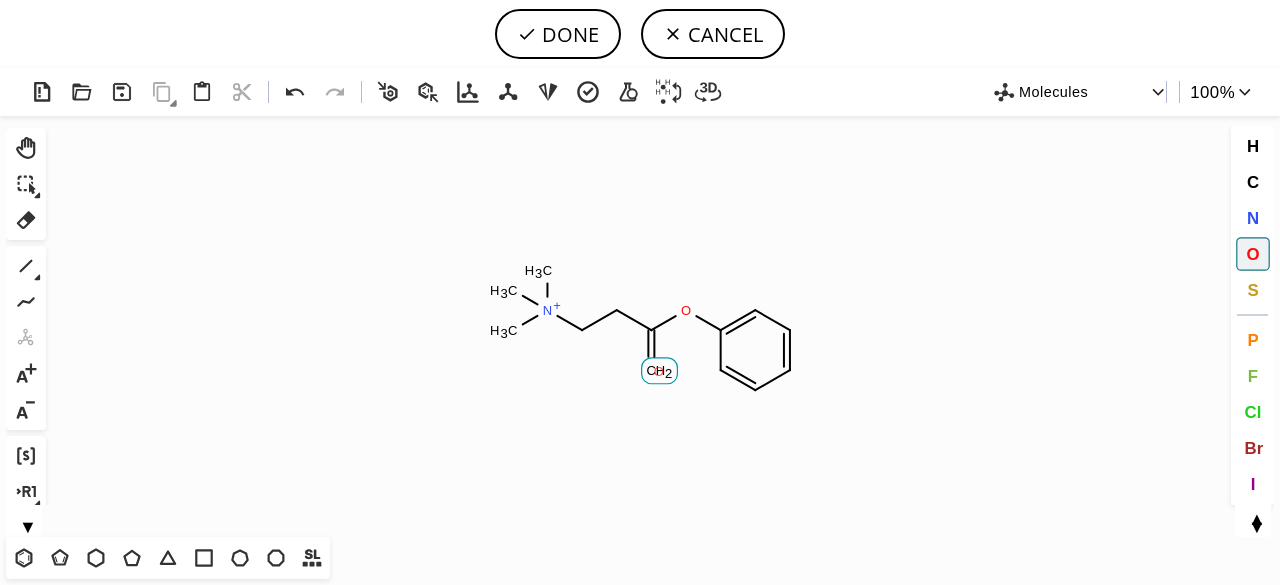 click on "O" 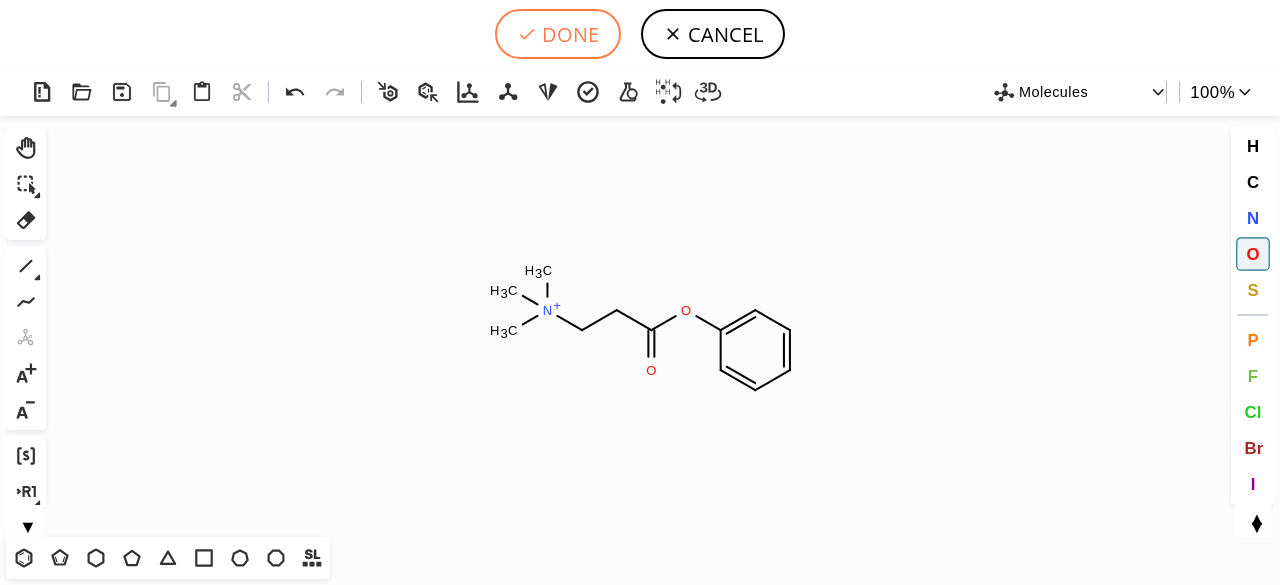 click on "DONE" at bounding box center (558, 34) 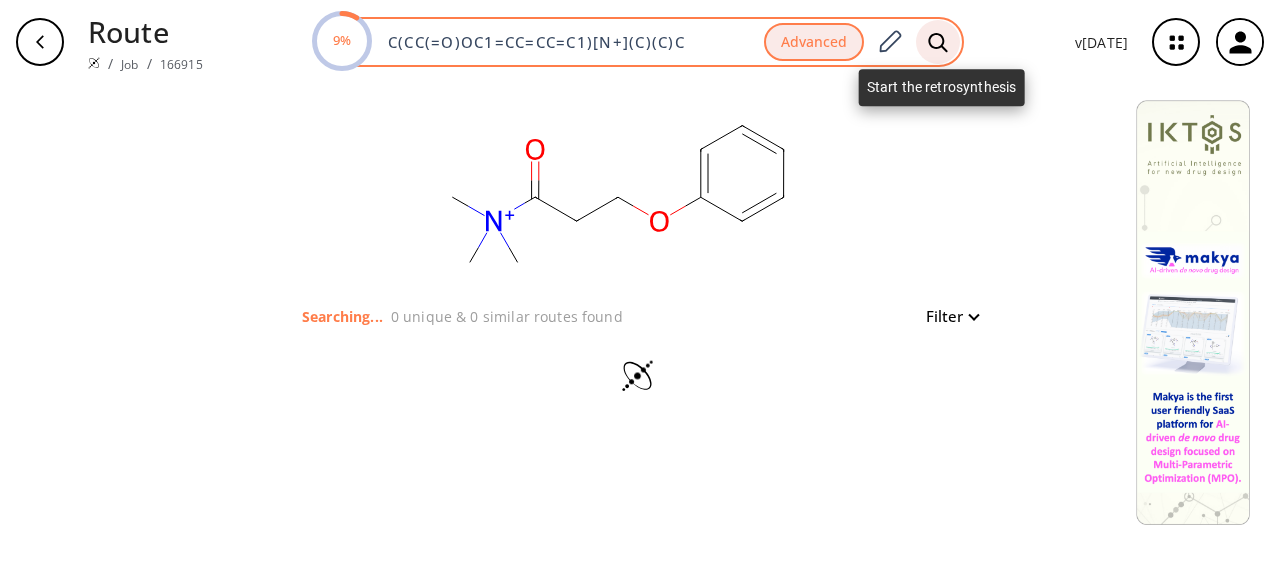 click 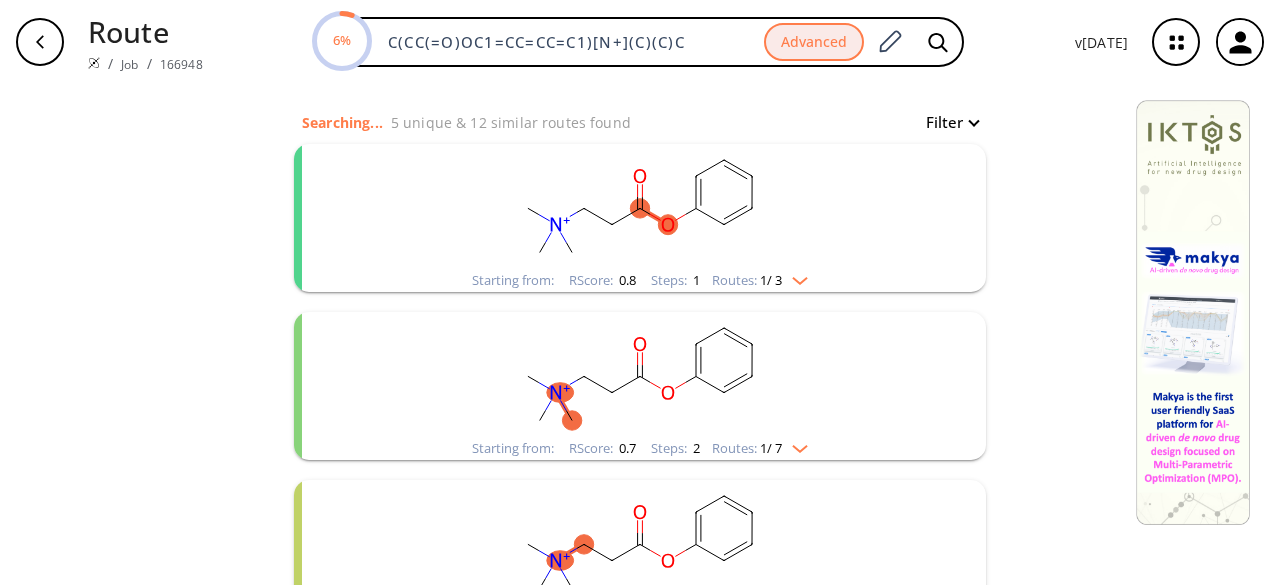 scroll, scrollTop: 100, scrollLeft: 0, axis: vertical 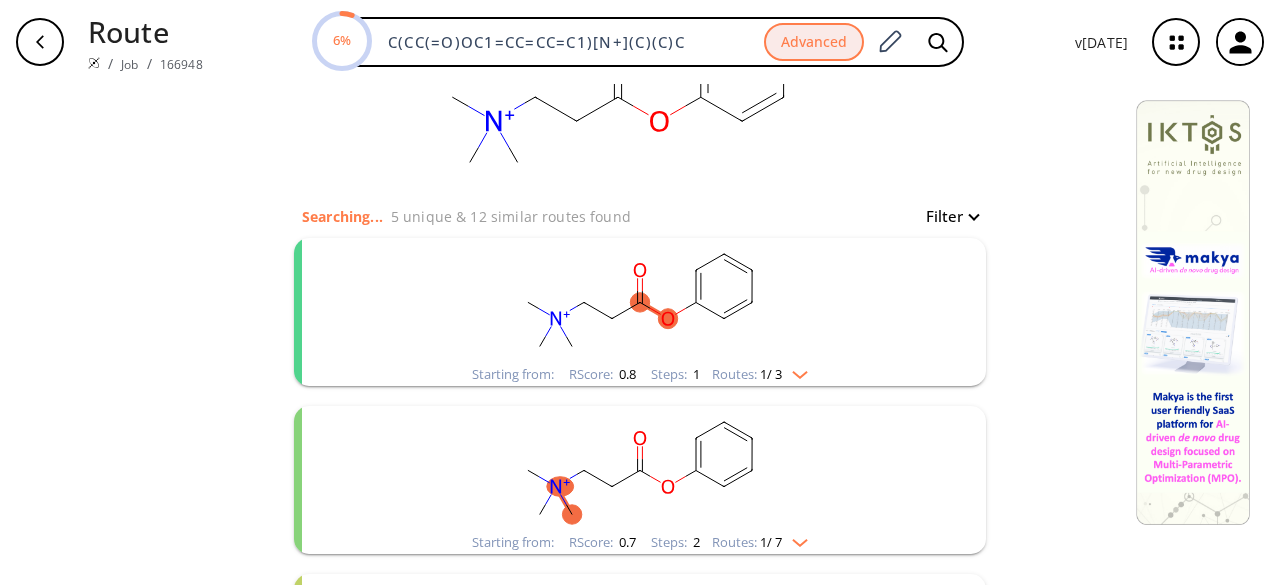 click 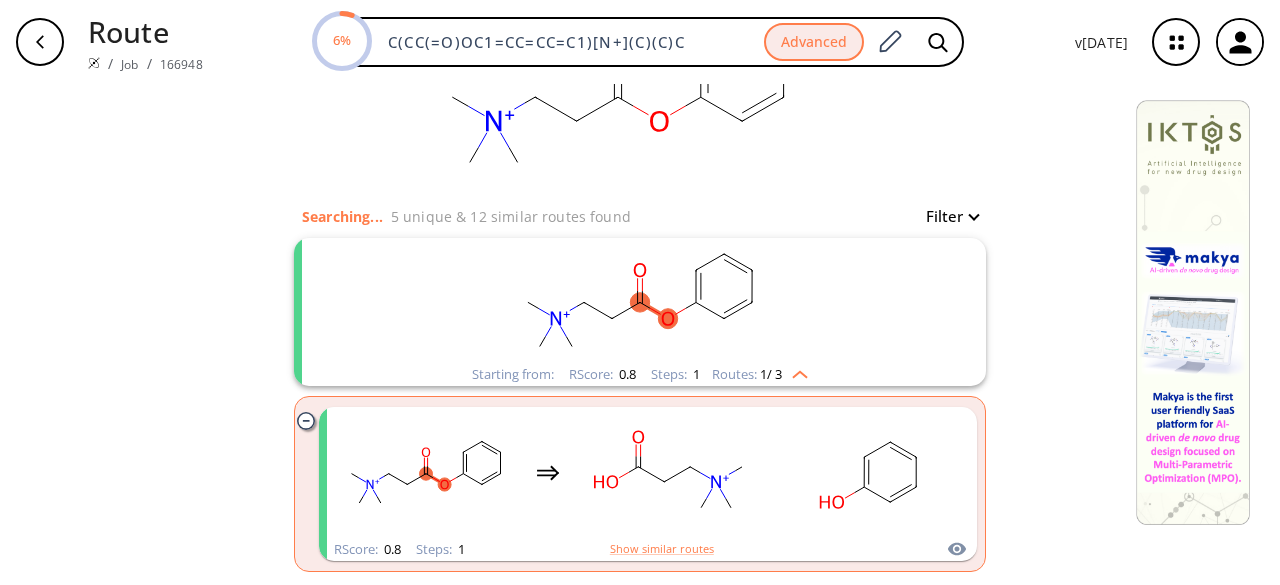 scroll, scrollTop: 200, scrollLeft: 0, axis: vertical 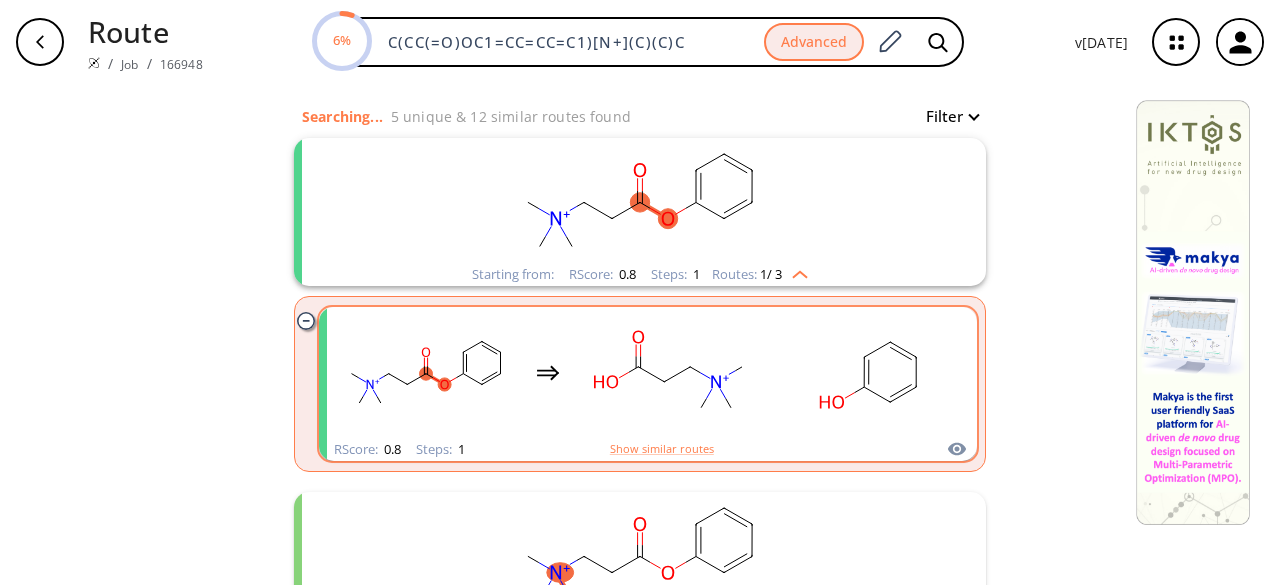 click 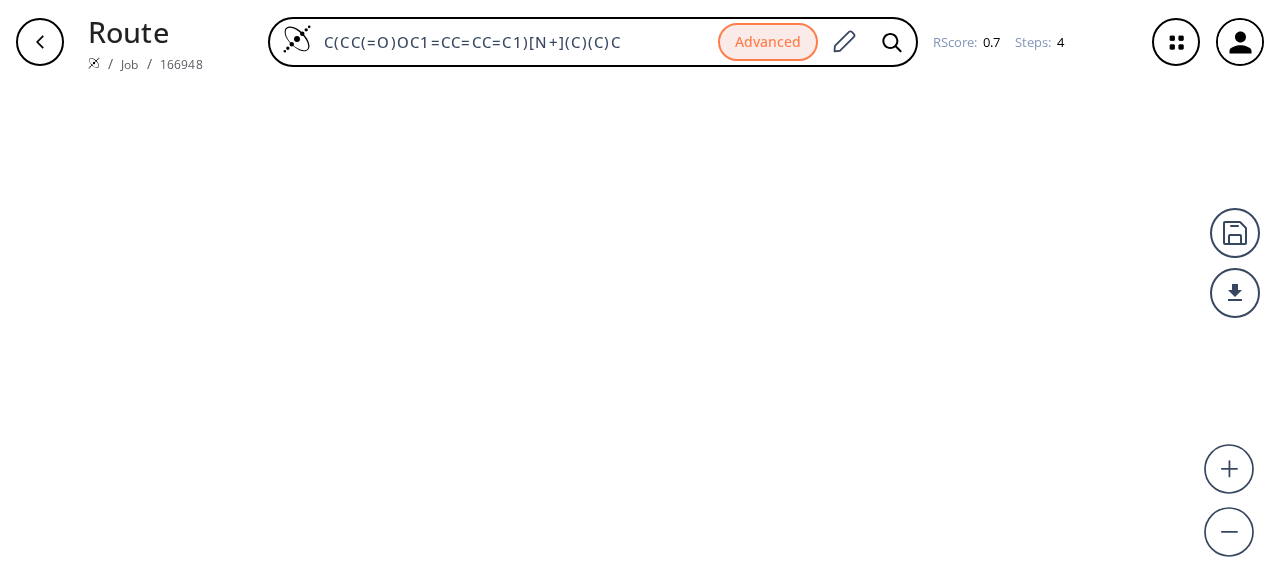 scroll, scrollTop: 0, scrollLeft: 0, axis: both 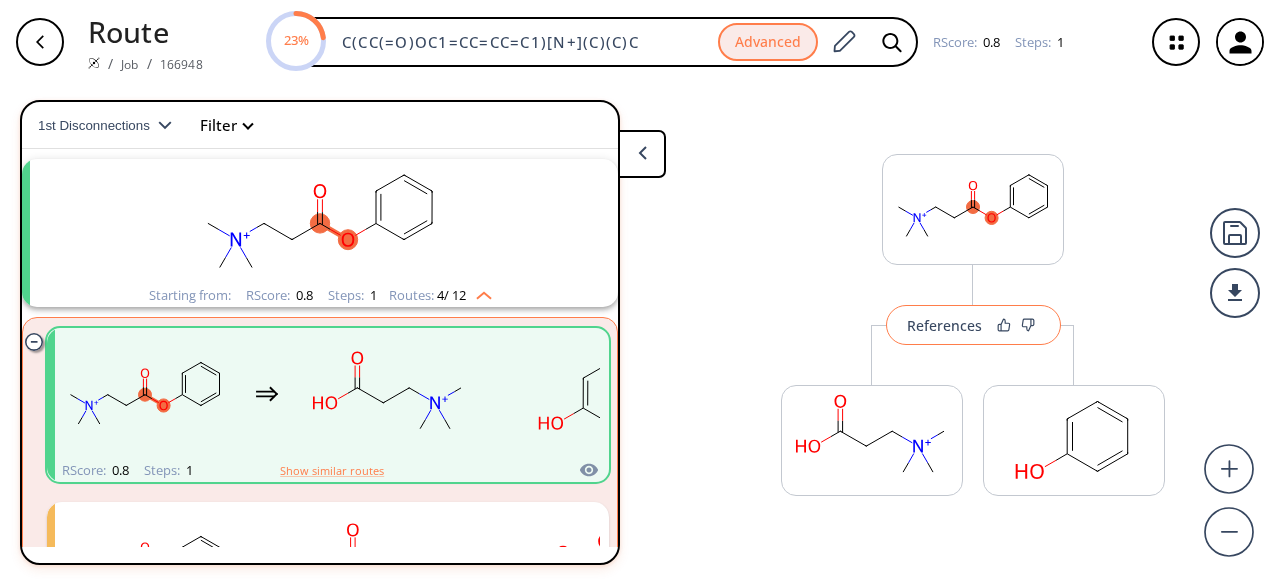 click on "References" at bounding box center [973, 325] 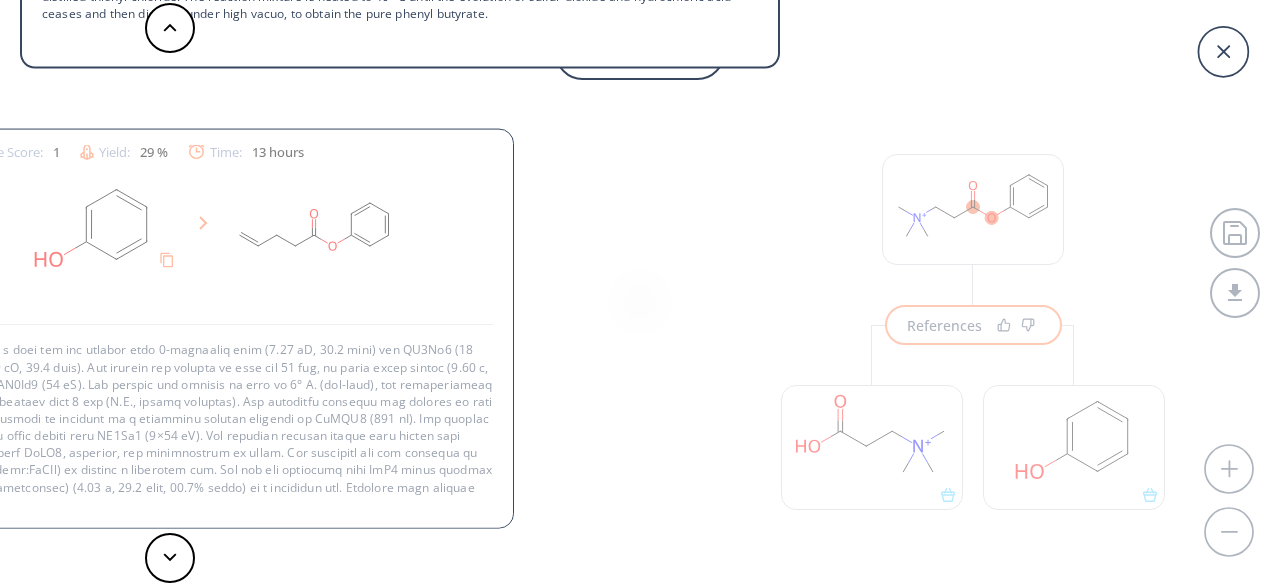scroll, scrollTop: 0, scrollLeft: 0, axis: both 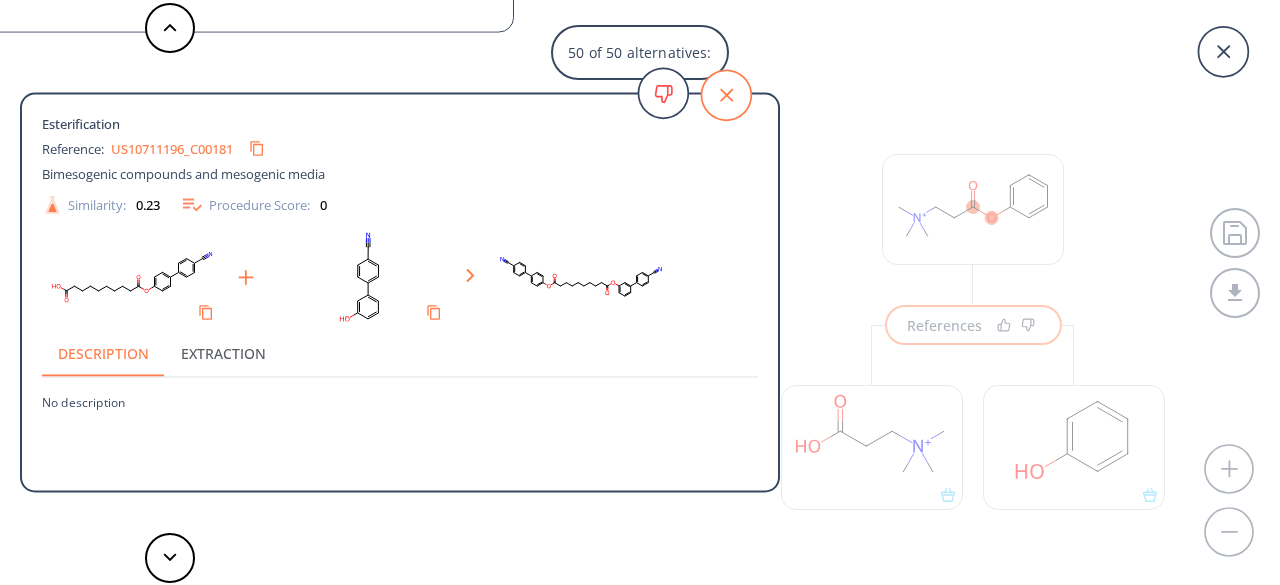 click 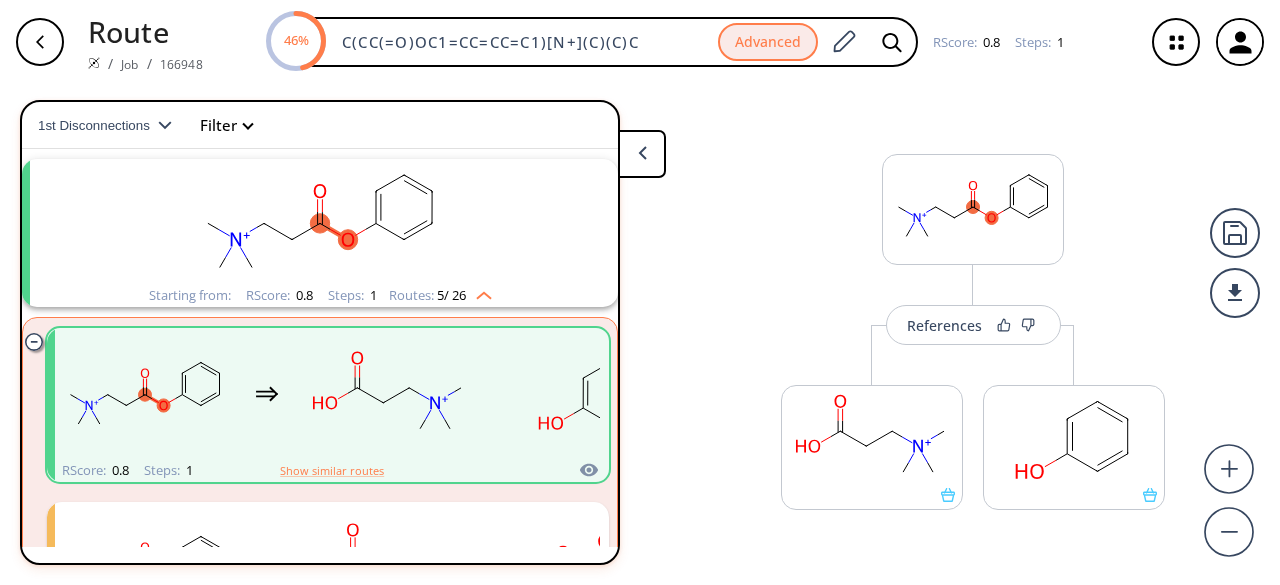 scroll, scrollTop: 20, scrollLeft: 0, axis: vertical 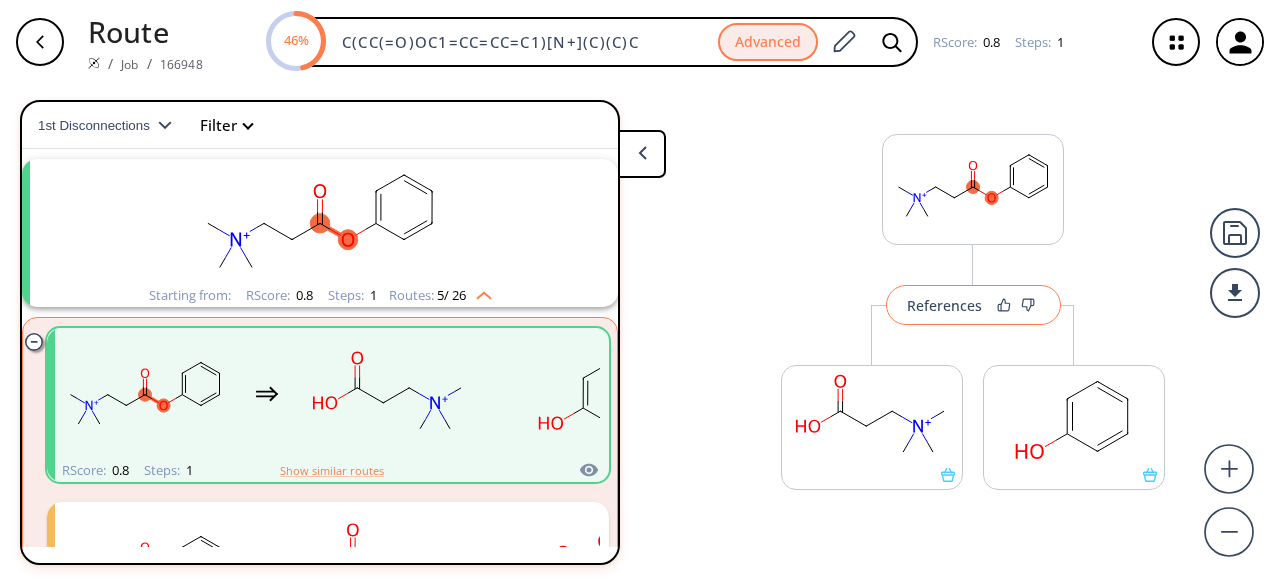 click on "References" at bounding box center (973, 305) 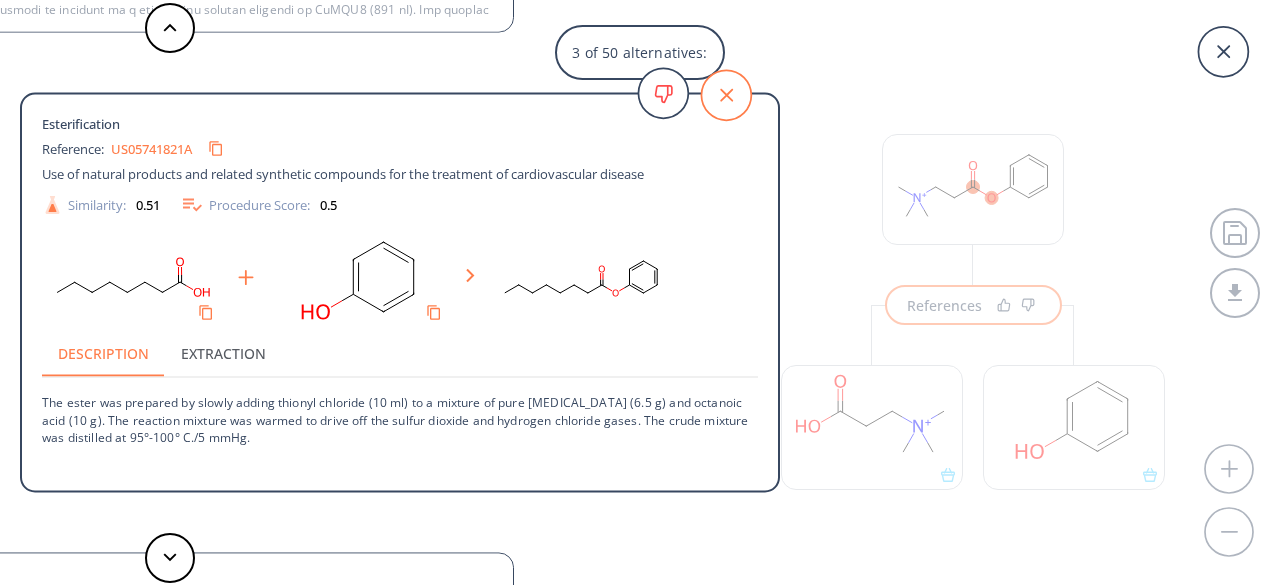 click 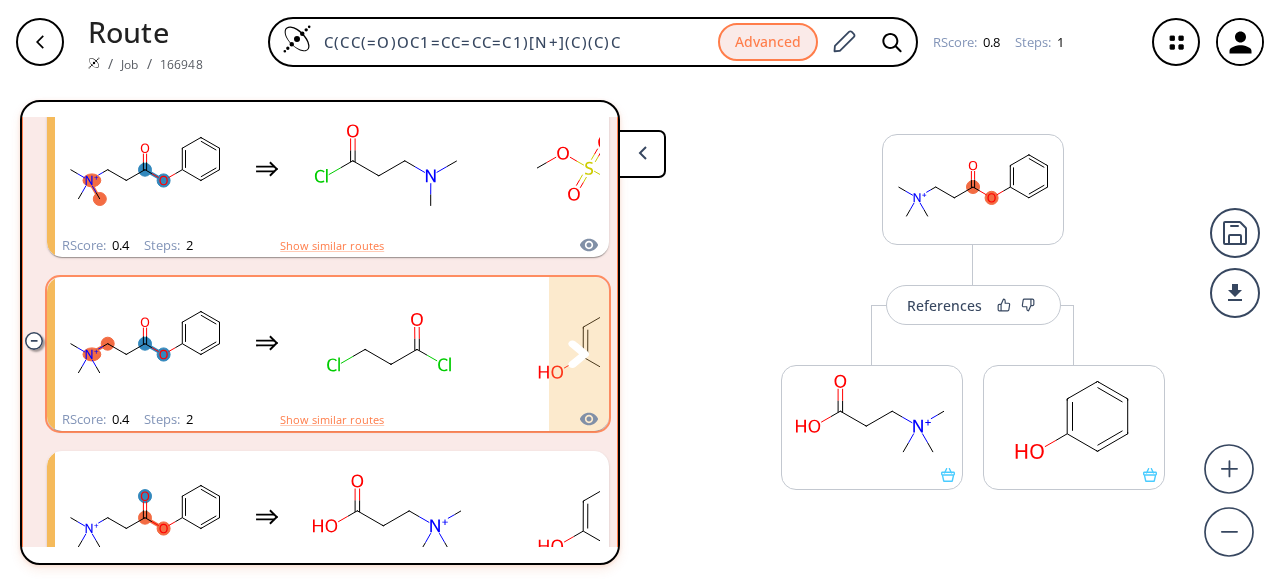 scroll, scrollTop: 445, scrollLeft: 0, axis: vertical 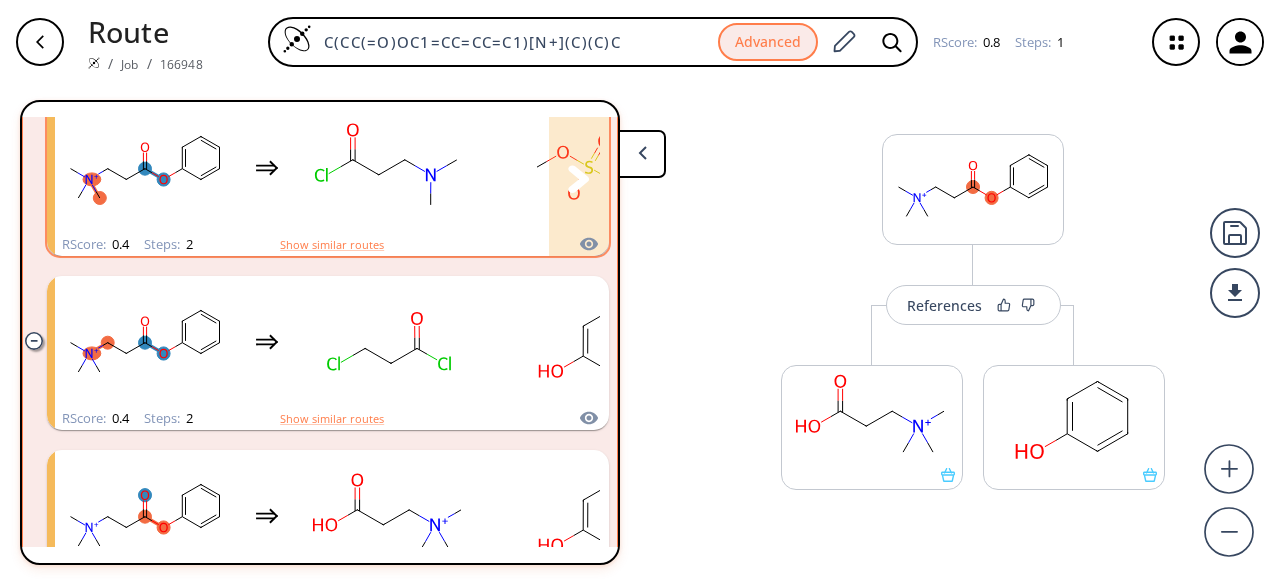 click 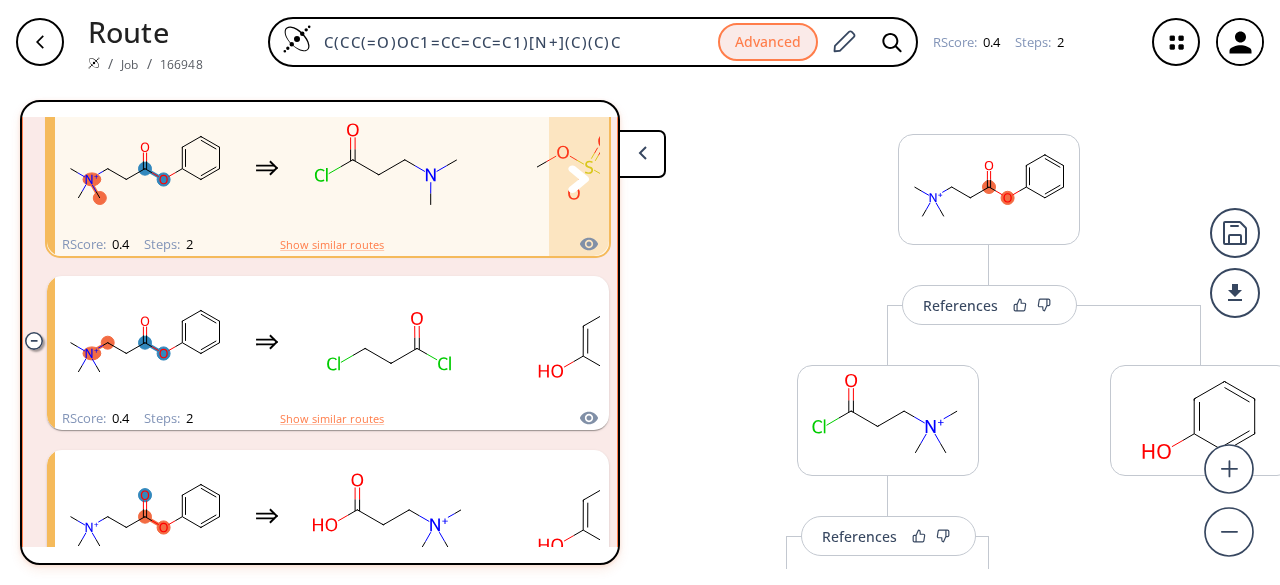 scroll, scrollTop: 0, scrollLeft: 0, axis: both 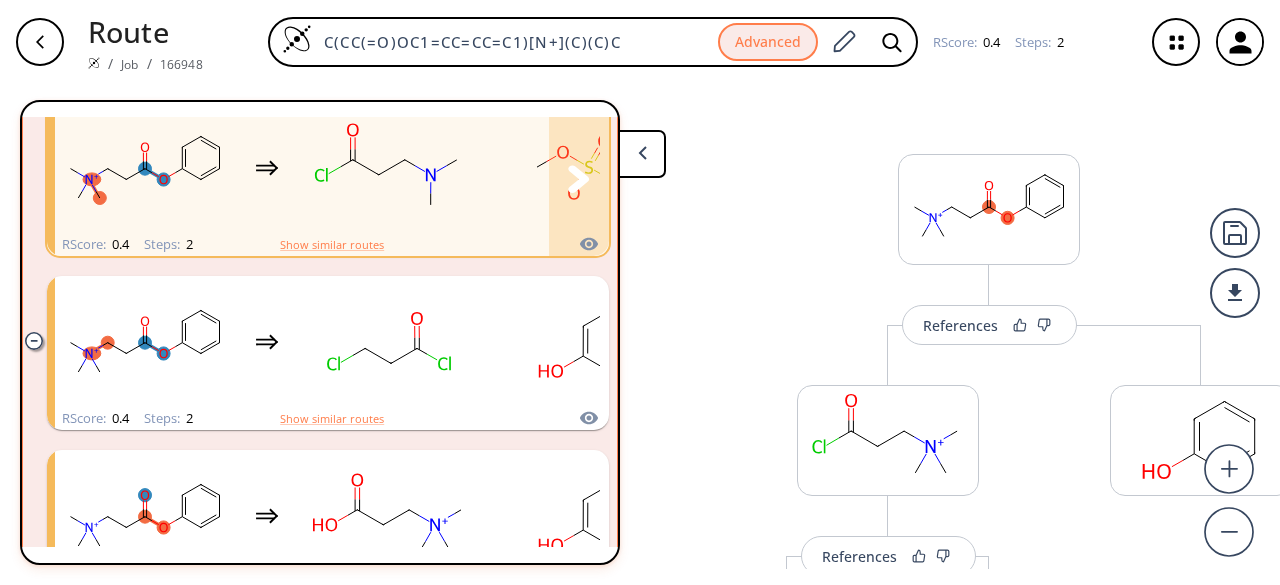 click 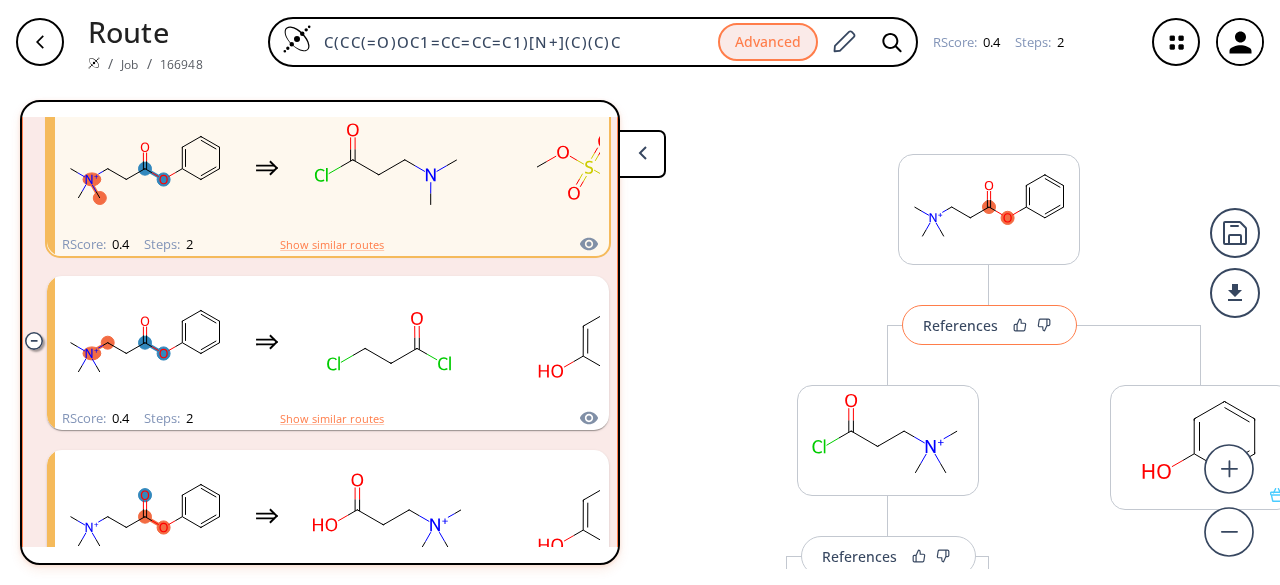 click on "References" at bounding box center (960, 325) 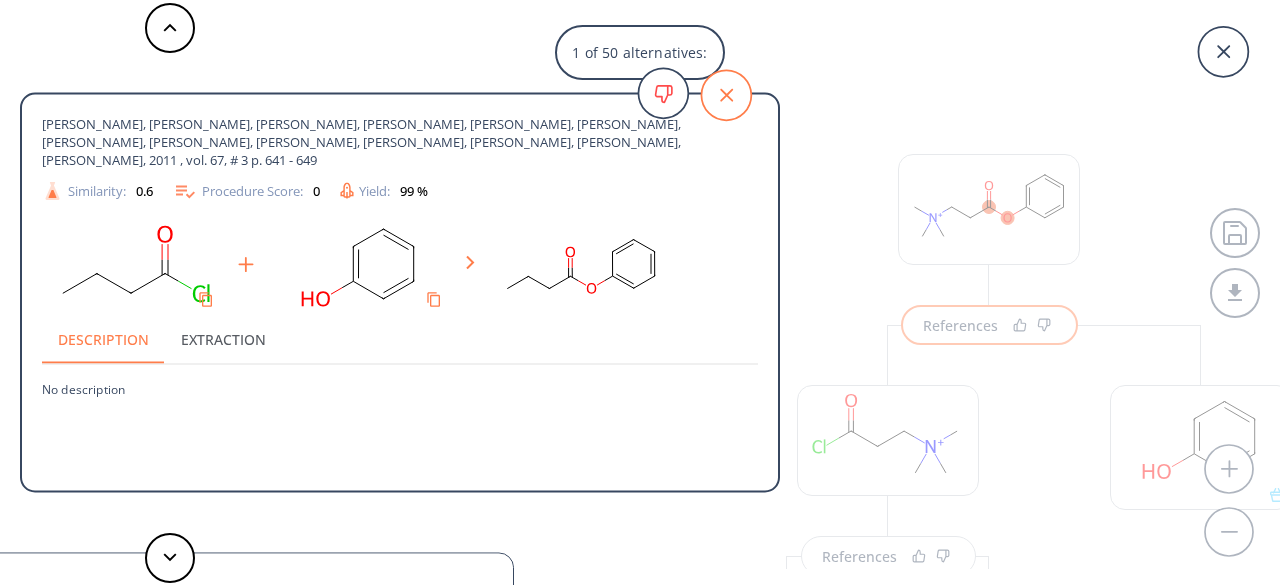 click 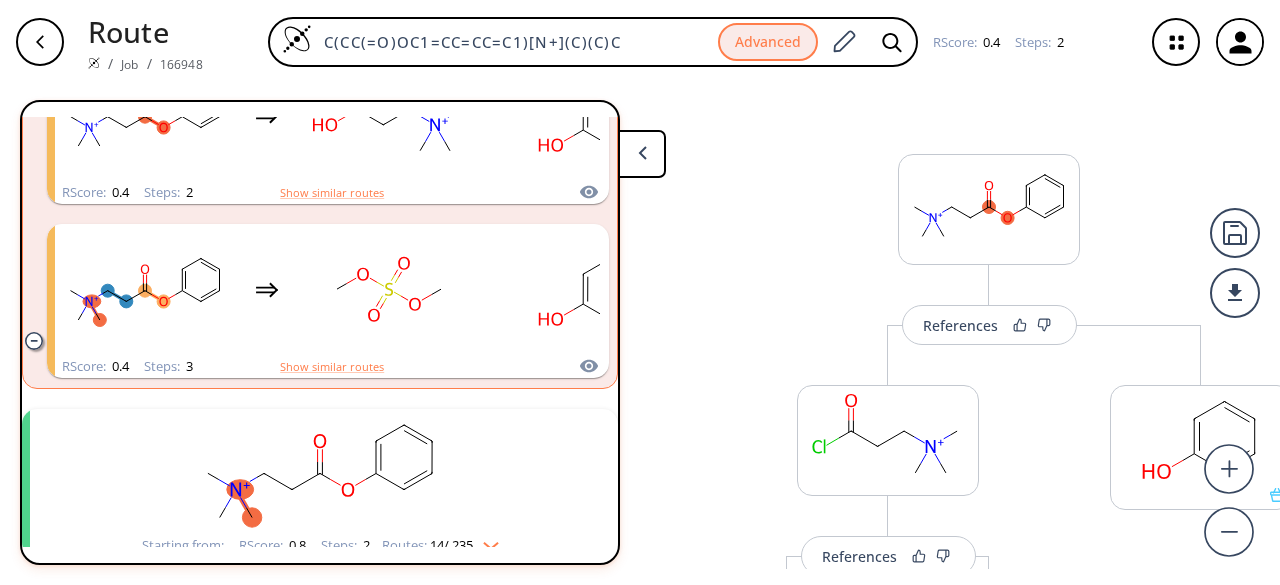 scroll, scrollTop: 745, scrollLeft: 0, axis: vertical 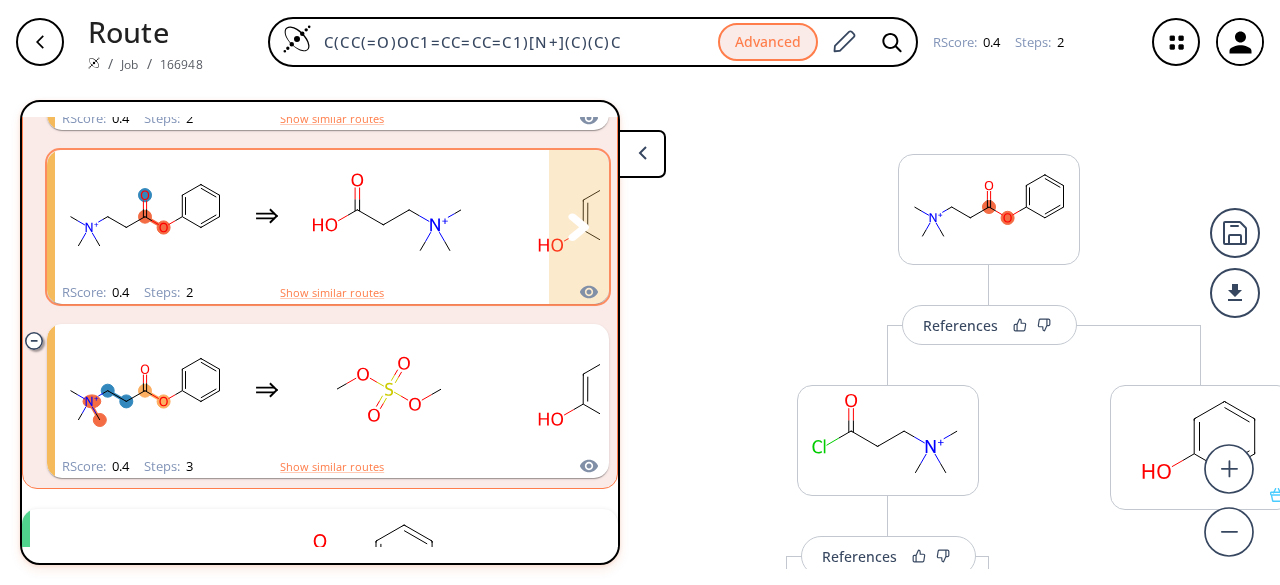 click 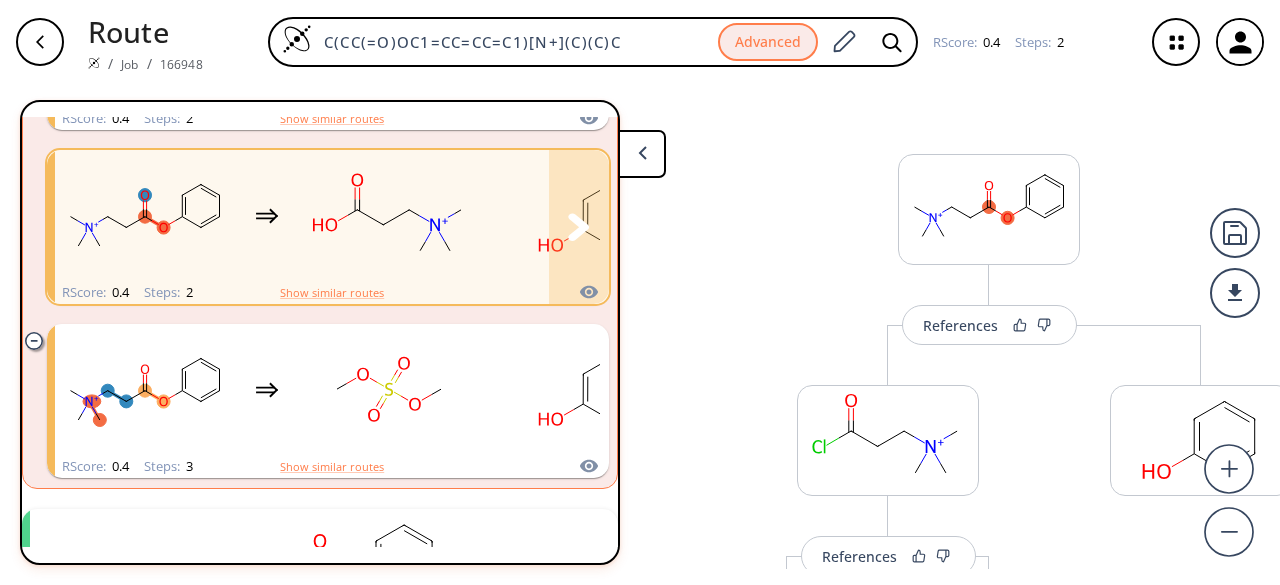 click 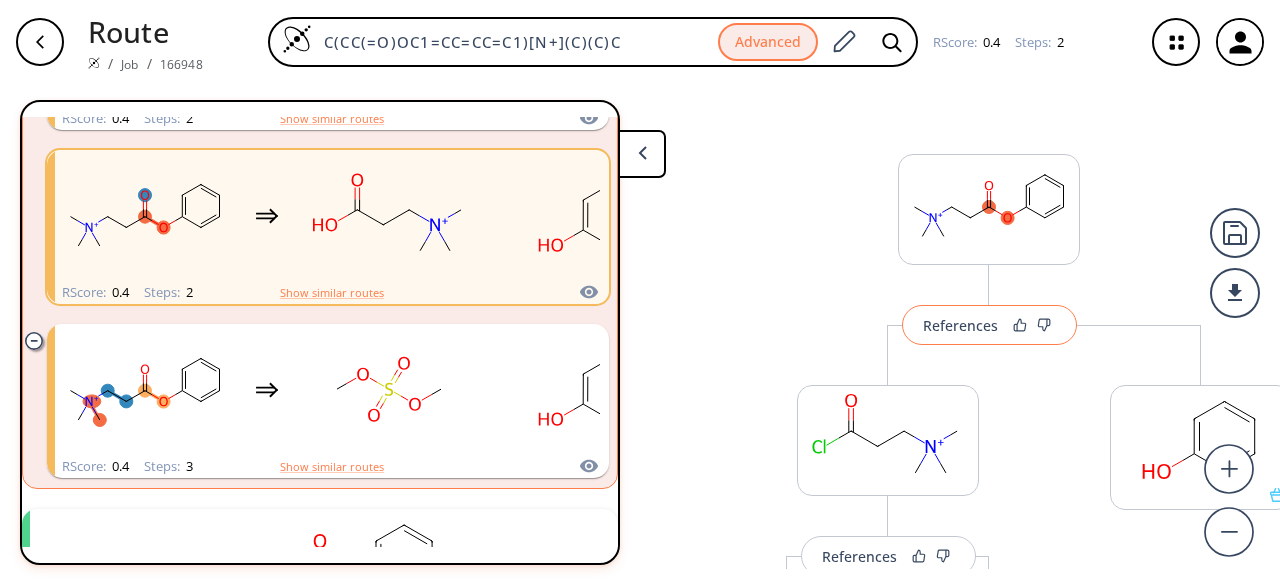 click on "References" at bounding box center [960, 325] 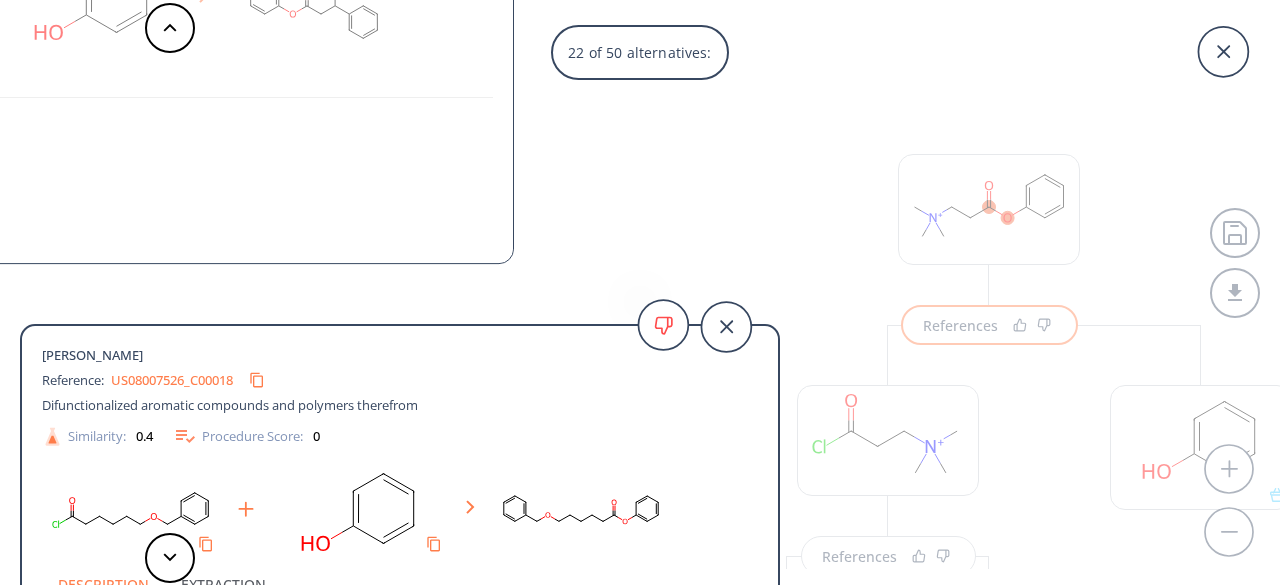 scroll, scrollTop: 88, scrollLeft: 0, axis: vertical 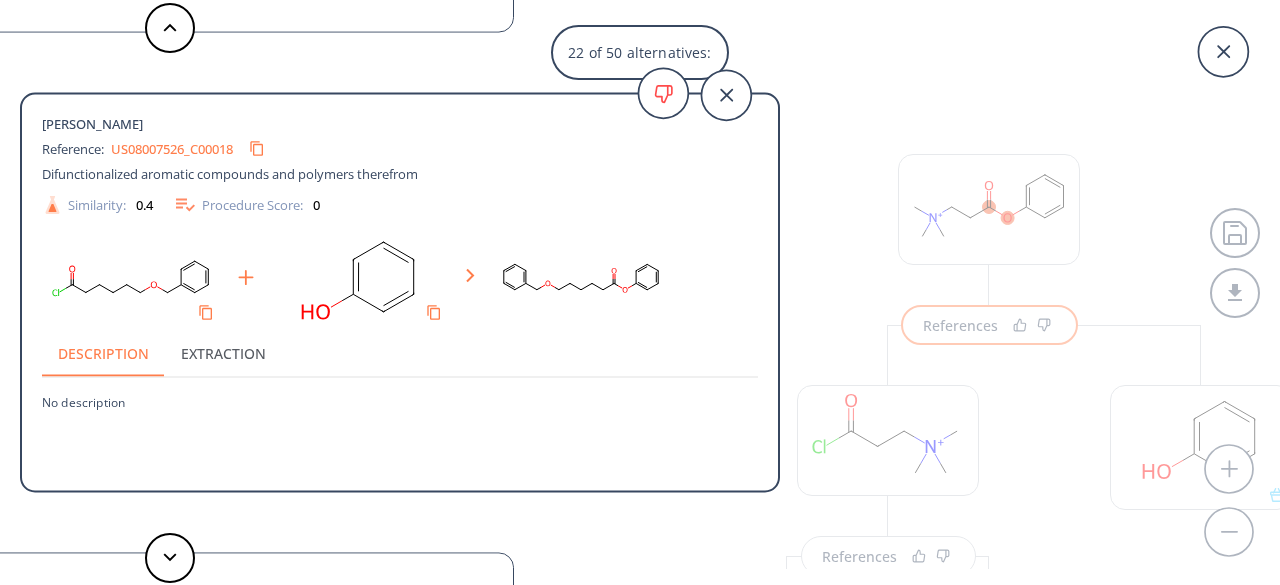 click on "22 of 50 alternatives: [PERSON_NAME], [PERSON_NAME], [PERSON_NAME], [PERSON_NAME], [PERSON_NAME], [PERSON_NAME], [PERSON_NAME], [PERSON_NAME], [PERSON_NAME], [PERSON_NAME], [PERSON_NAME], [PERSON_NAME], [PERSON_NAME], 2011 , vol. 67, # 3 p. 641 - 649 Similarity: 0.6 Procedure Score: 0  Yield:   99 % Description Extraction No description [PERSON_NAME] Reference: US20230012073A1_C00135 Selective Octahydro-cyclopenta[c]pyrrole Negative Modulators Of Nr2b Similarity: 0.57 Procedure Score: 0 Description Extraction No description Murashige, Ryo, [PERSON_NAME], [PERSON_NAME], Syo, [PERSON_NAME], [PERSON_NAME], [PERSON_NAME], [PERSON_NAME], [PERSON_NAME], [PERSON_NAME], [PERSON_NAME], [PERSON_NAME], 2011 , vol. 67, # 3 p. 641 - 649 Similarity: 0.56 Procedure Score: 0  Yield:   99 % Description Extraction No description [PERSON_NAME] Reference: US20120045408A1_0048 [MEDICAL_DATA] Ester As Perfuming Ingredient Similarity: 0.55 Procedure Score: 0.5  Yield:   88 %  Time: 3 hours  Description Extraction Similarity: 0.54 Procedure Score: 0  Yield:   95 % Description Extraction No description 1" at bounding box center [640, 292] 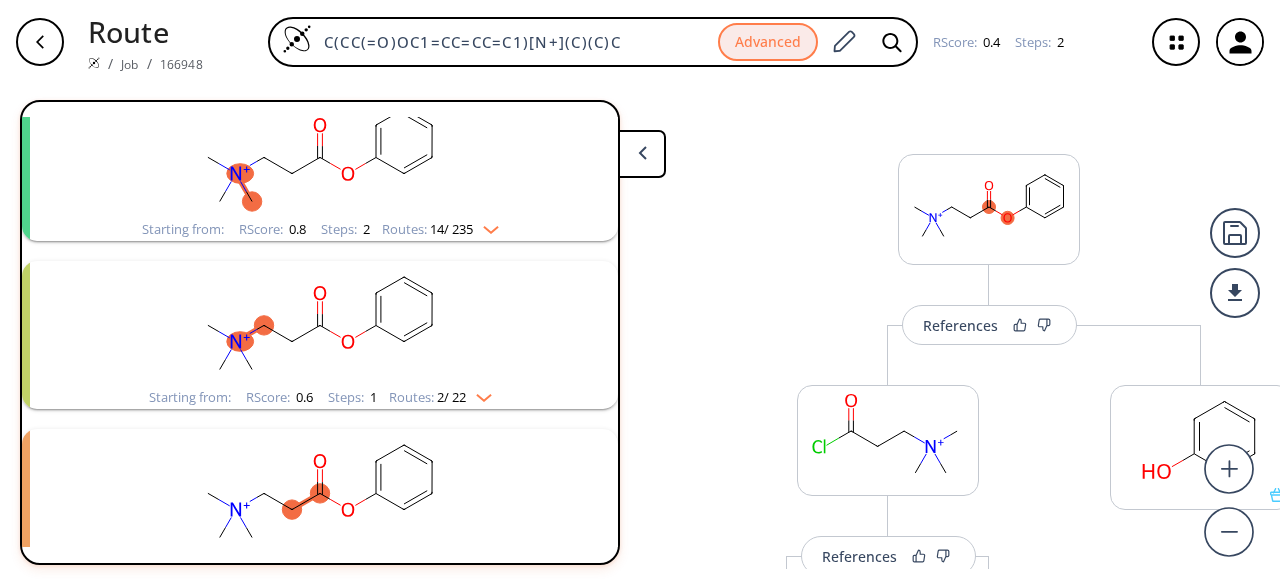 scroll, scrollTop: 1145, scrollLeft: 0, axis: vertical 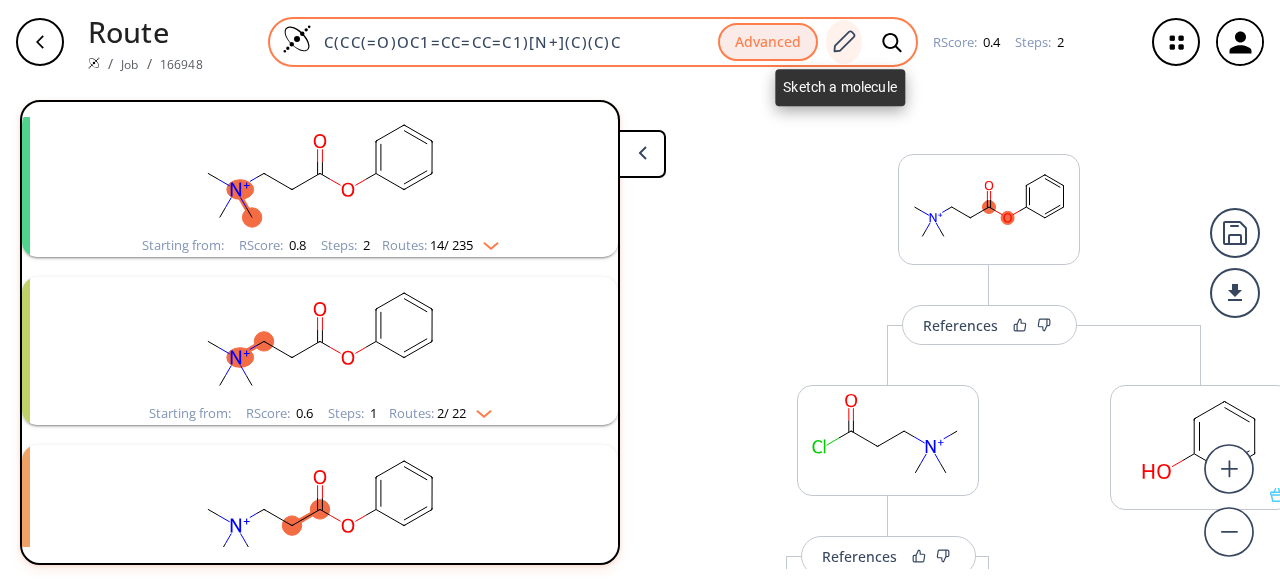 click 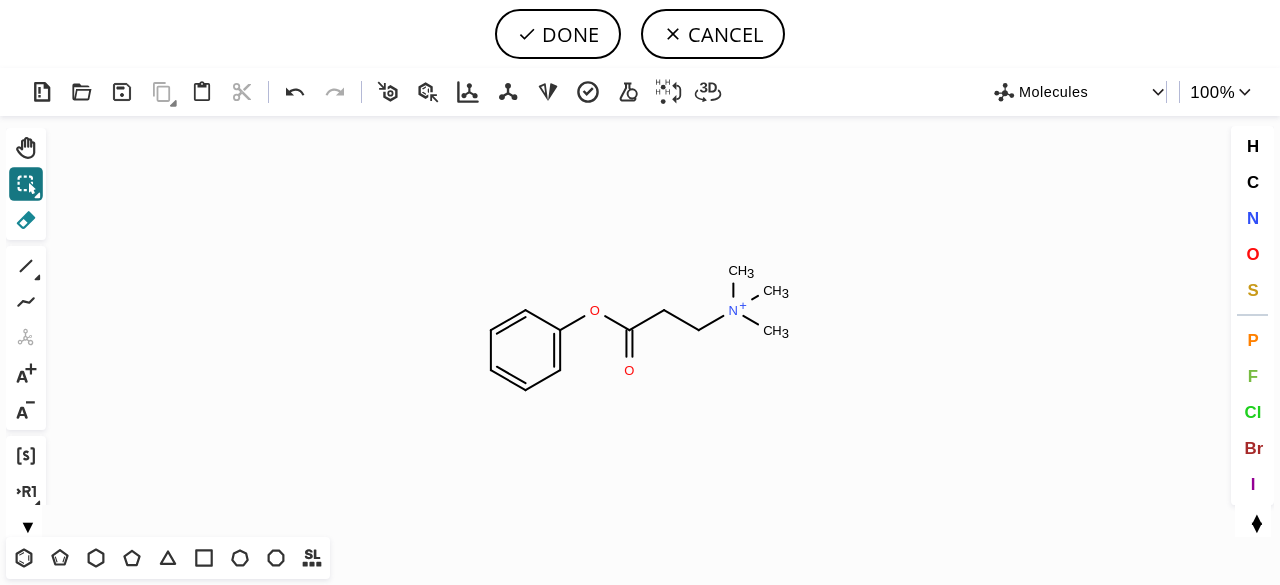 click 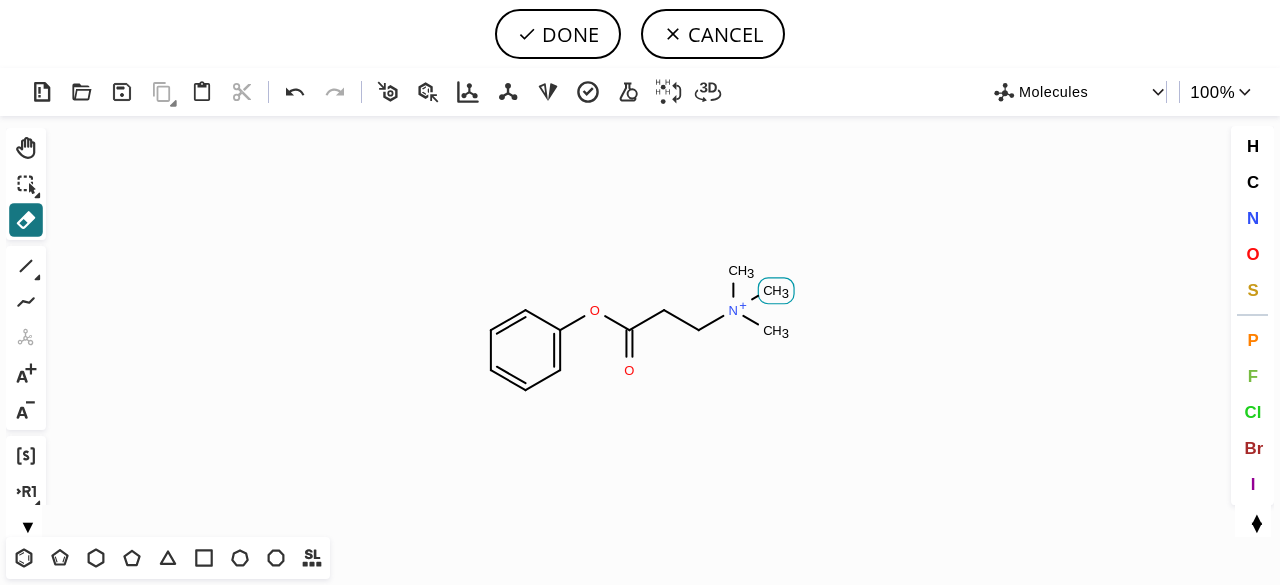 click on "C" 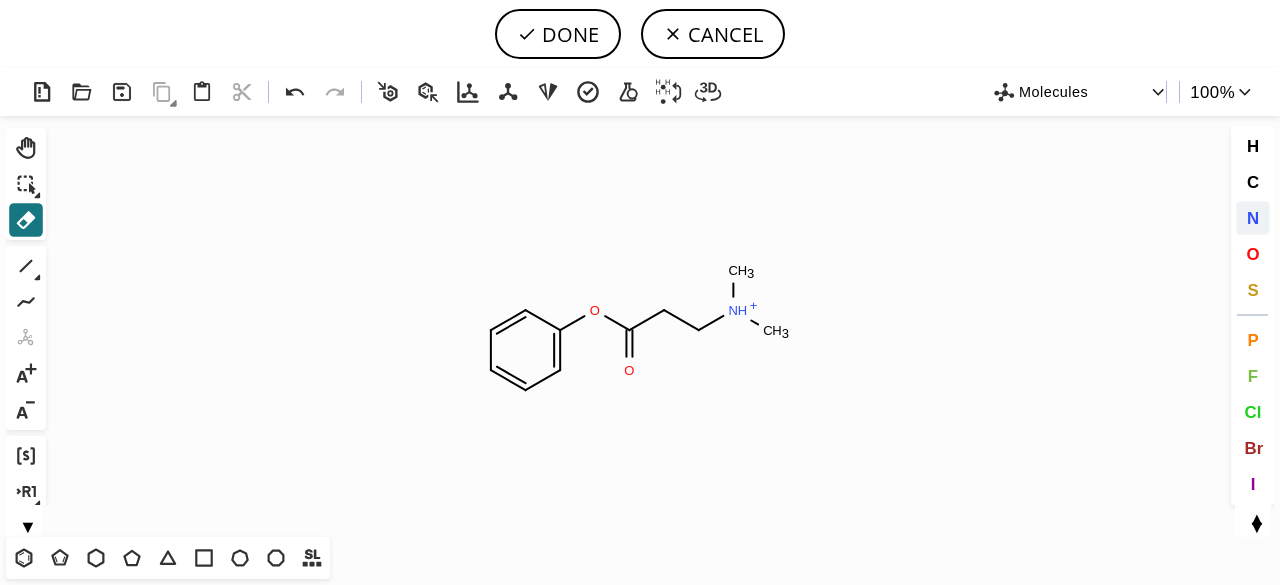 click on "N" at bounding box center [1253, 218] 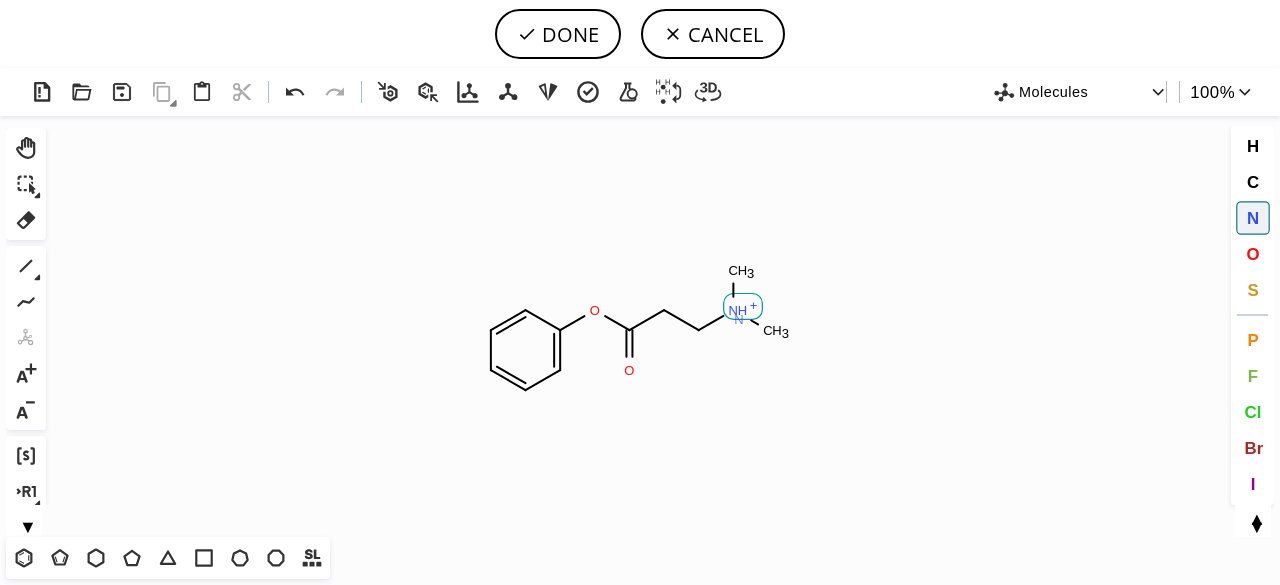 click on "N" 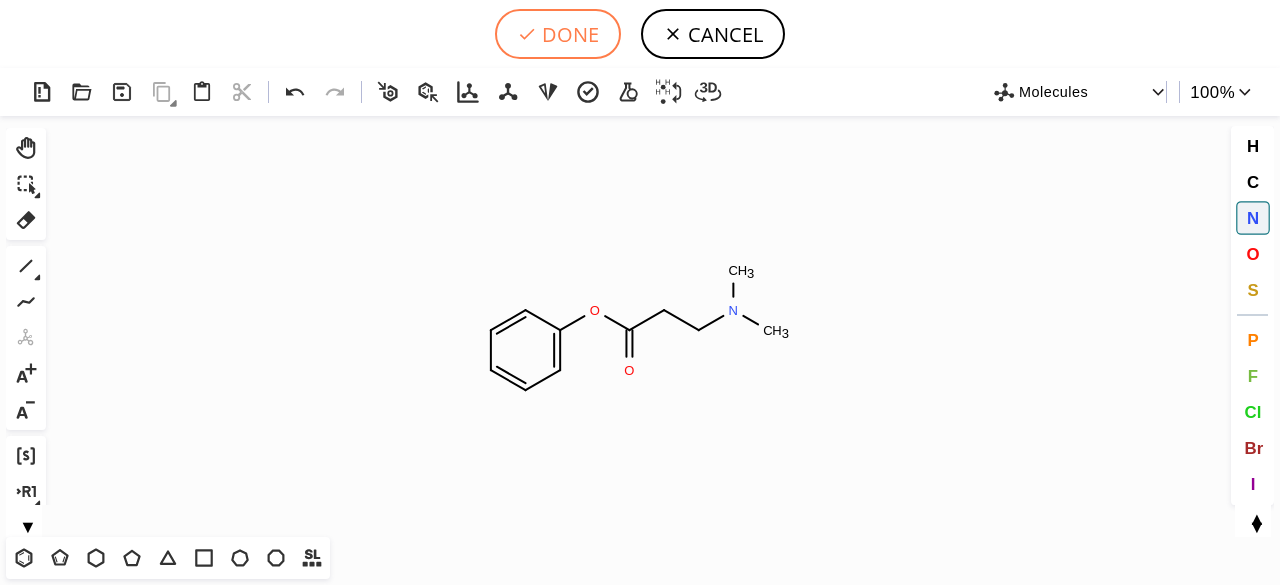 click 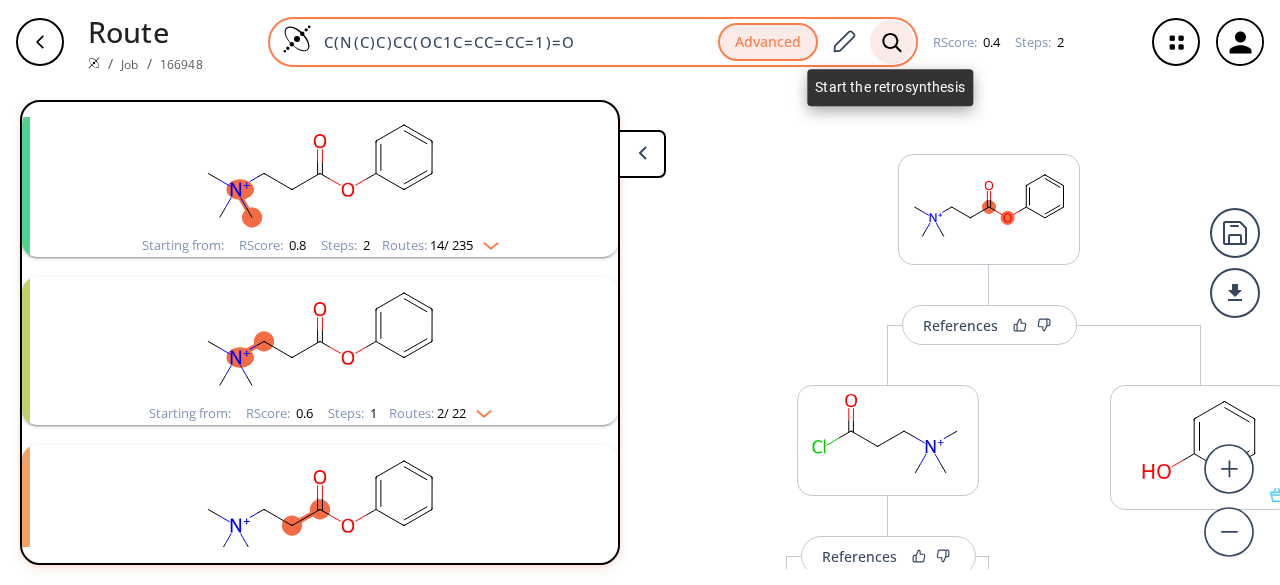 click 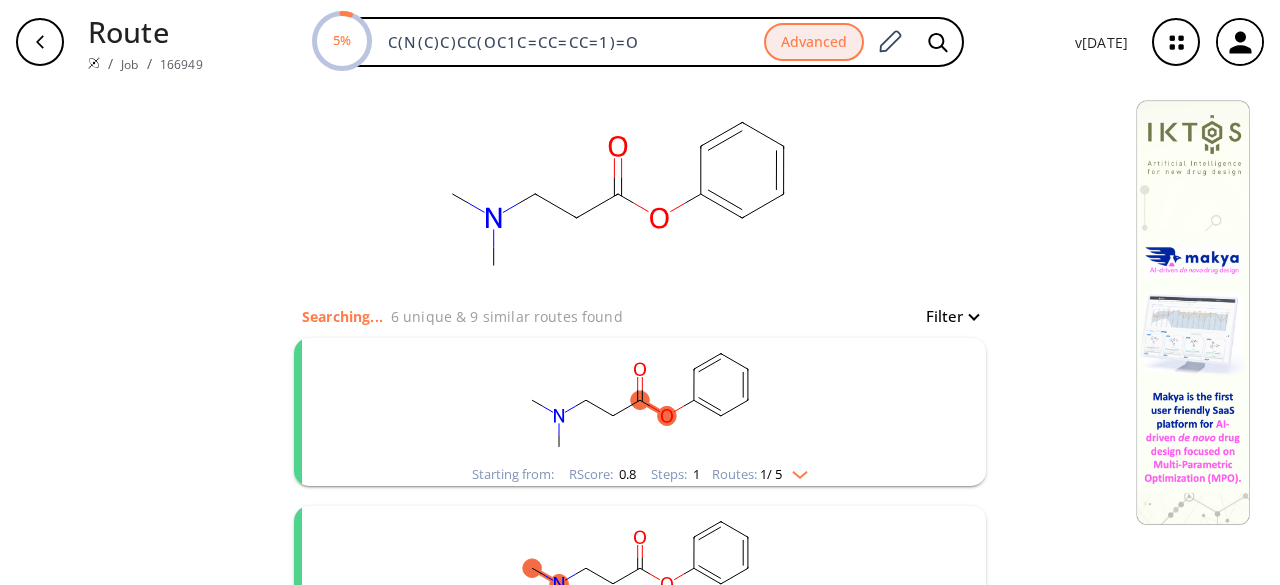 click 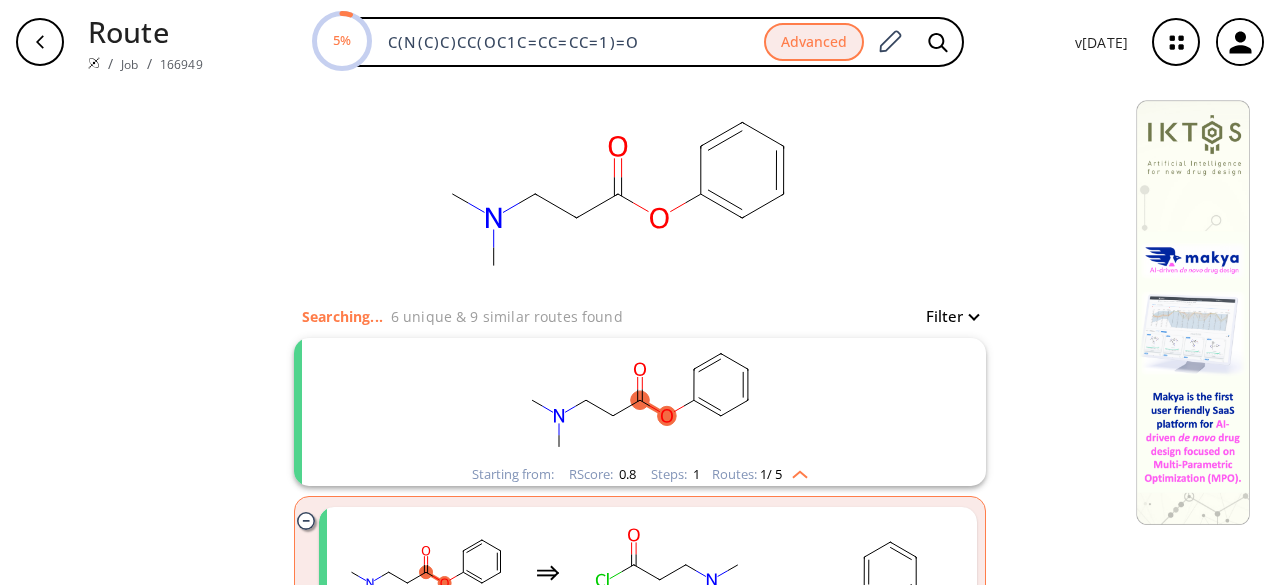 scroll, scrollTop: 200, scrollLeft: 0, axis: vertical 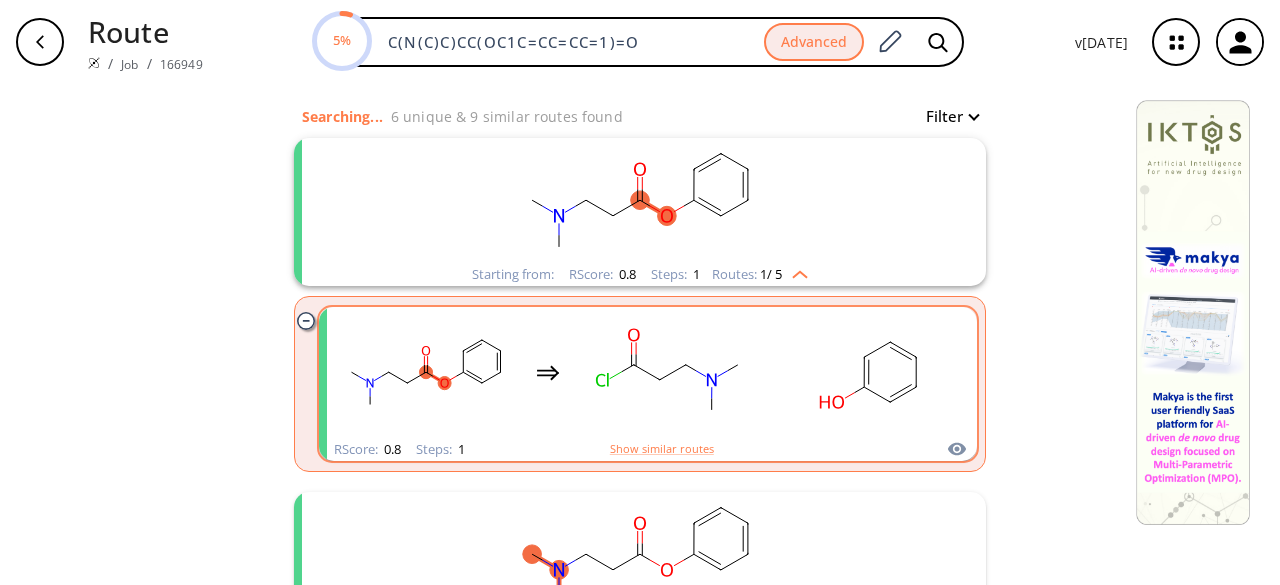 click at bounding box center (648, 372) 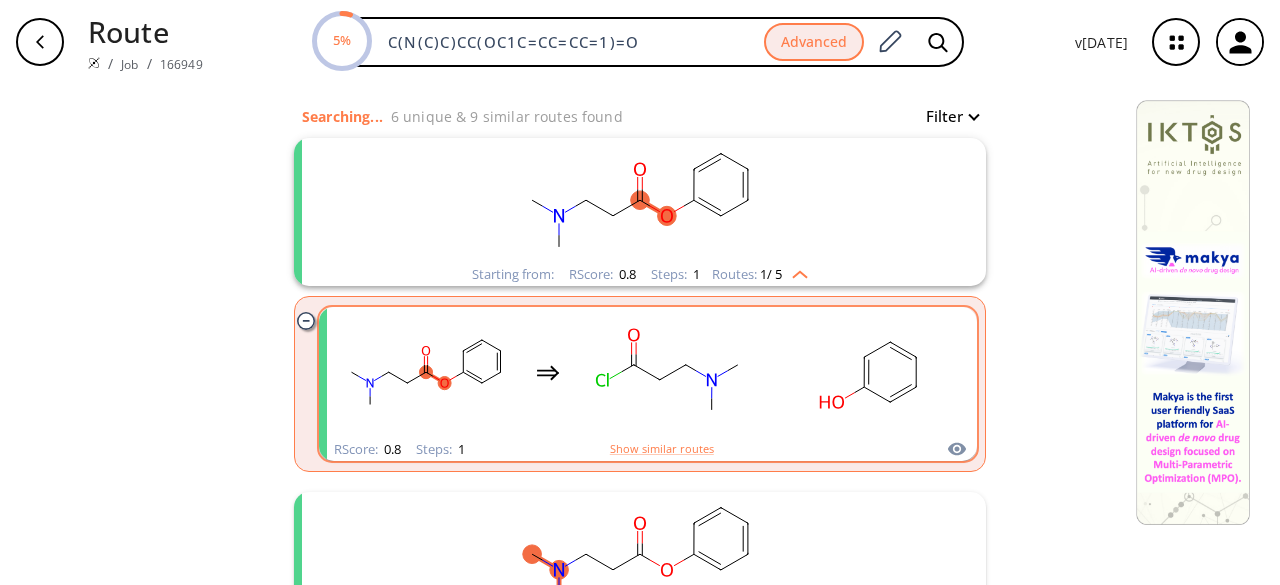 scroll, scrollTop: 0, scrollLeft: 0, axis: both 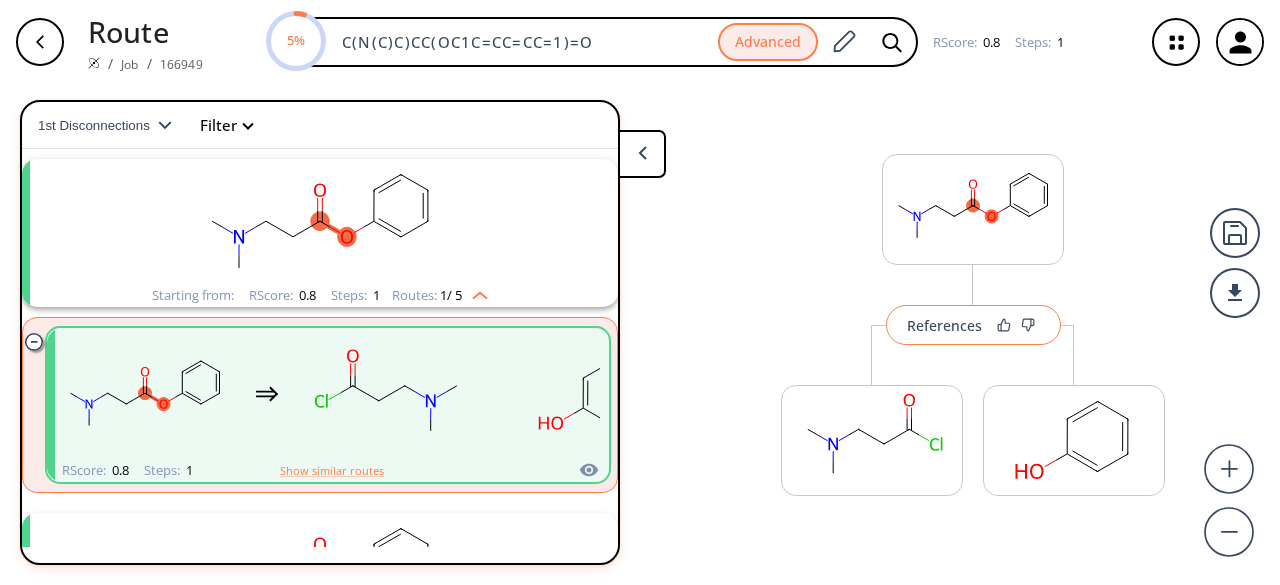 click on "References" at bounding box center (944, 325) 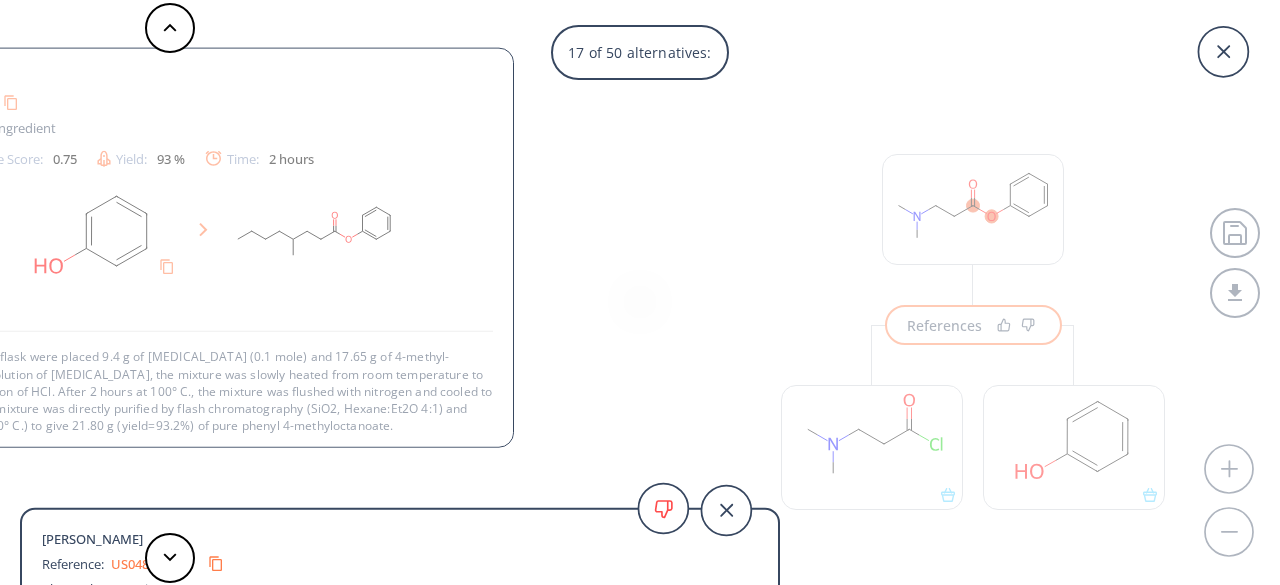 scroll, scrollTop: 2, scrollLeft: 0, axis: vertical 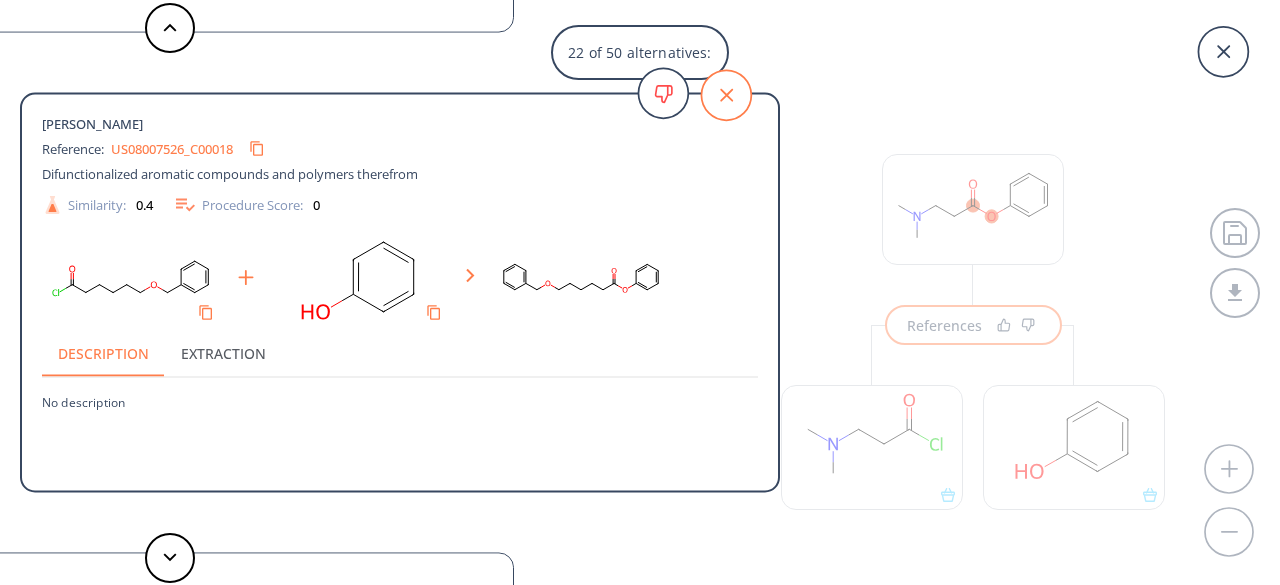 click 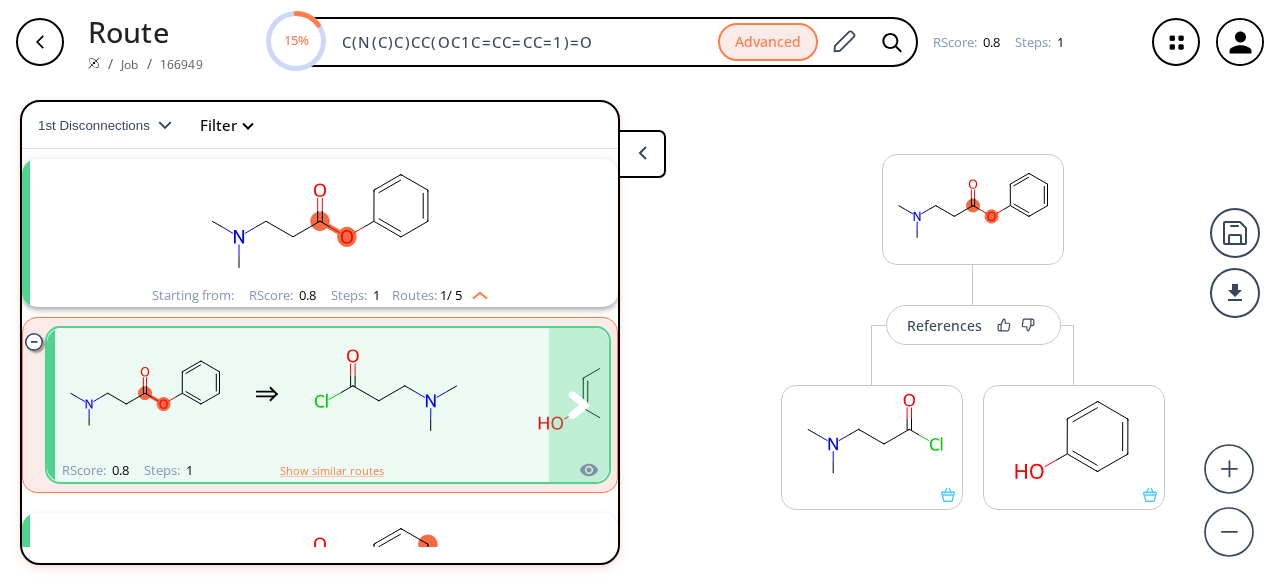 scroll, scrollTop: 445, scrollLeft: 0, axis: vertical 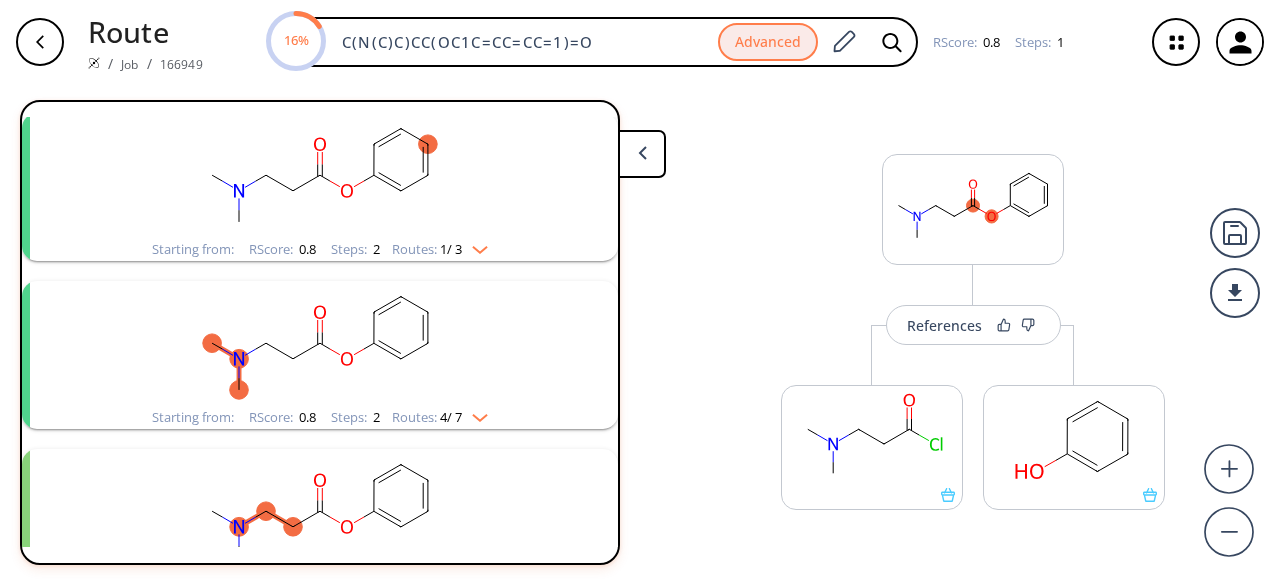 click 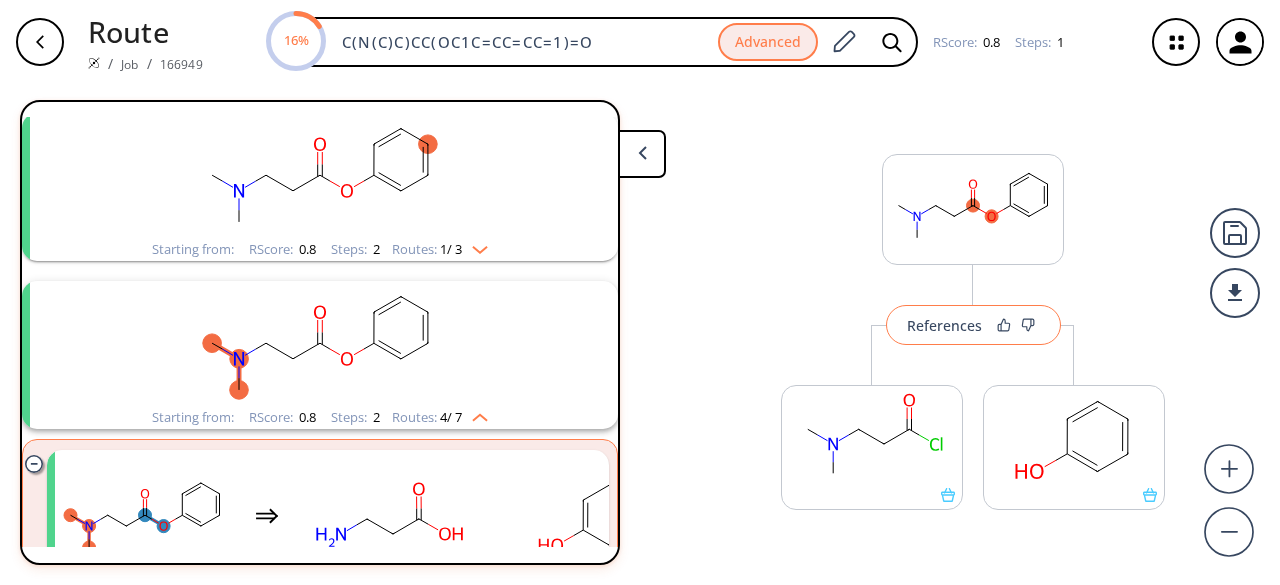 click on "References" at bounding box center [944, 325] 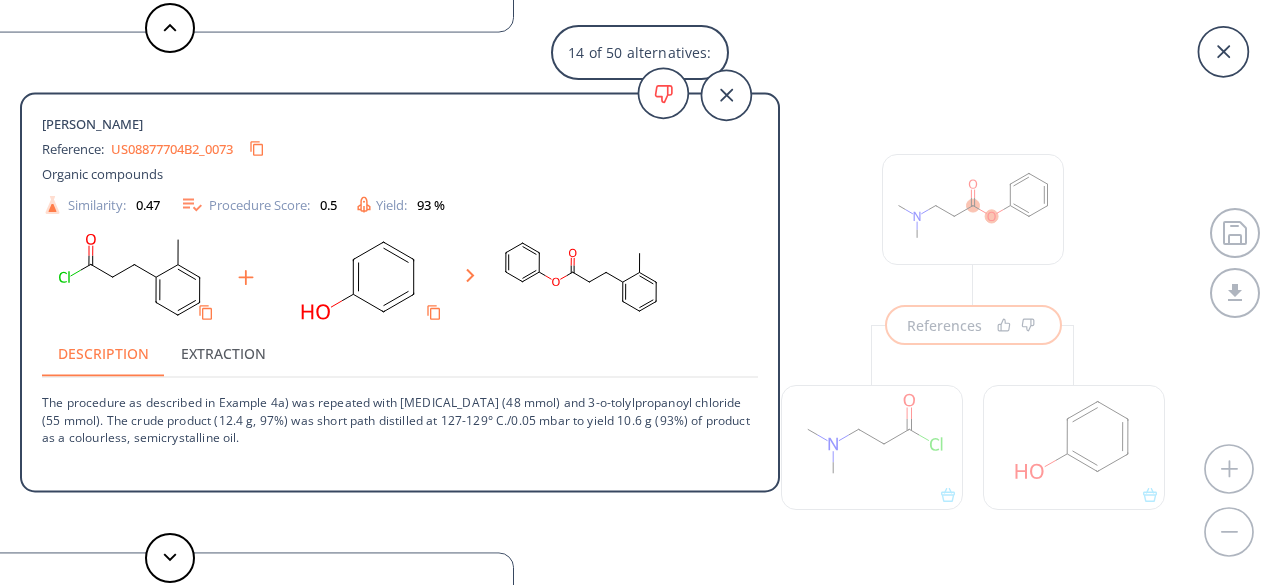 scroll, scrollTop: 0, scrollLeft: 0, axis: both 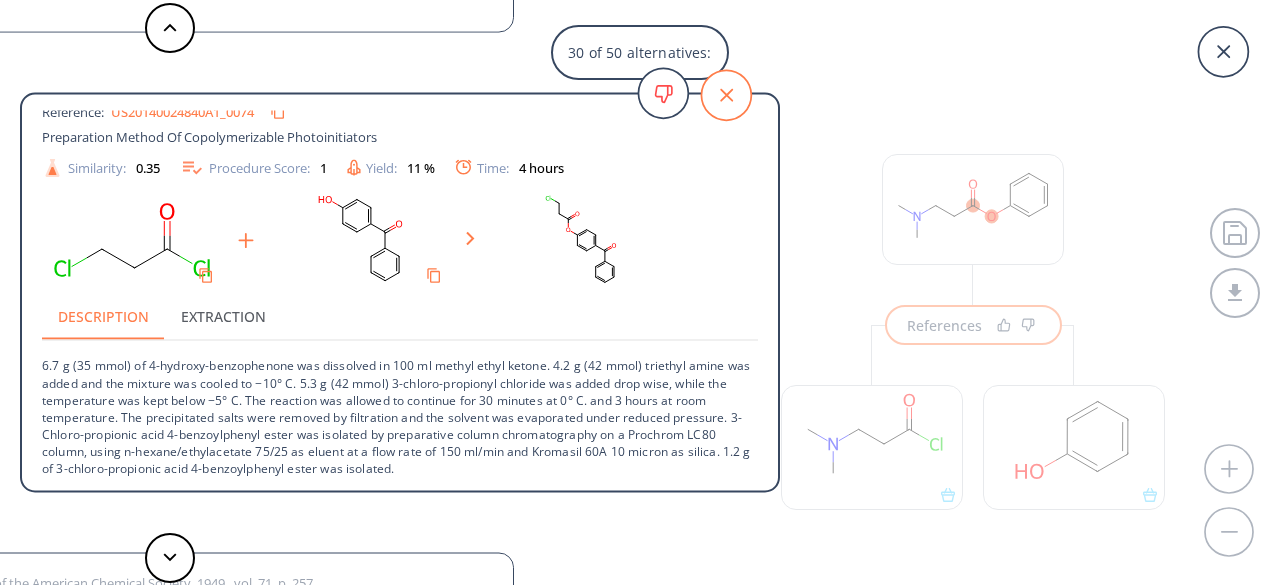 click 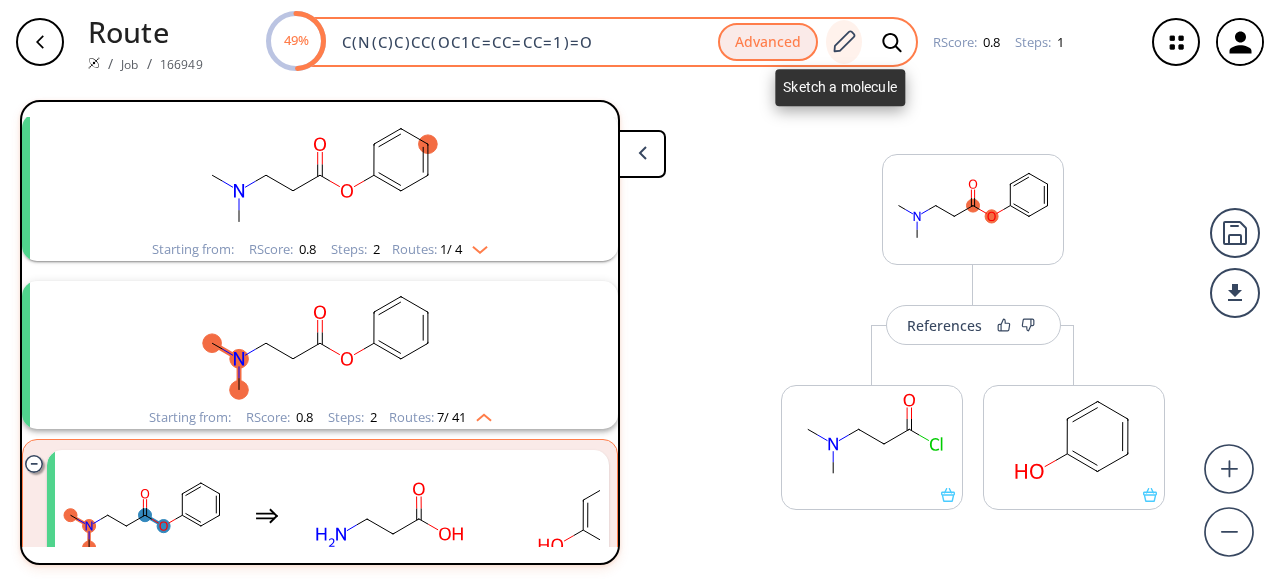 click 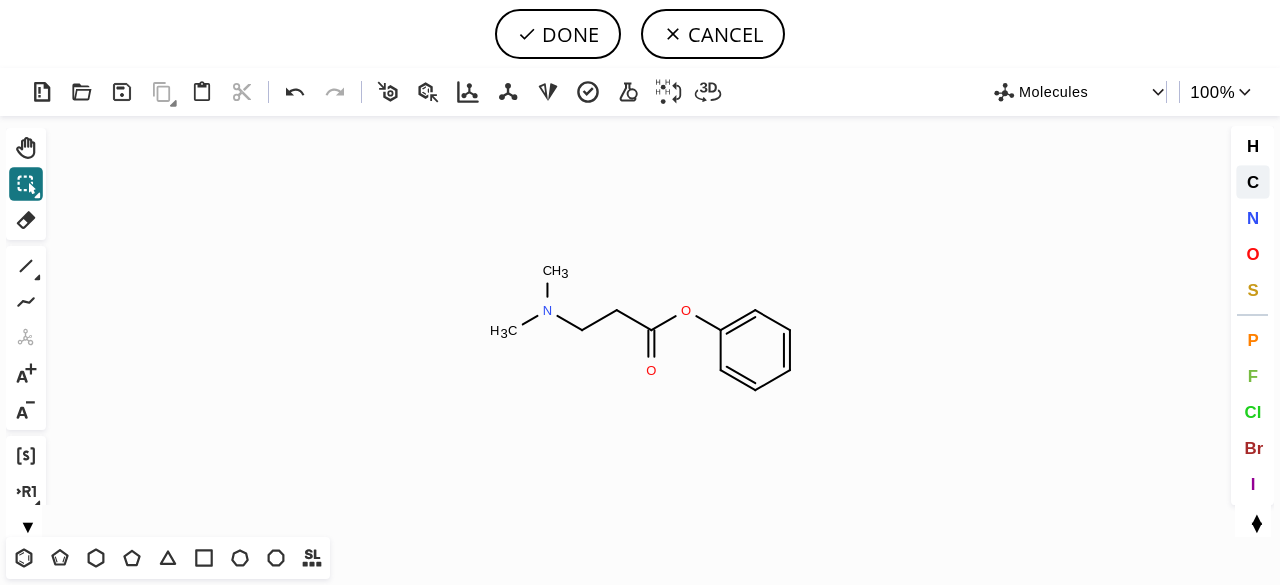 click on "C" at bounding box center [1252, 181] 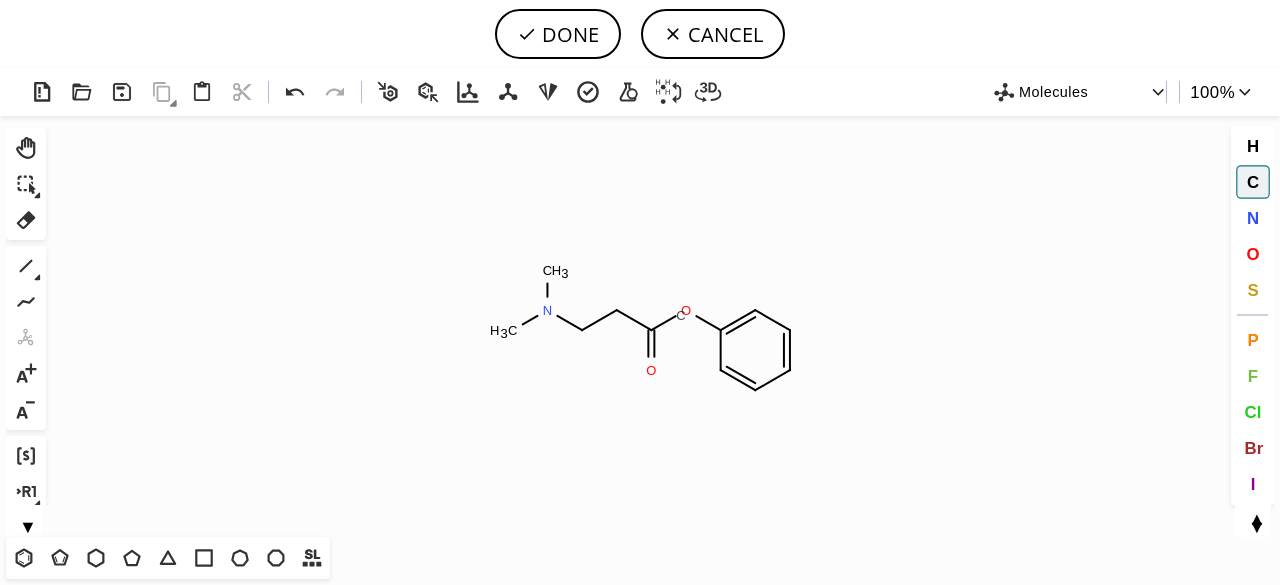 click on "C" 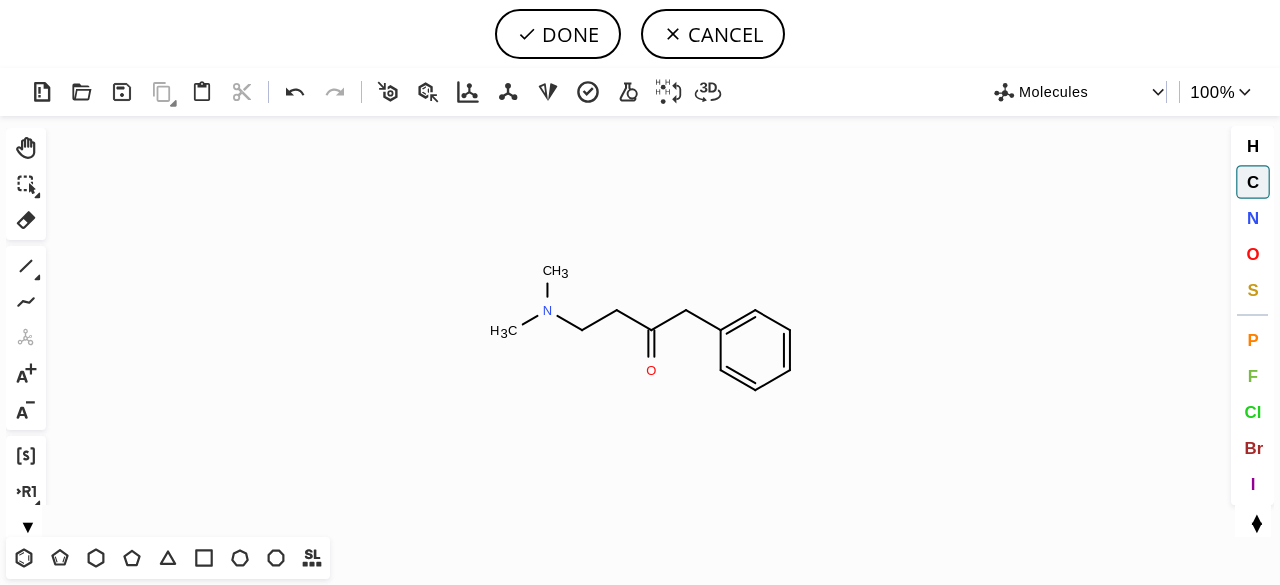 drag, startPoint x: 28, startPoint y: 255, endPoint x: 374, endPoint y: 348, distance: 358.2806 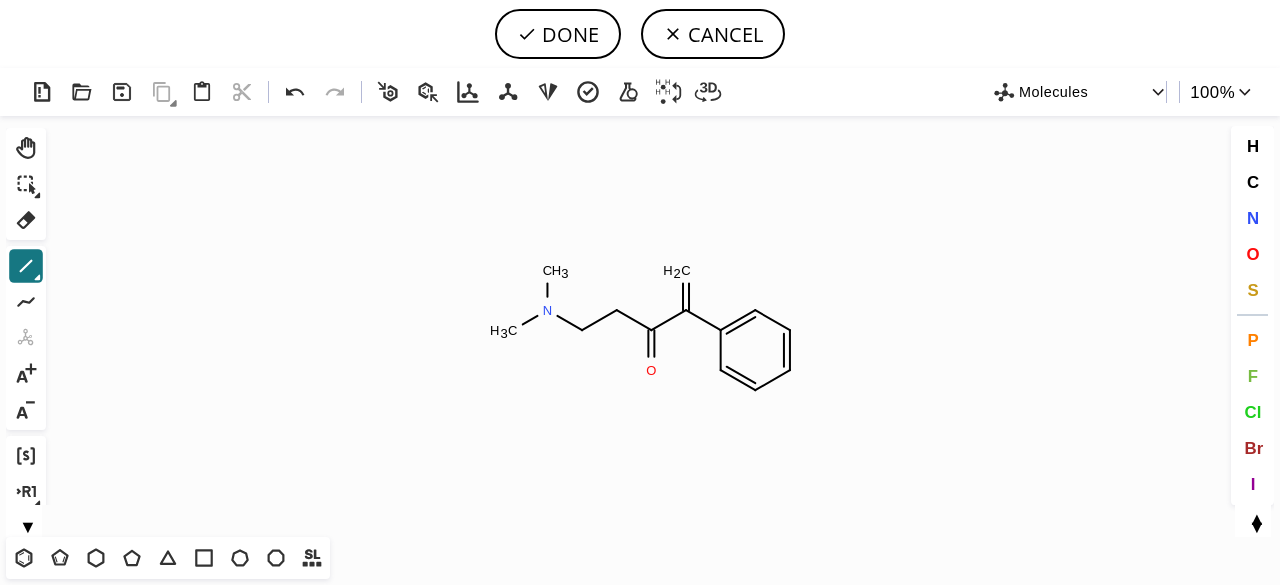 click on "O" at bounding box center (1252, 253) 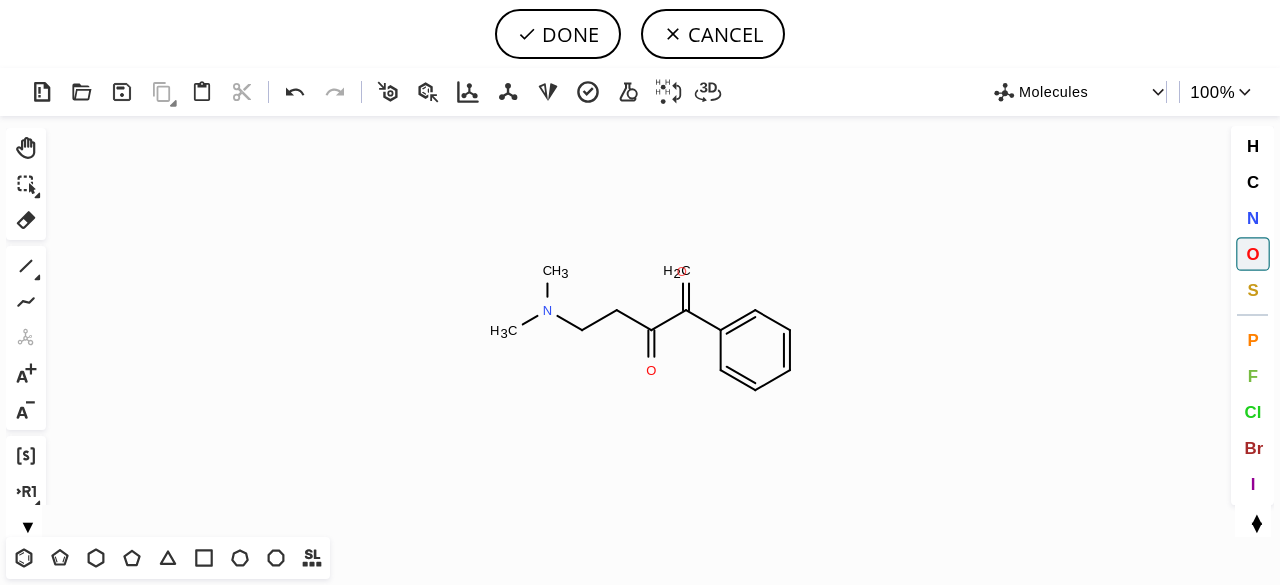 click on "O" 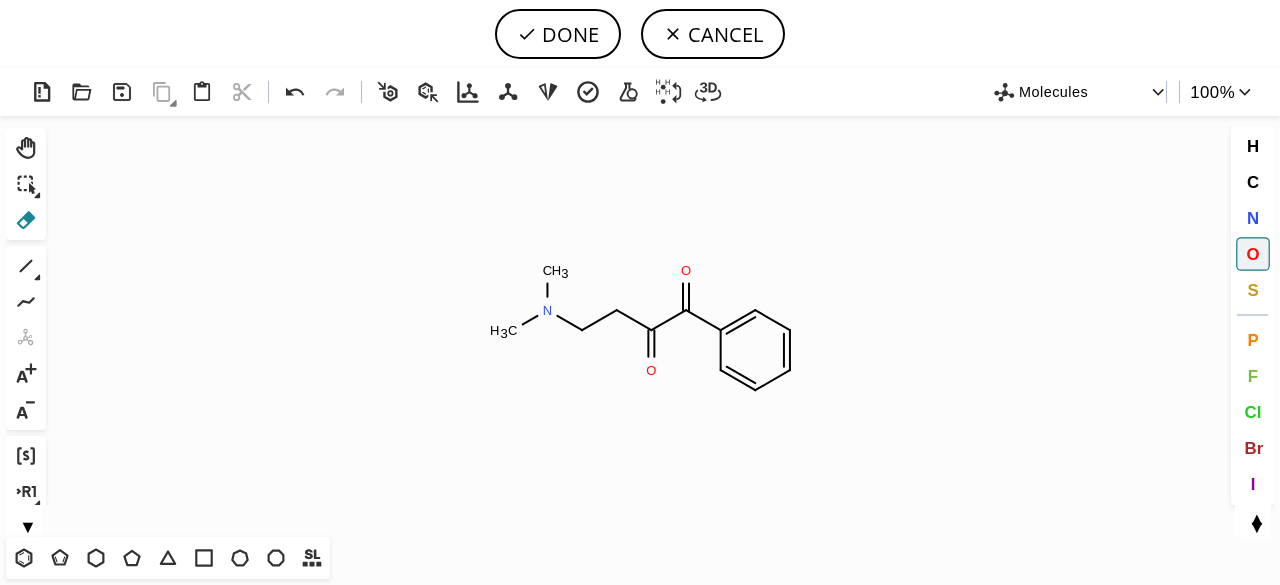click 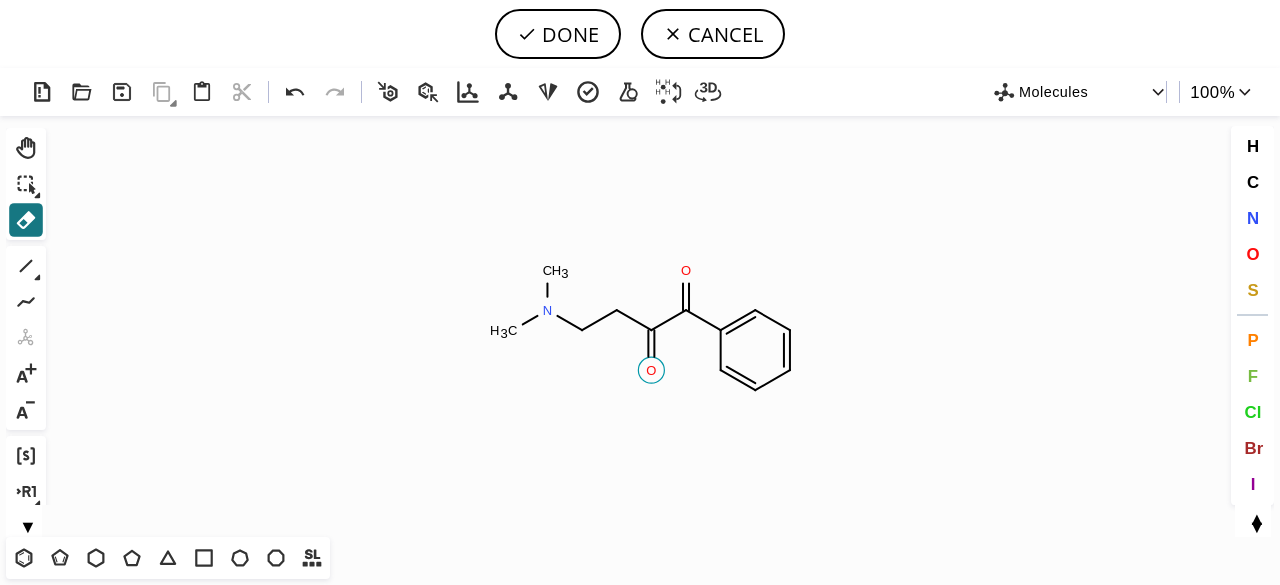 click 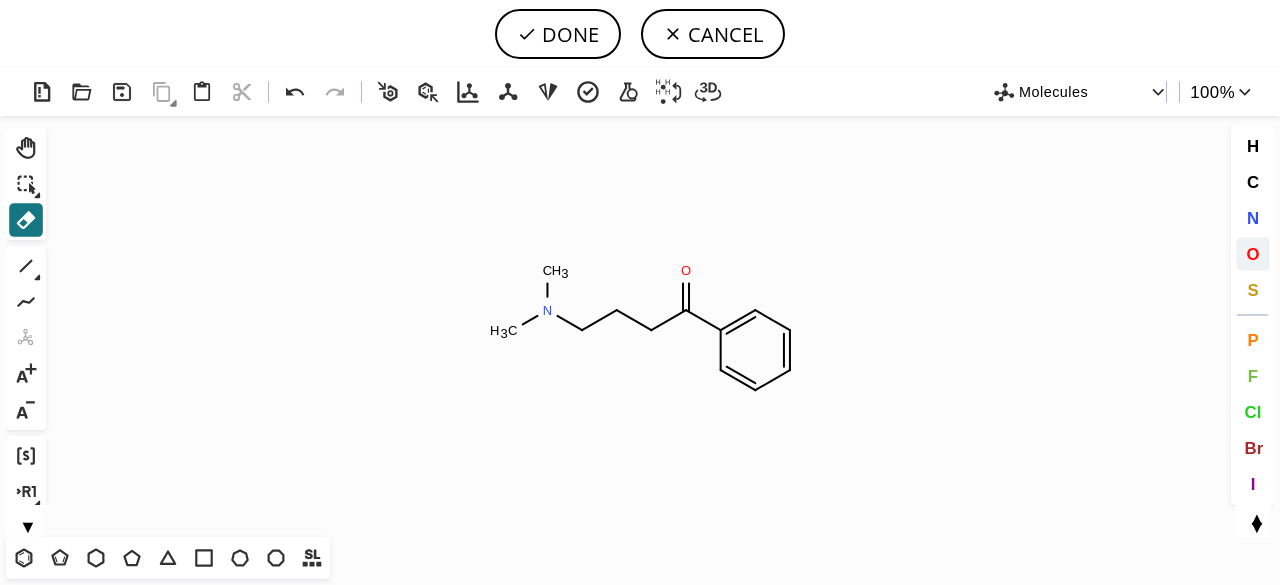 click on "O" at bounding box center [1252, 253] 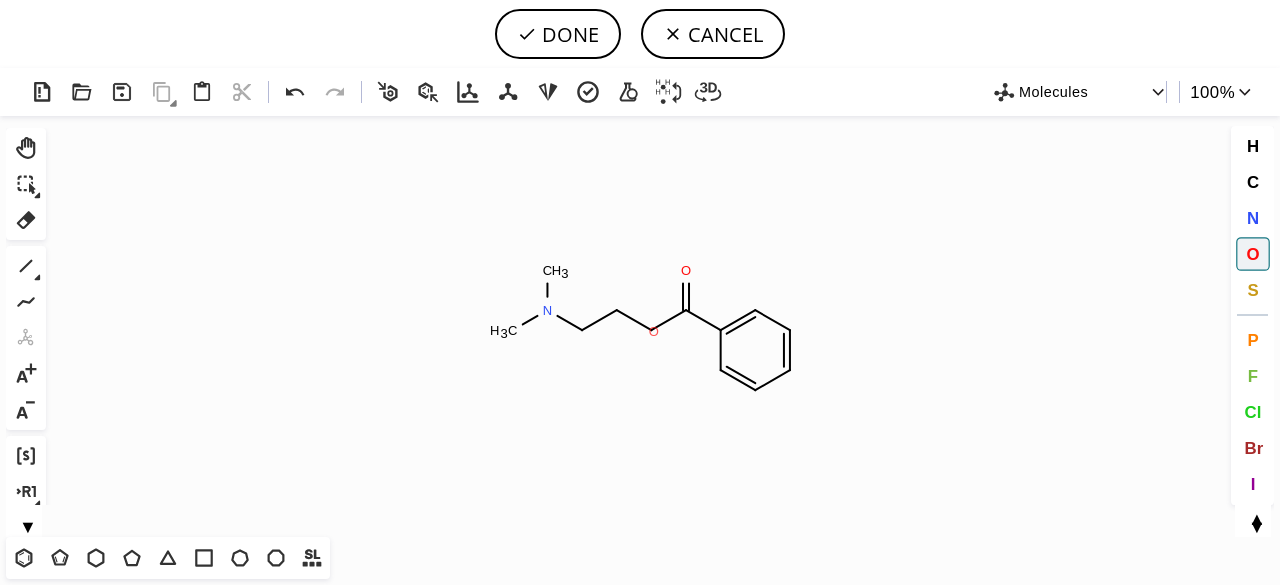 click on "O" 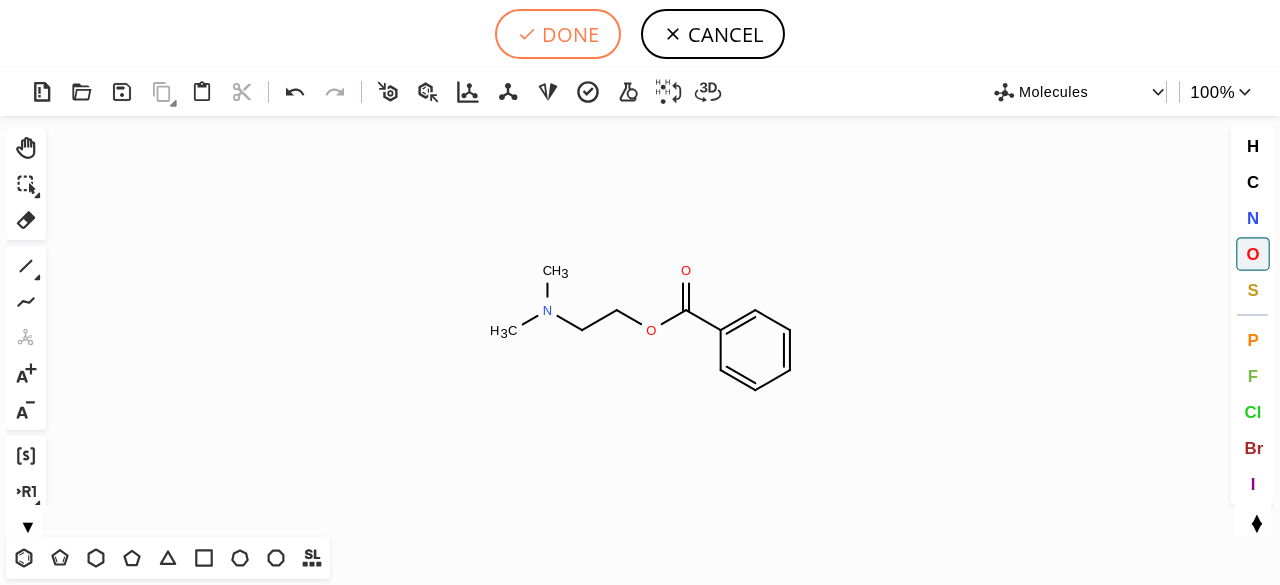 click on "DONE" at bounding box center (558, 34) 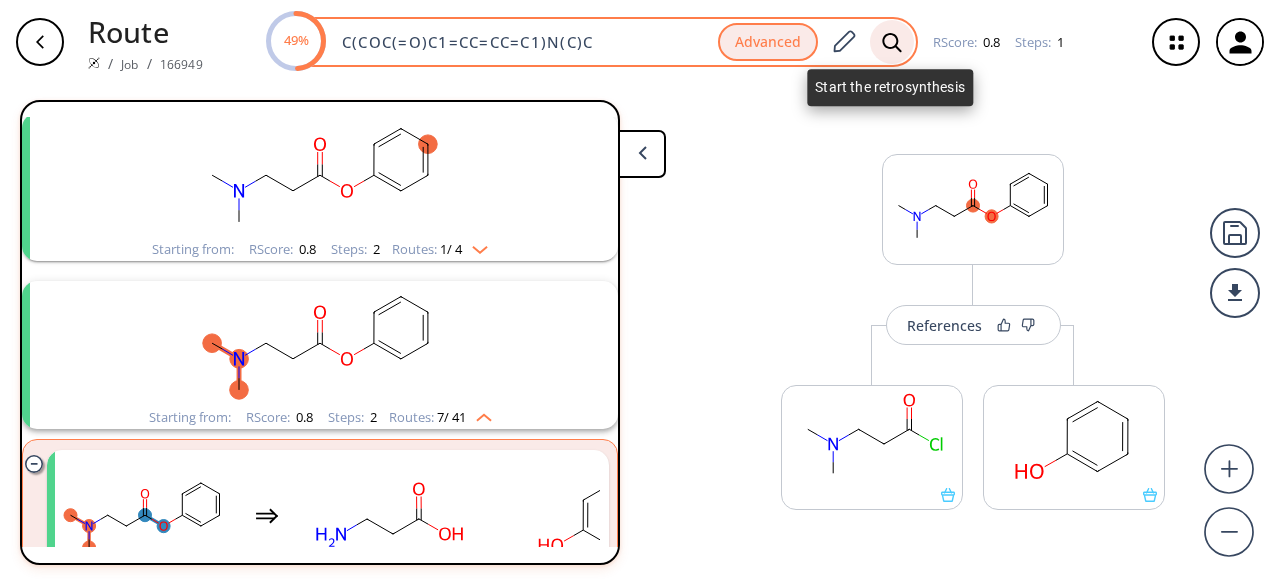 click 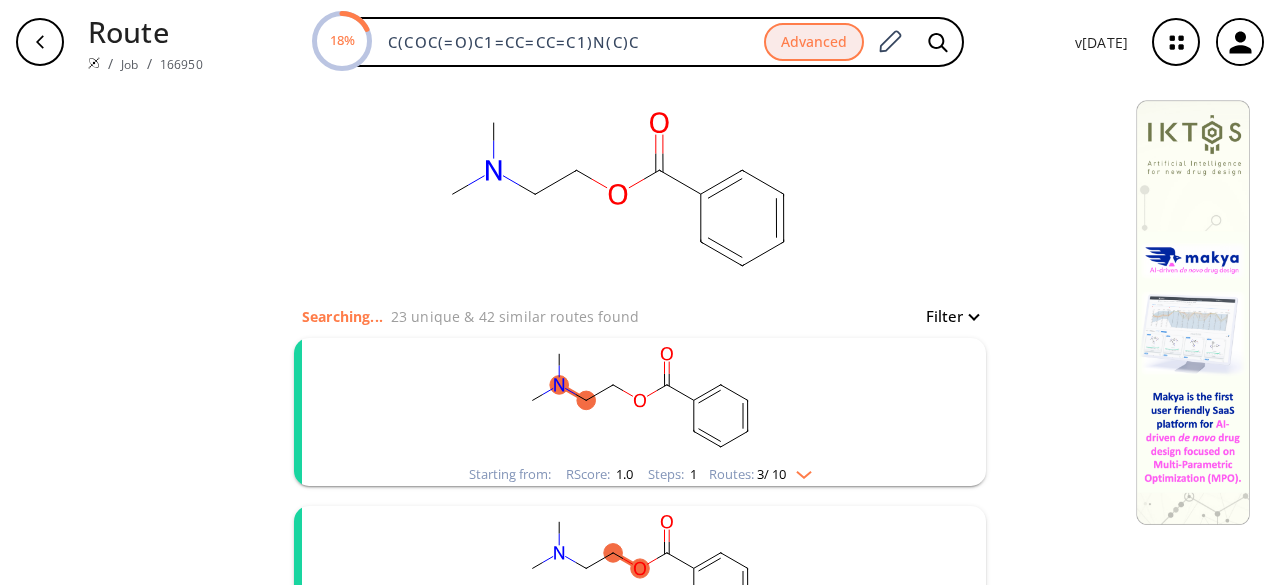 click 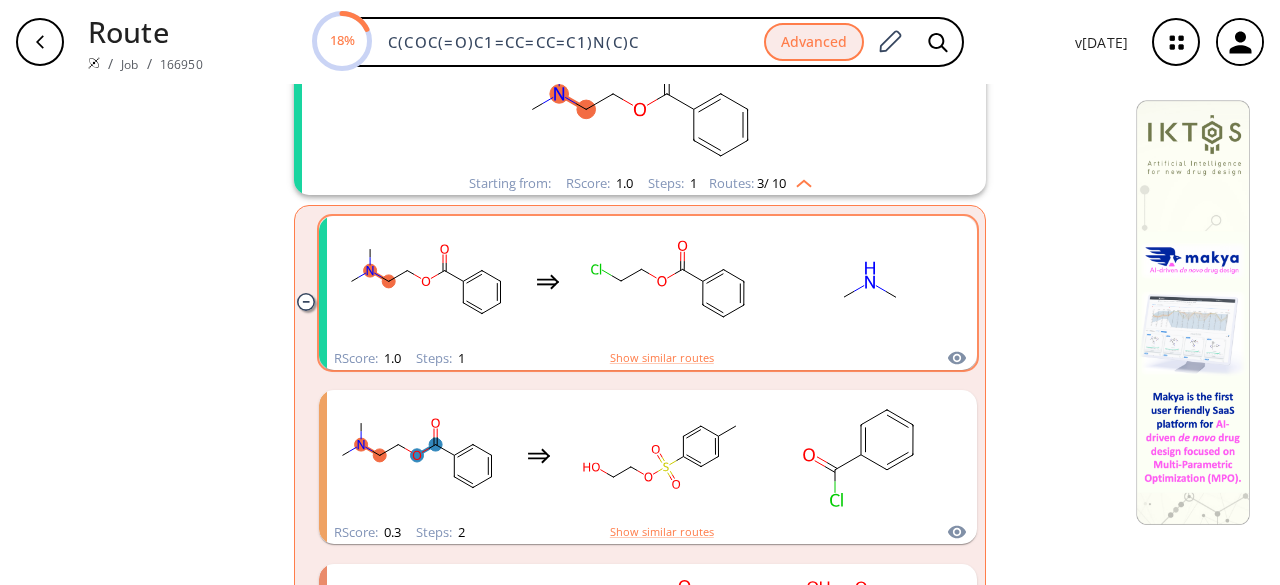 scroll, scrollTop: 300, scrollLeft: 0, axis: vertical 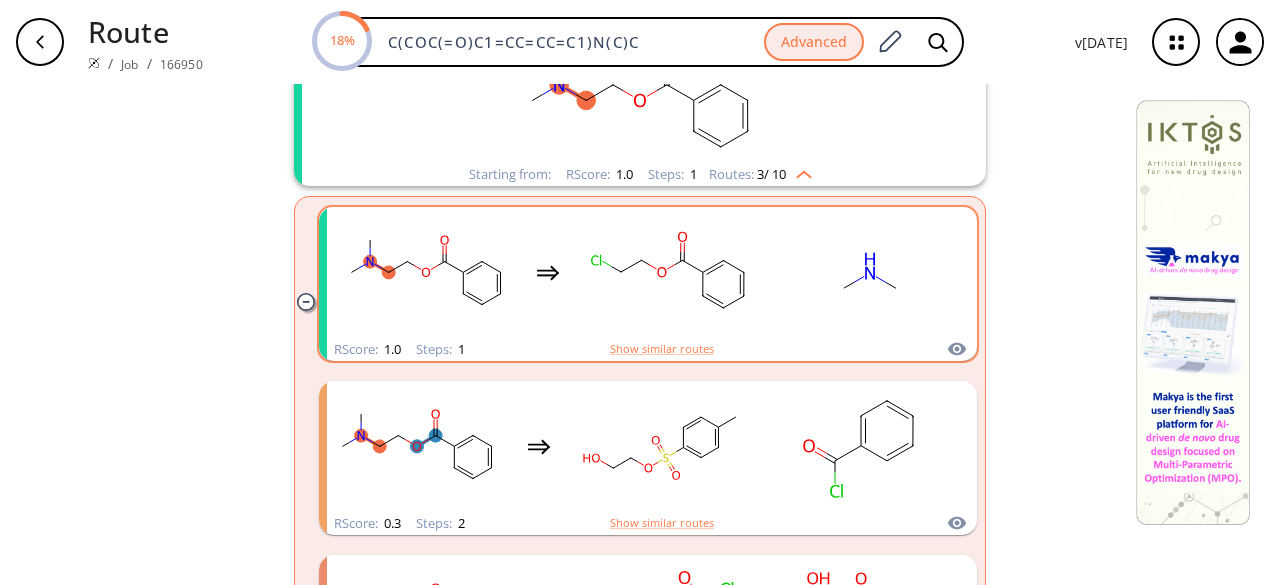 click at bounding box center [648, 272] 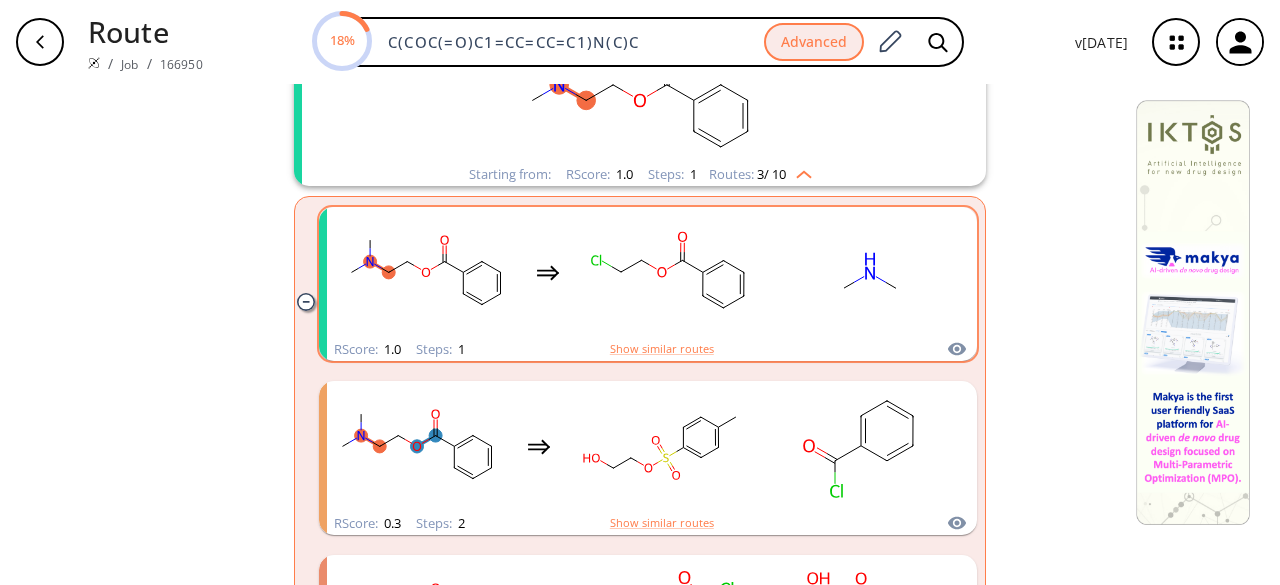 scroll, scrollTop: 0, scrollLeft: 0, axis: both 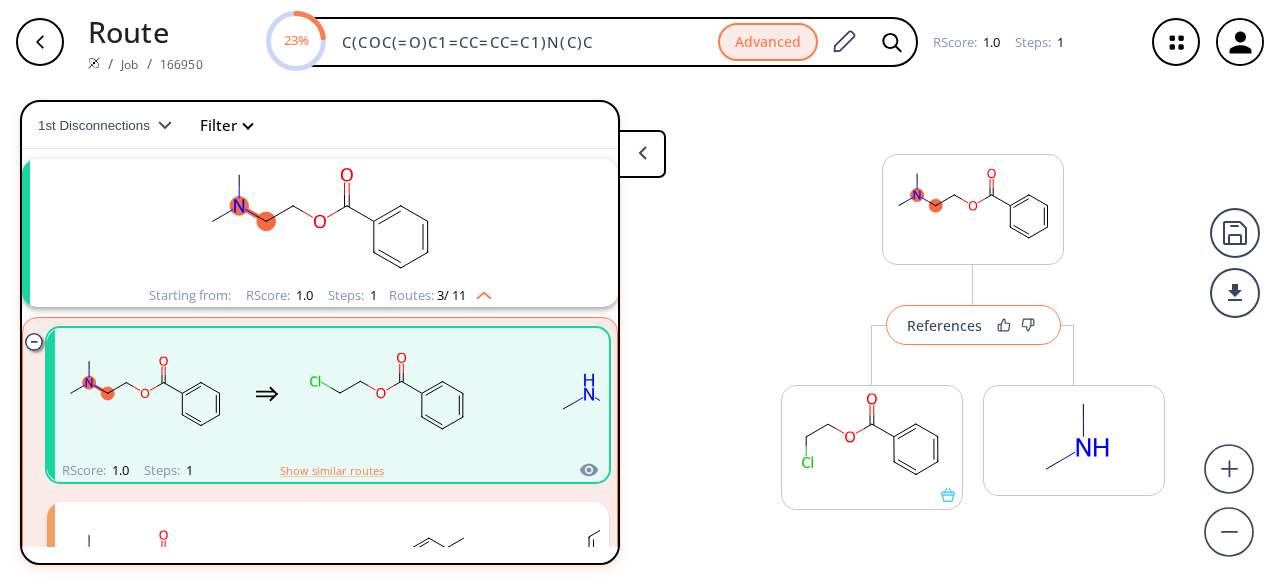 click on "References" at bounding box center (944, 325) 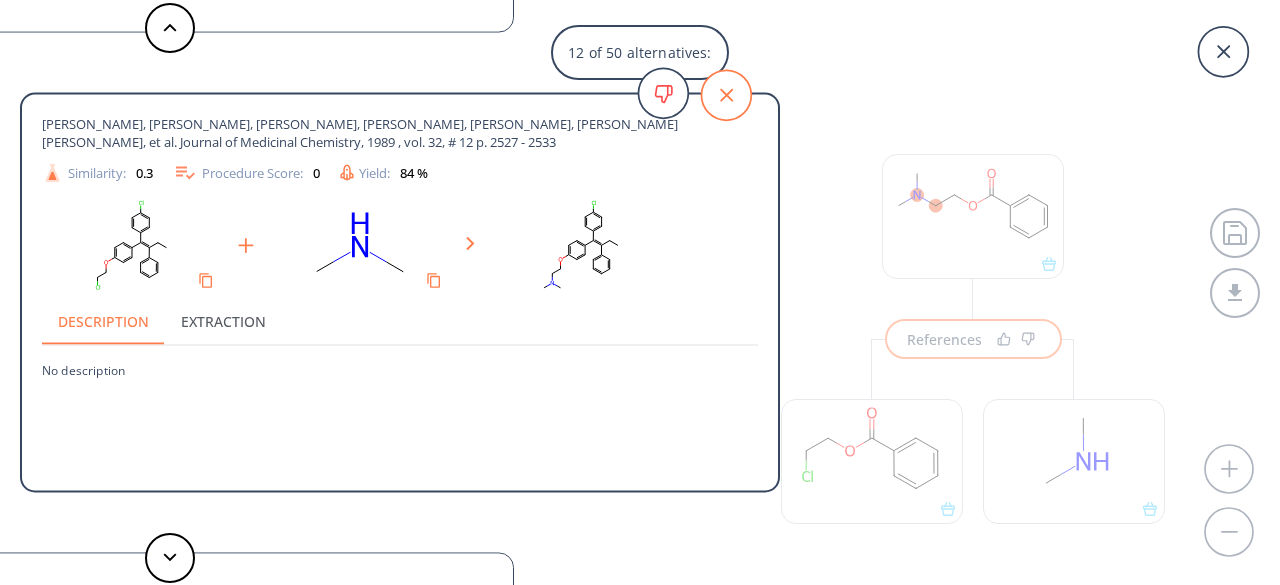 click 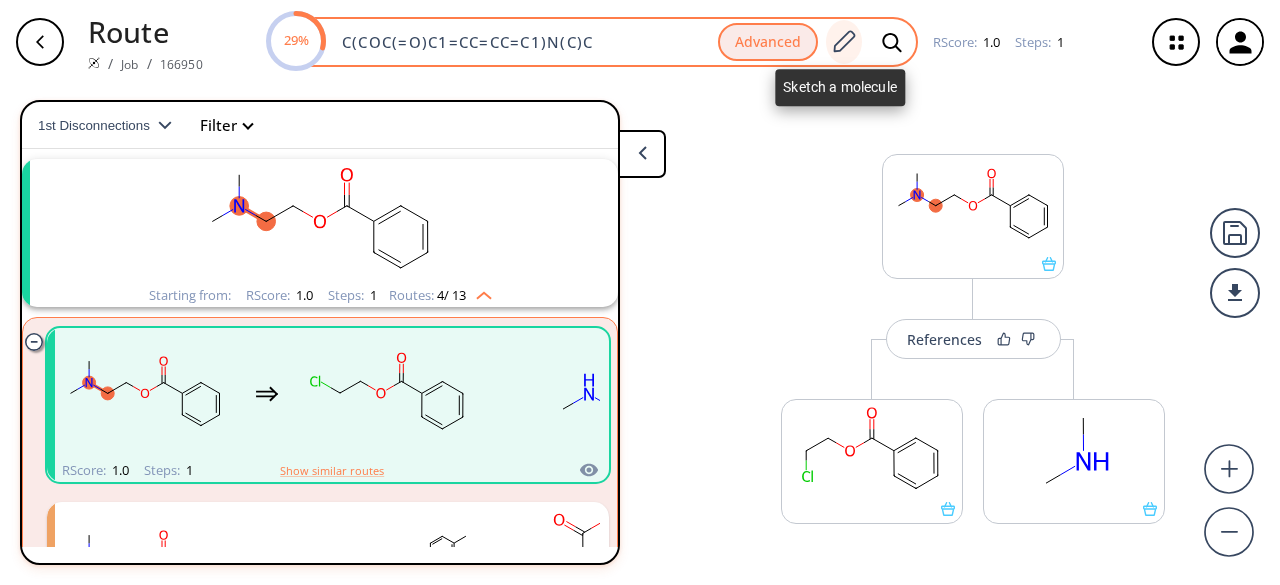 click 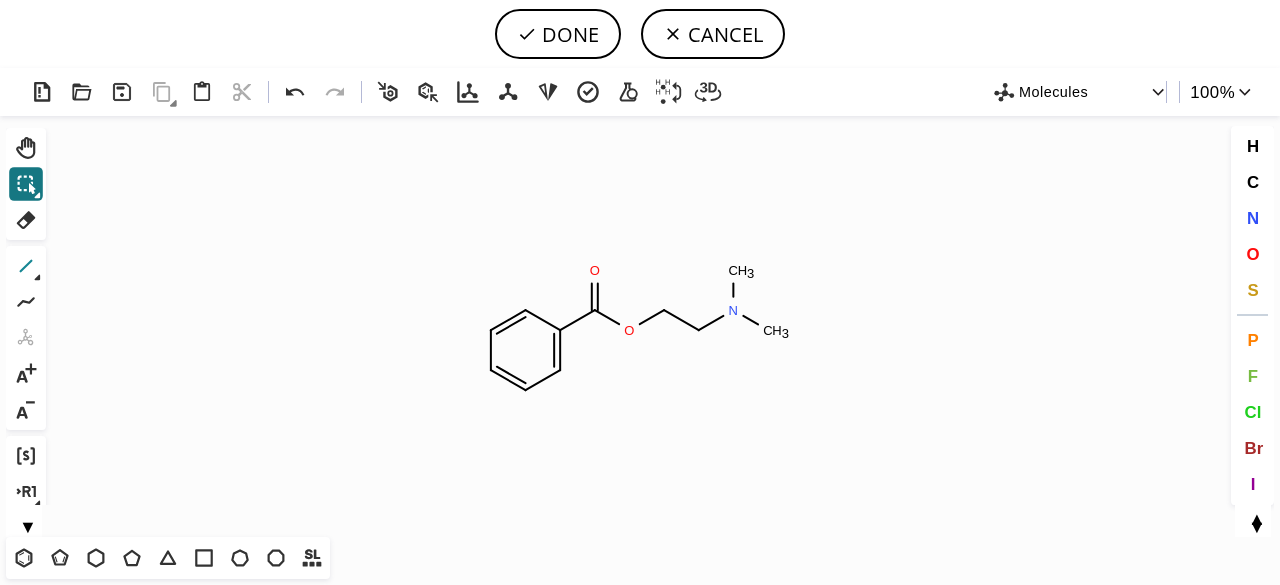 drag, startPoint x: 22, startPoint y: 265, endPoint x: 448, endPoint y: 309, distance: 428.26627 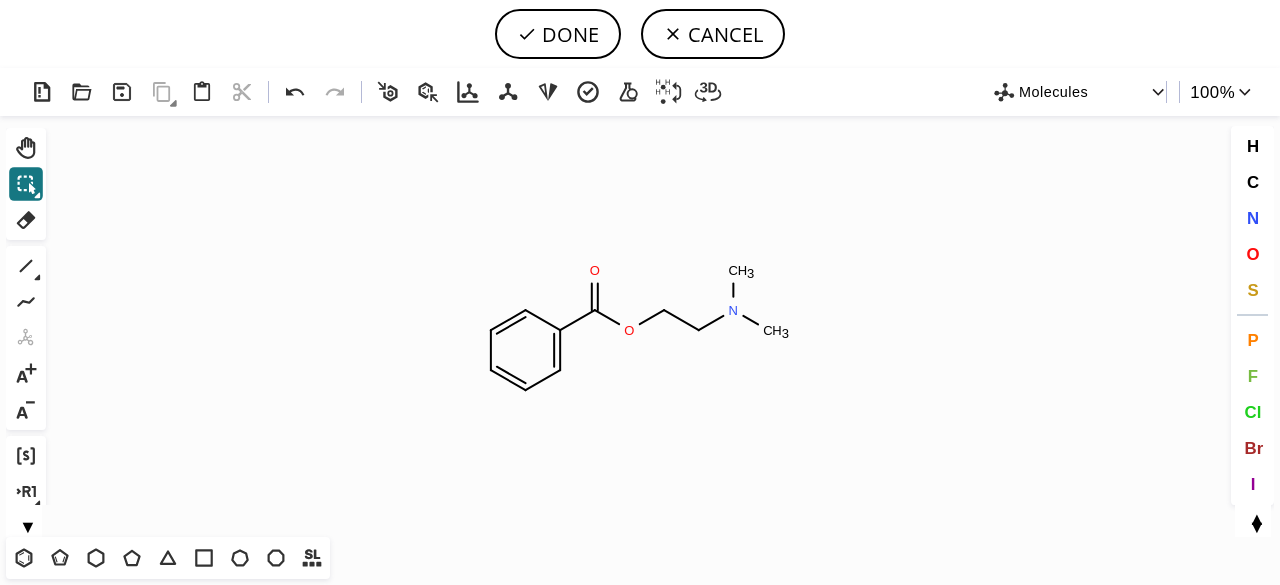 click 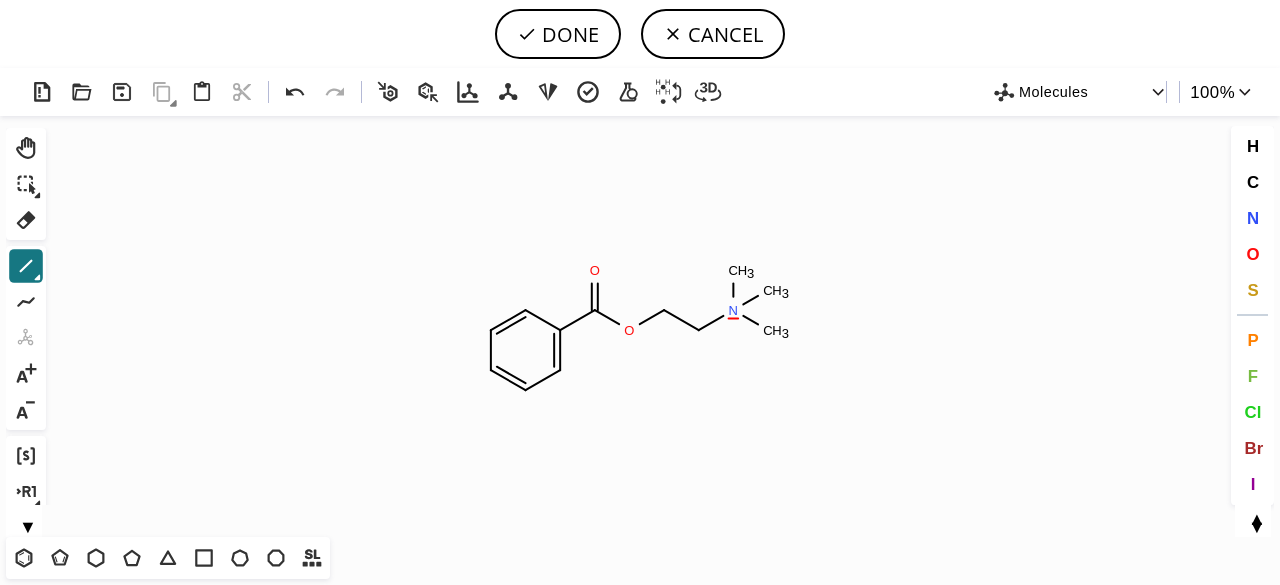 drag, startPoint x: 741, startPoint y: 309, endPoint x: 780, endPoint y: 277, distance: 50.447994 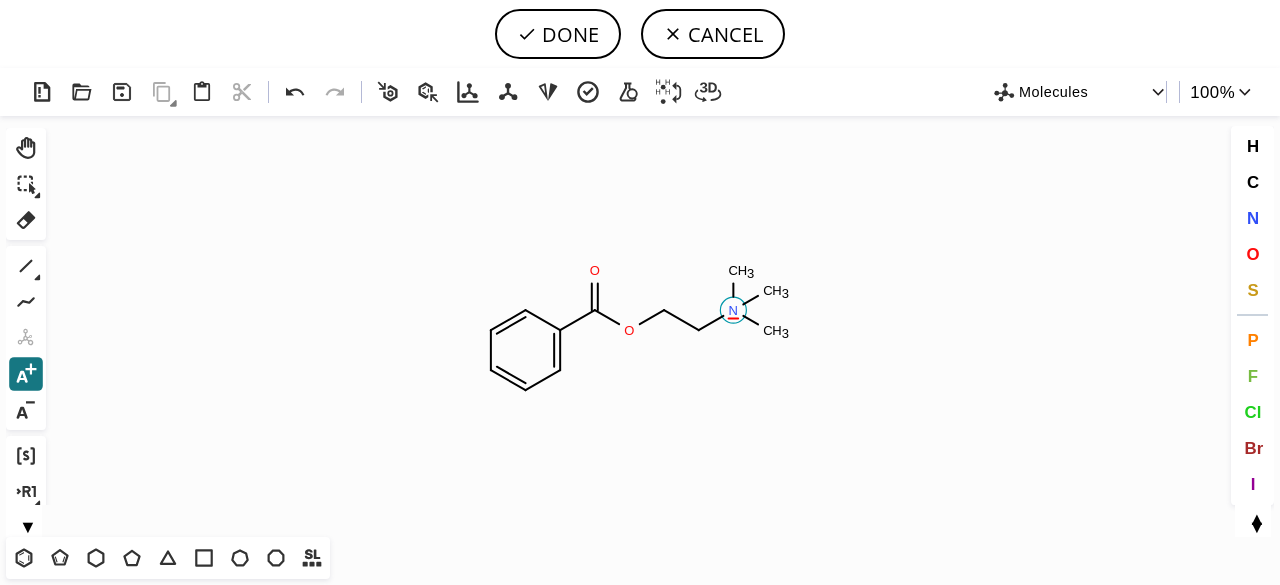 click on "N" 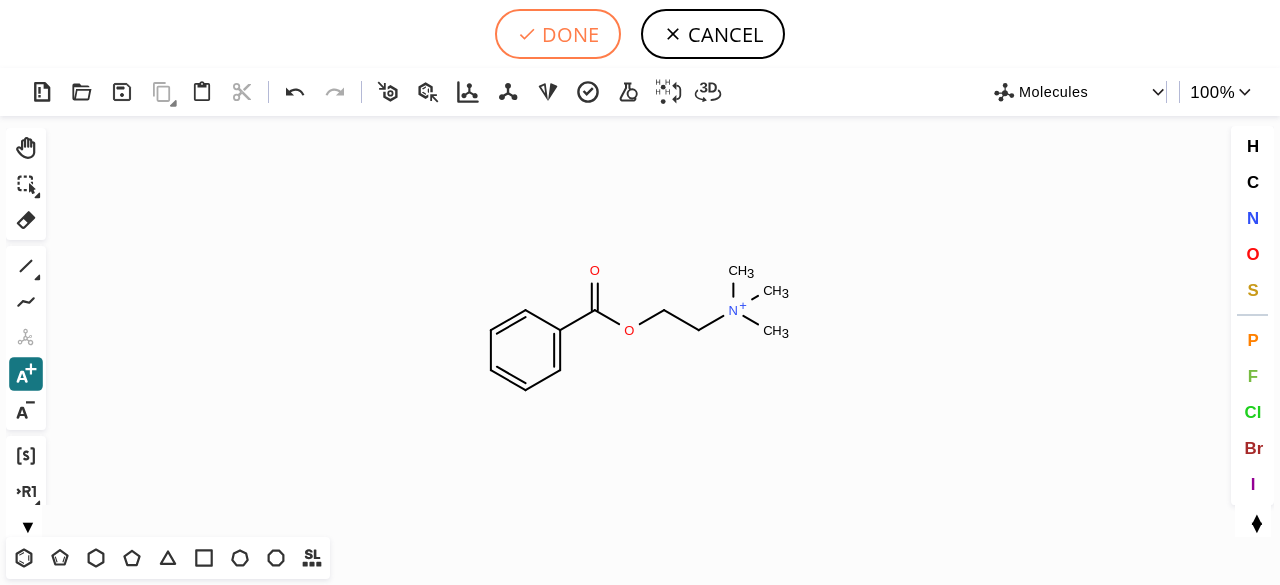 click 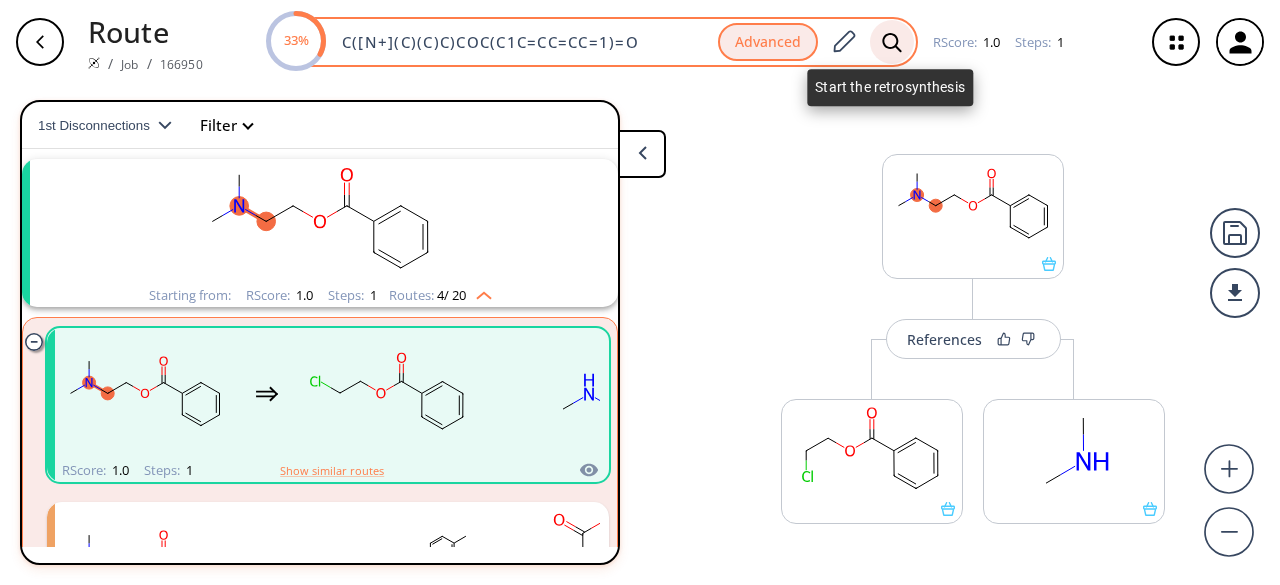 click at bounding box center (892, 42) 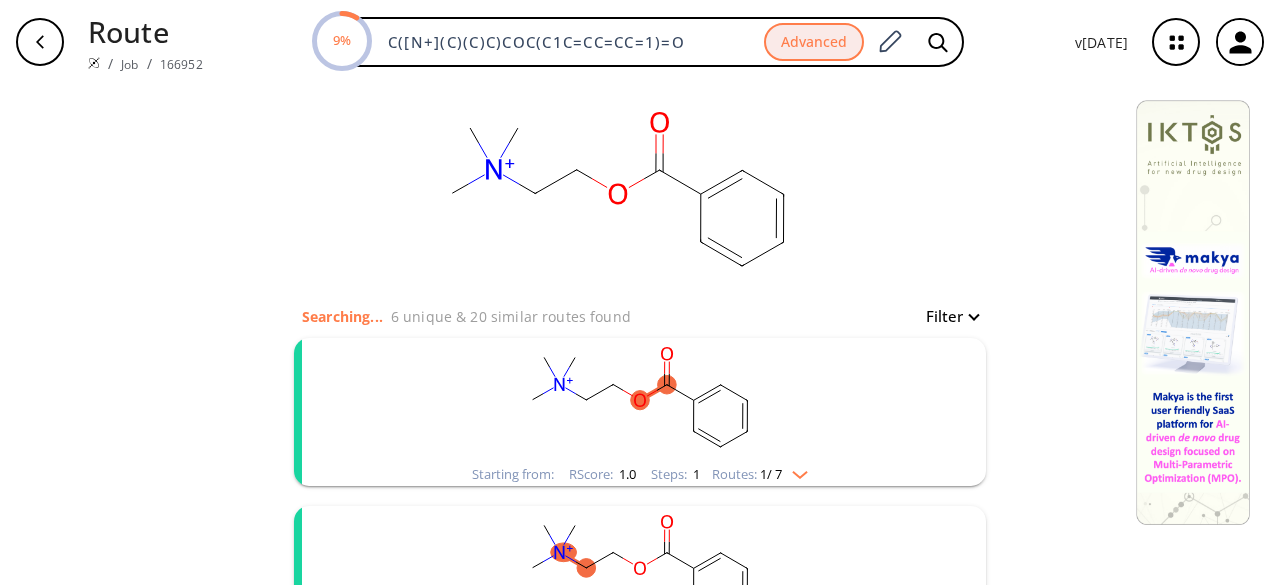 click 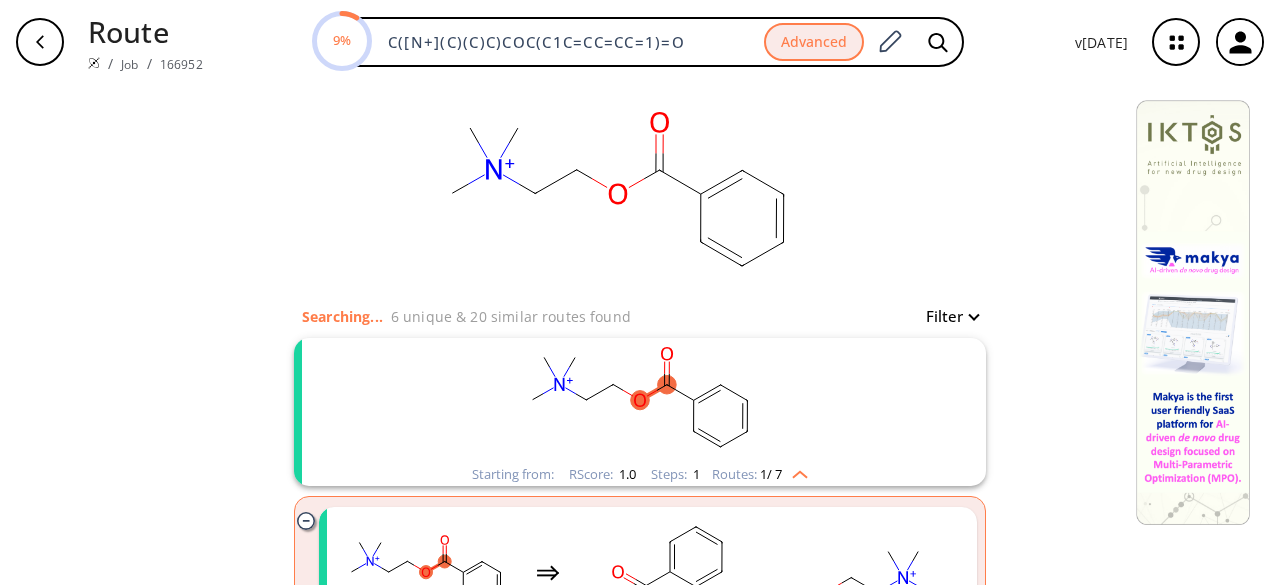 scroll, scrollTop: 200, scrollLeft: 0, axis: vertical 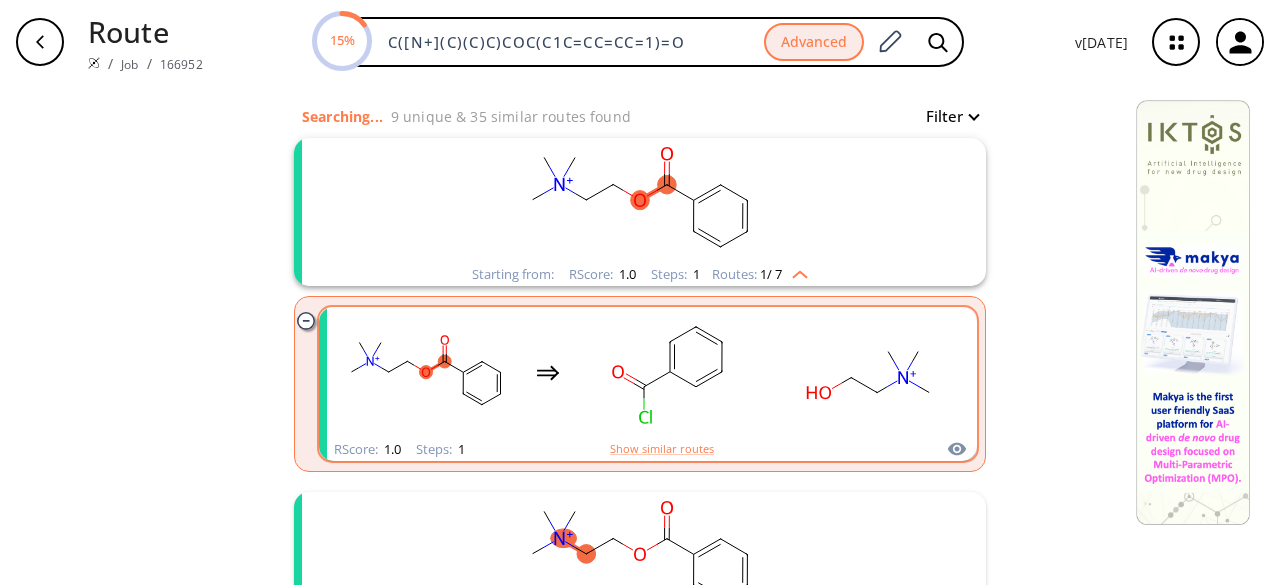 click 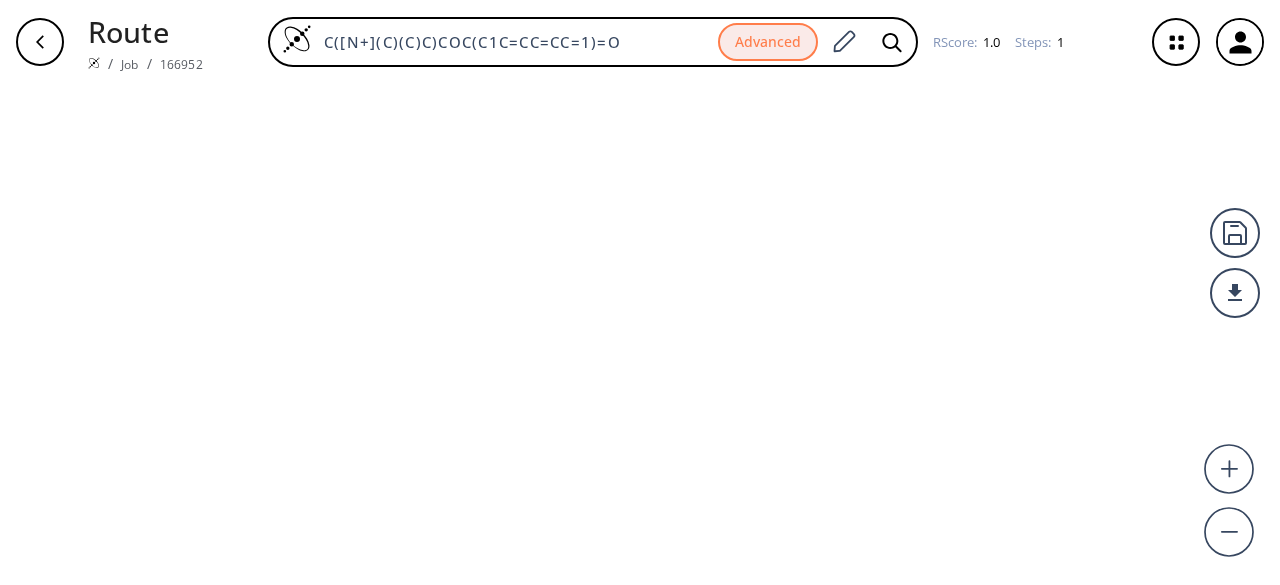 scroll, scrollTop: 0, scrollLeft: 0, axis: both 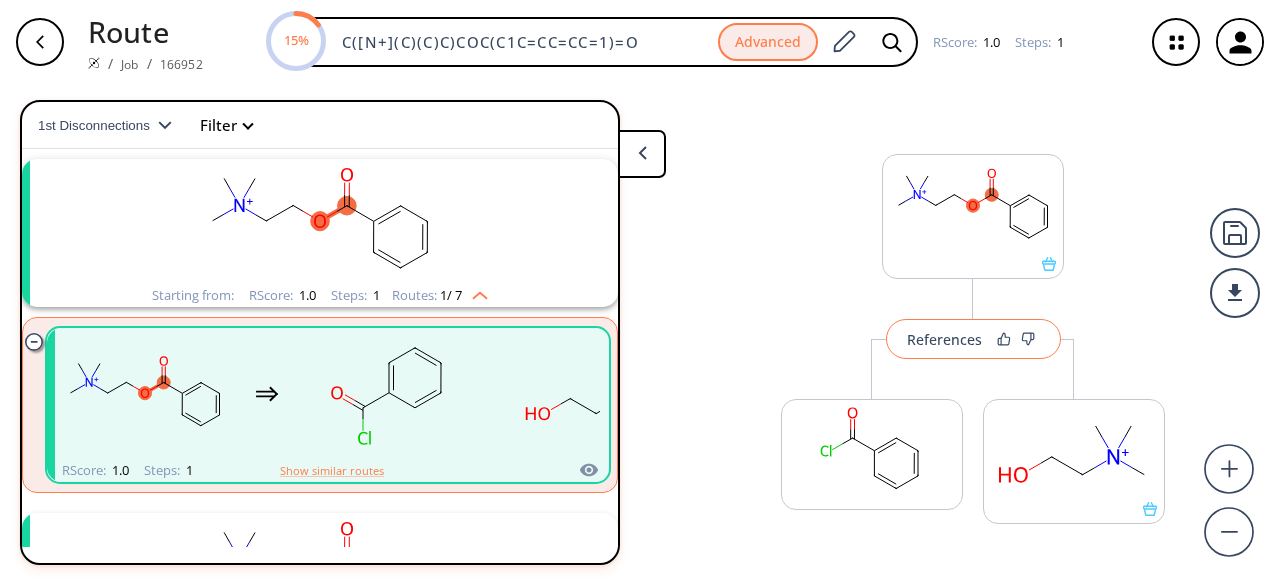 click on "References" at bounding box center [944, 339] 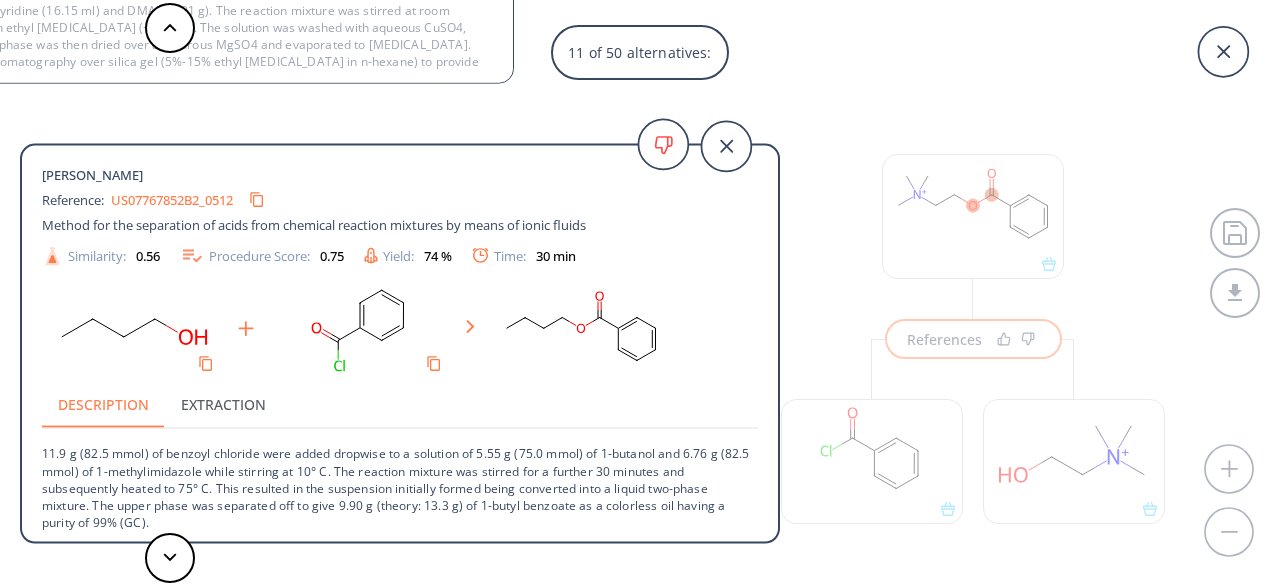 scroll, scrollTop: 2, scrollLeft: 0, axis: vertical 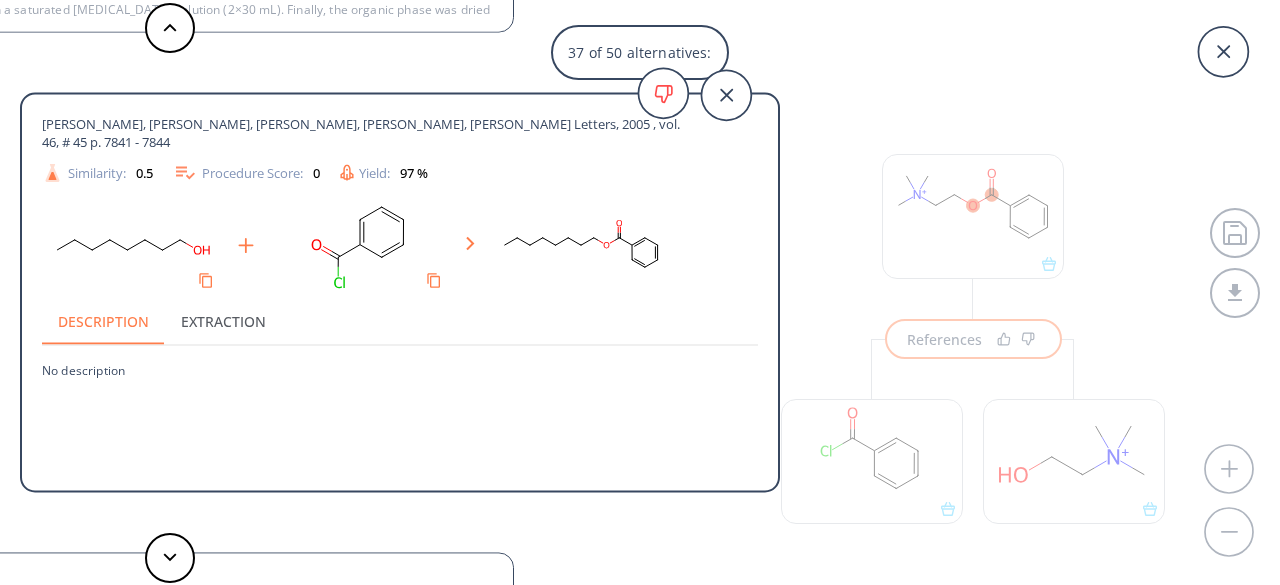 click 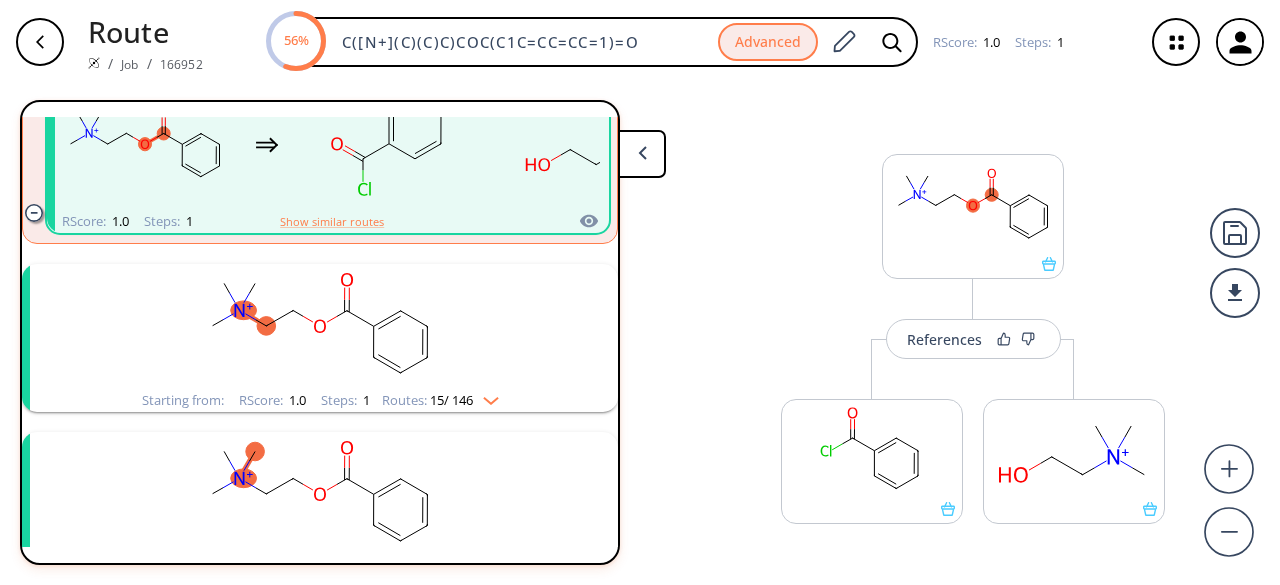 scroll, scrollTop: 345, scrollLeft: 0, axis: vertical 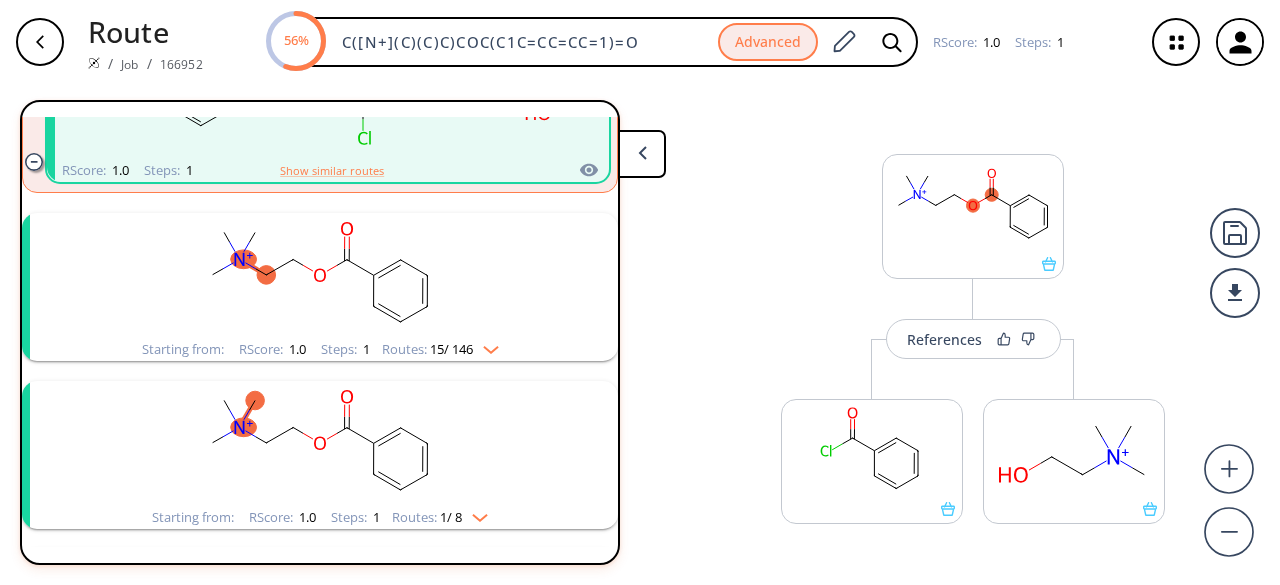 click 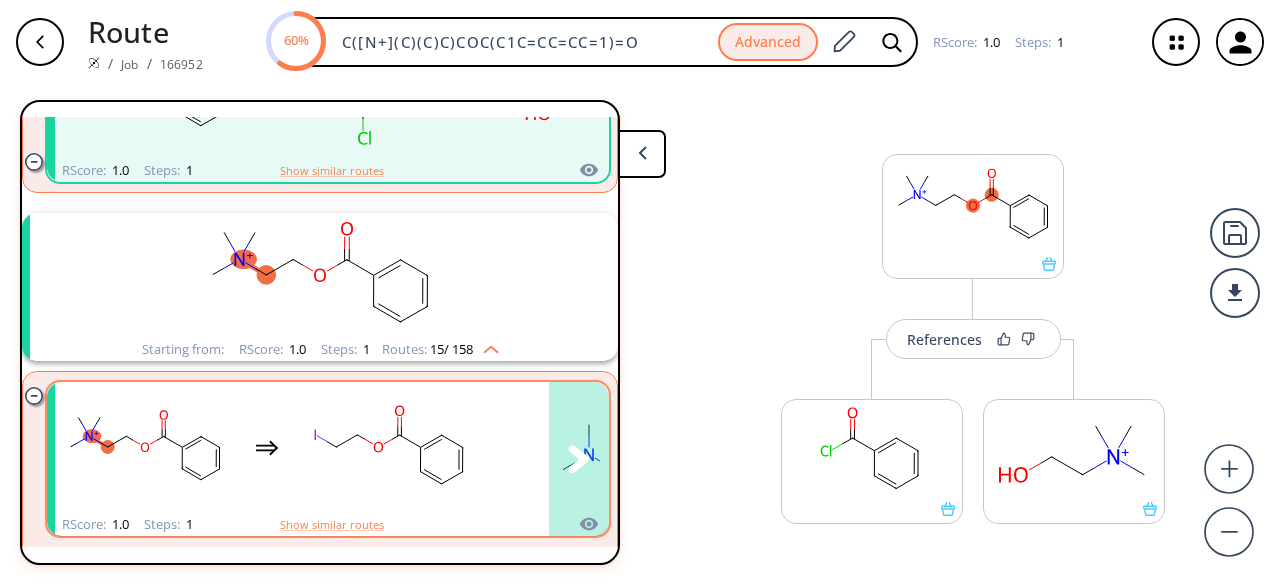 click 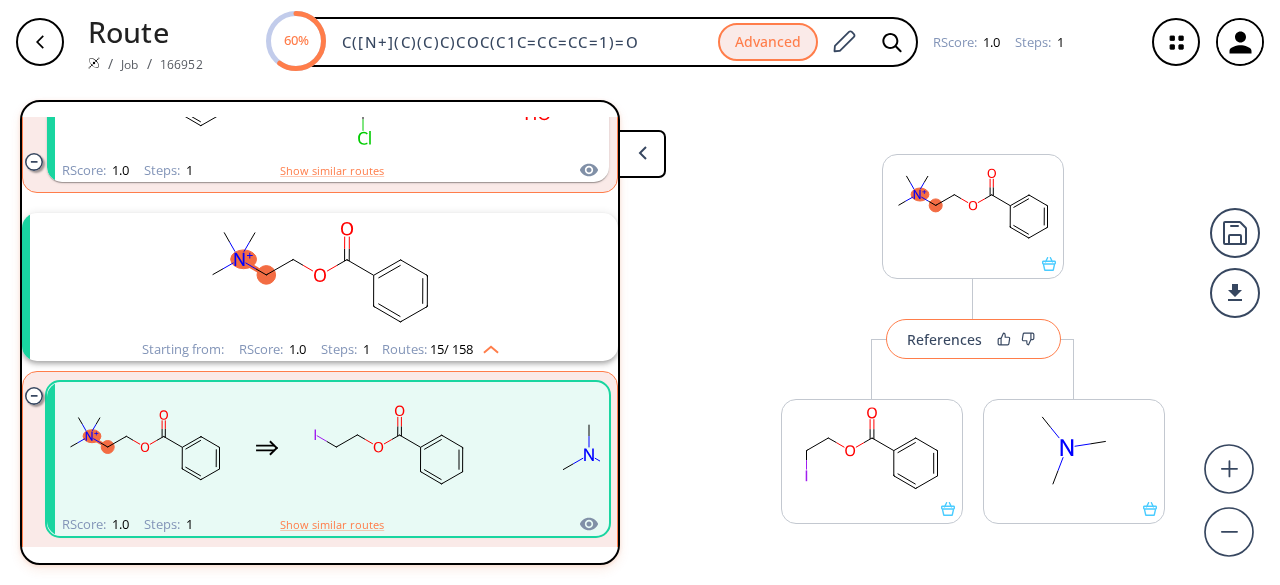 click on "References" at bounding box center [973, 339] 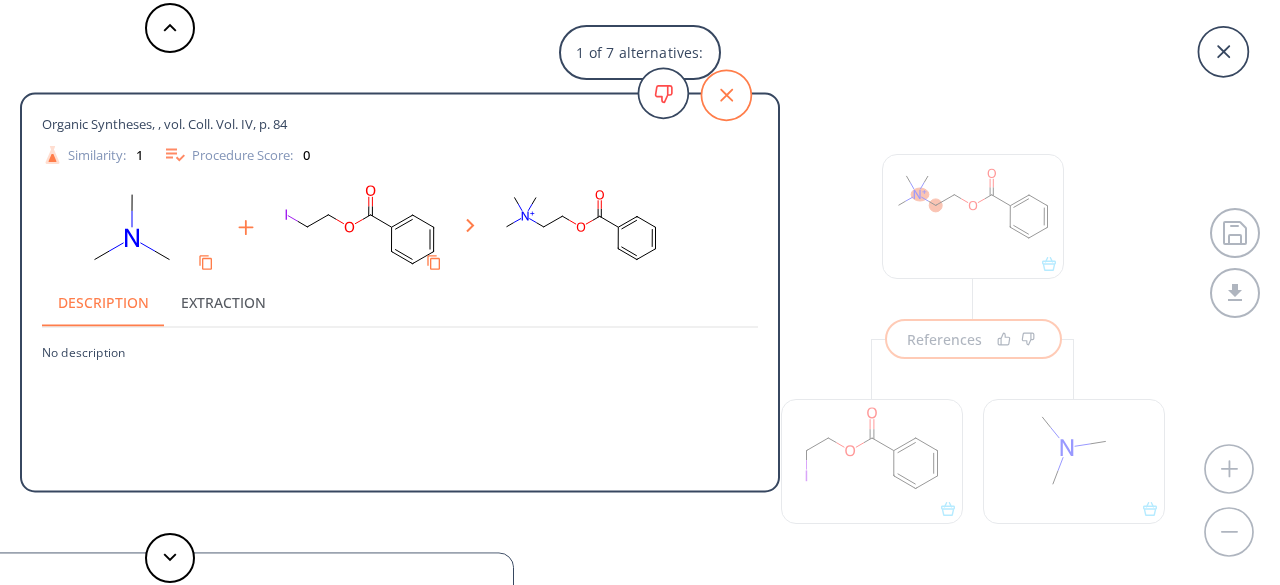 click 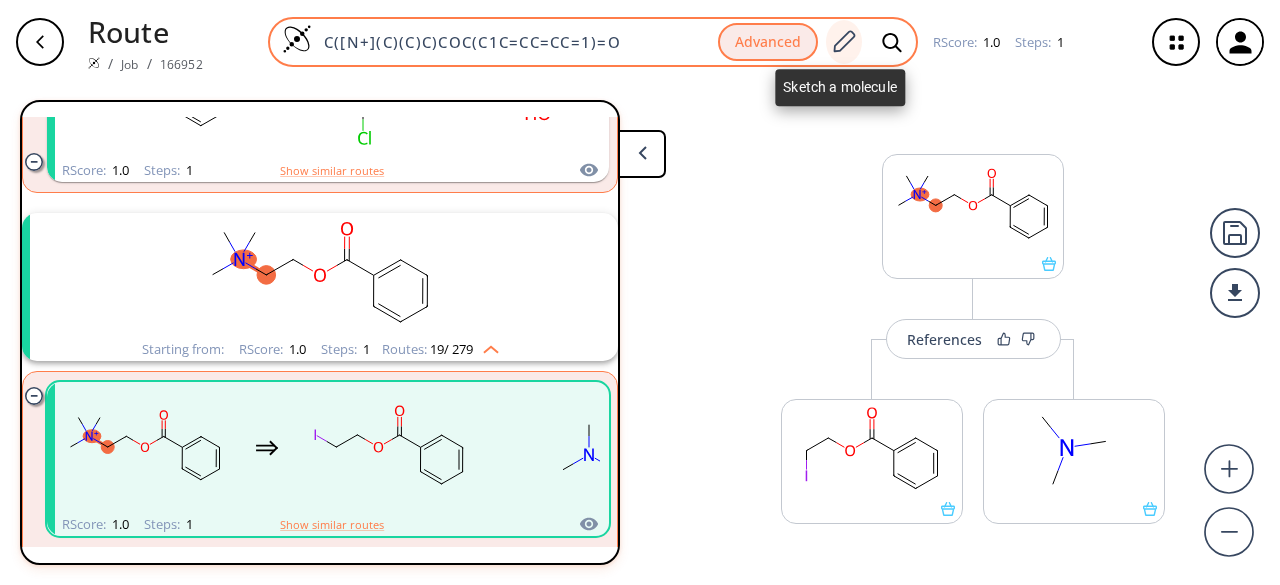 click 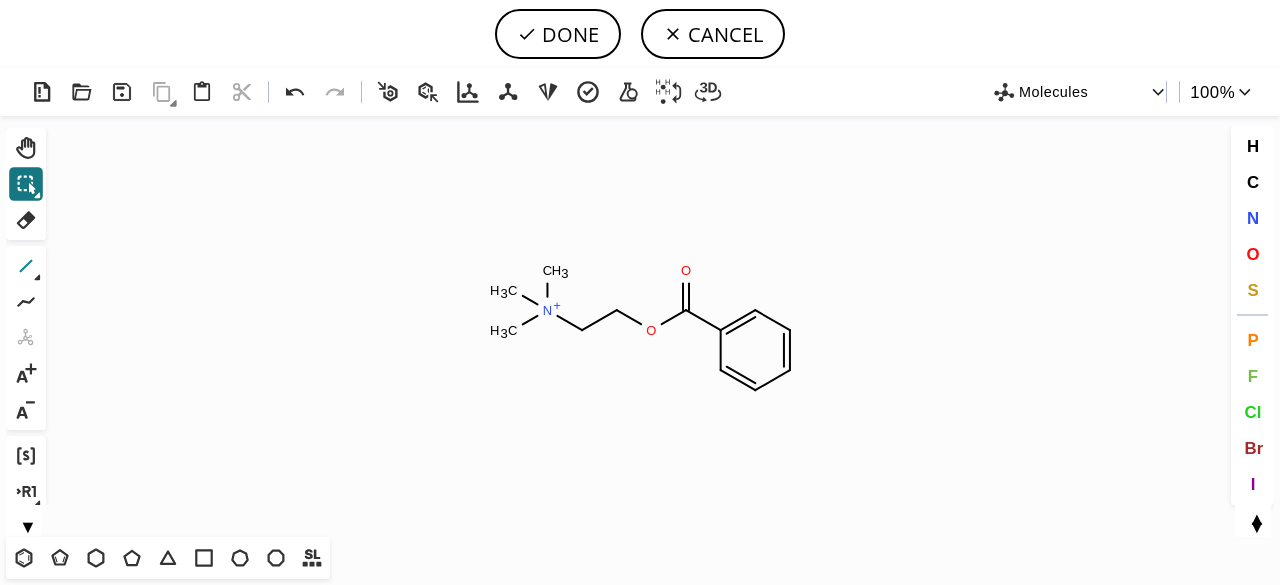 click 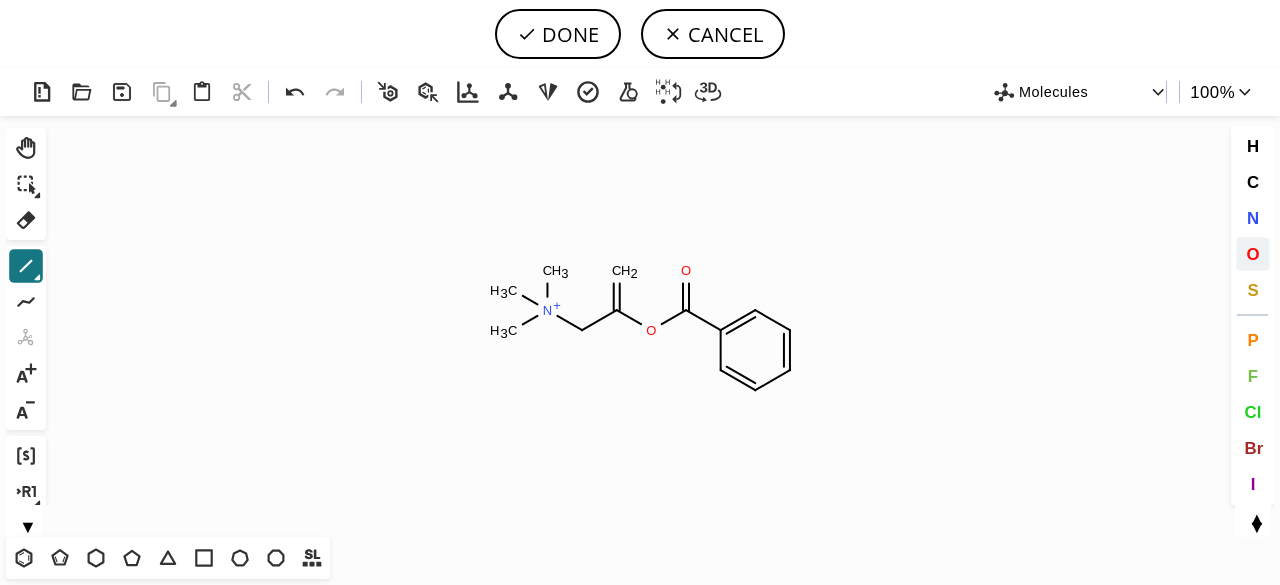 click on "O" at bounding box center (1252, 253) 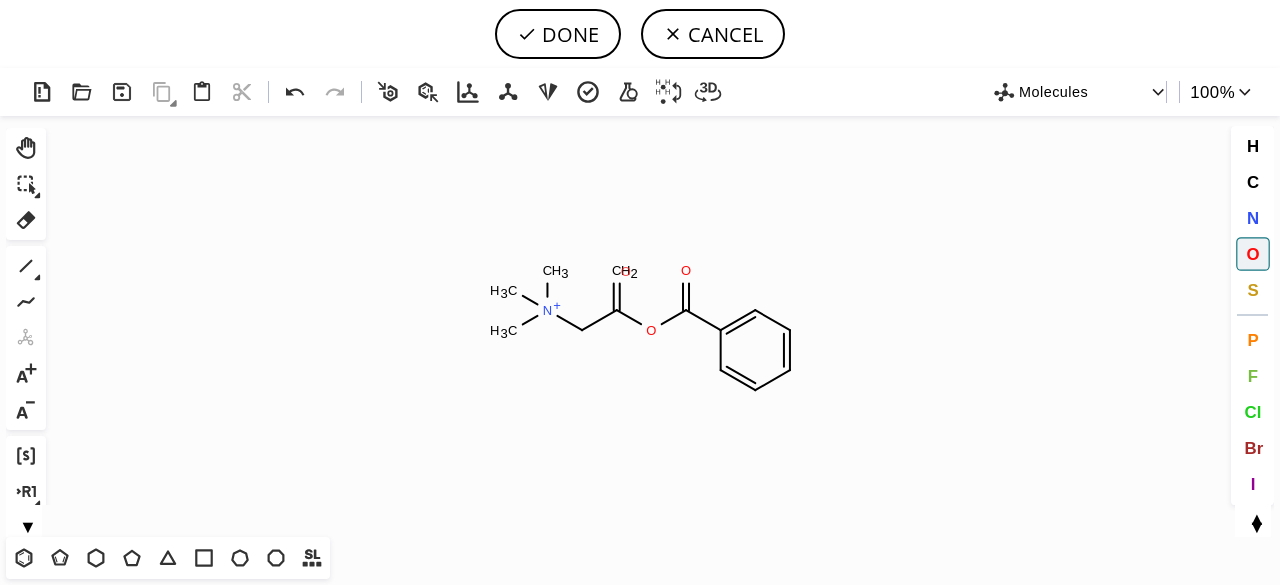 click on "O" 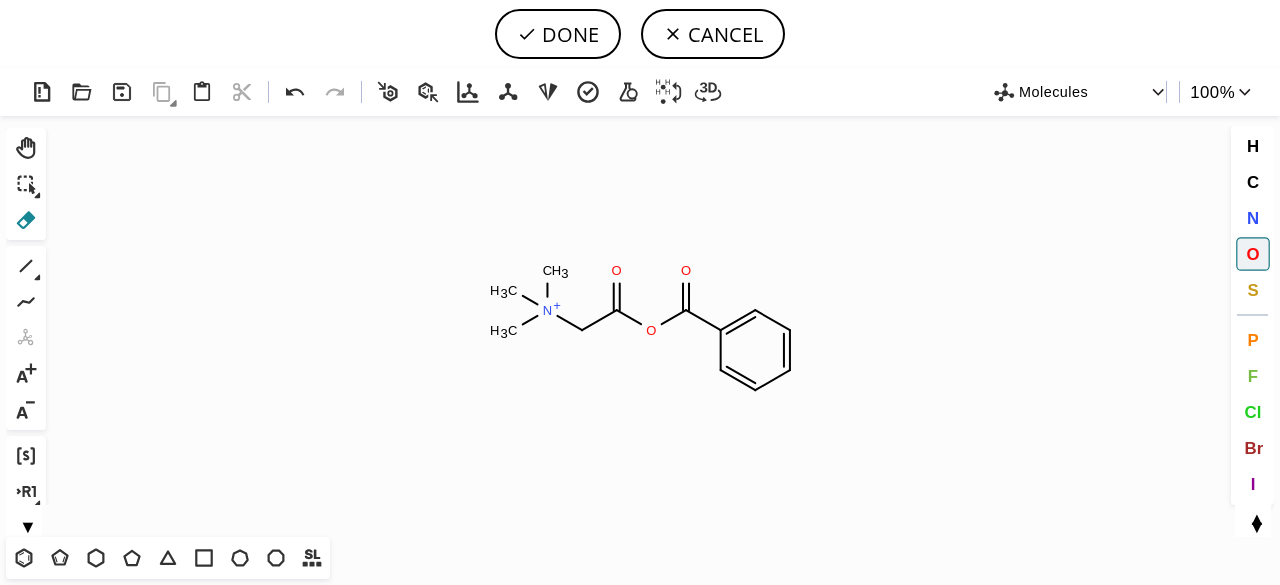 click 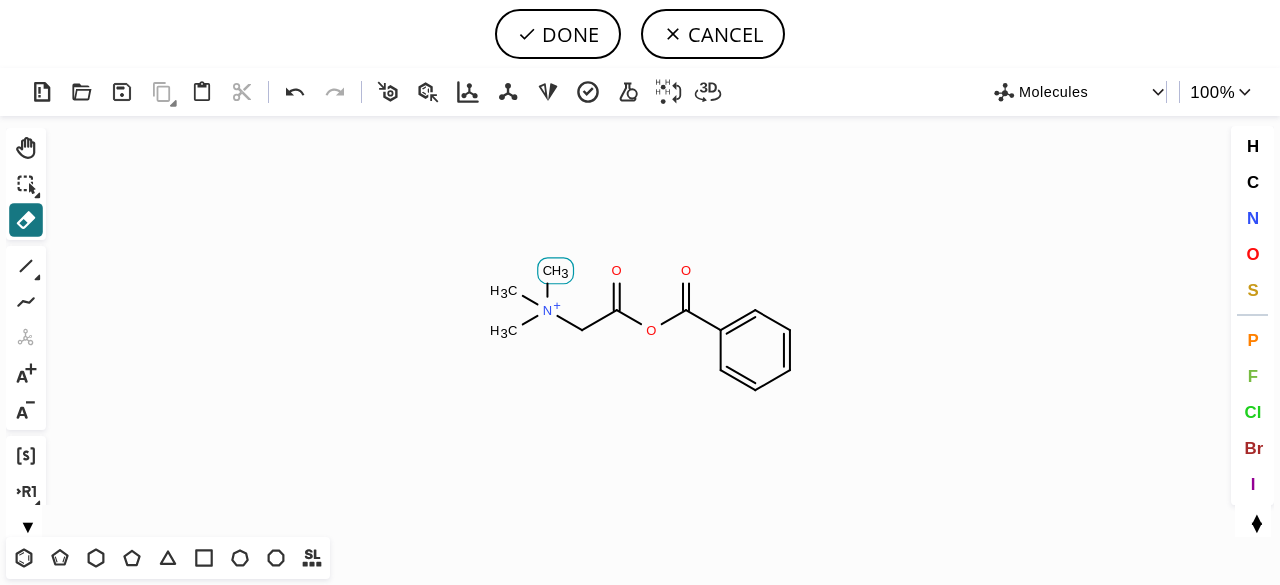 click 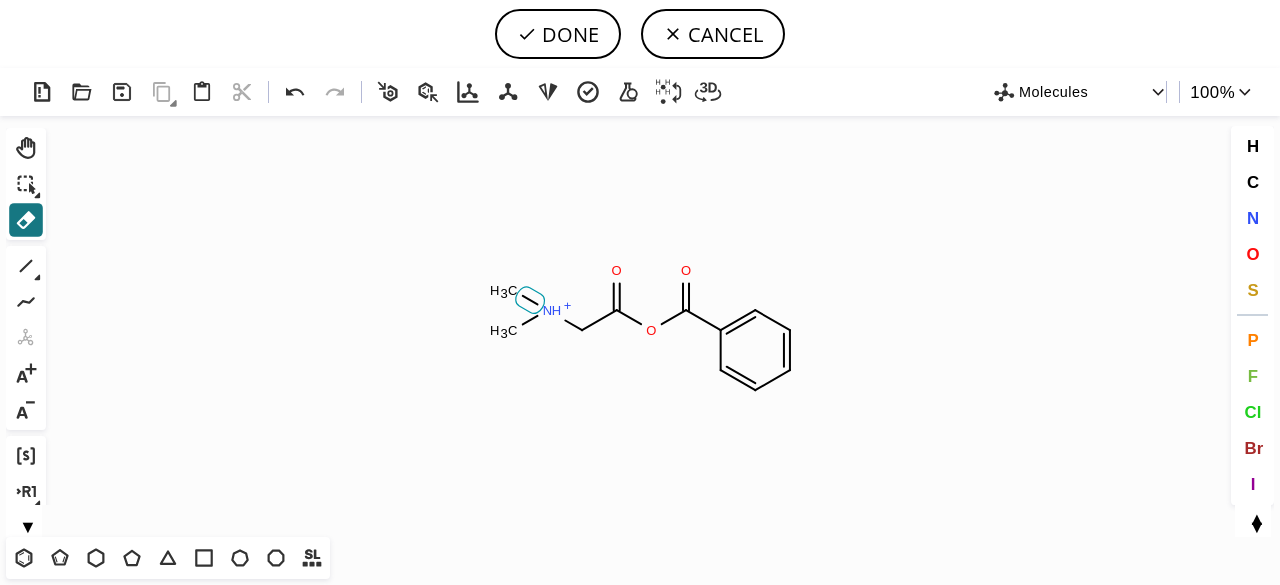 click 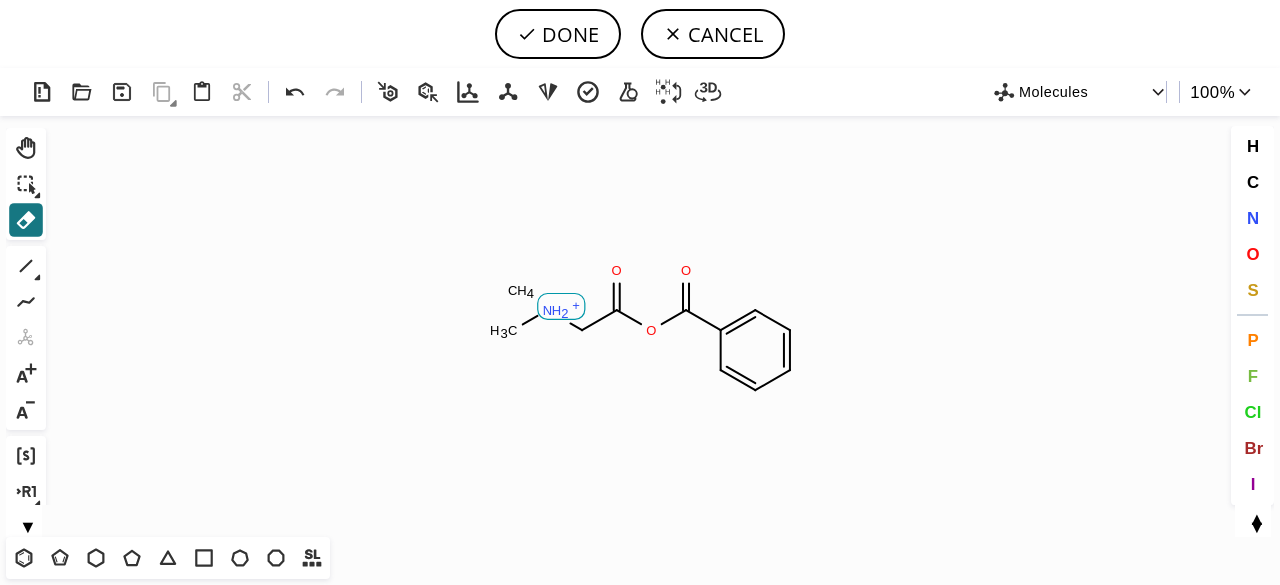 click on "N" 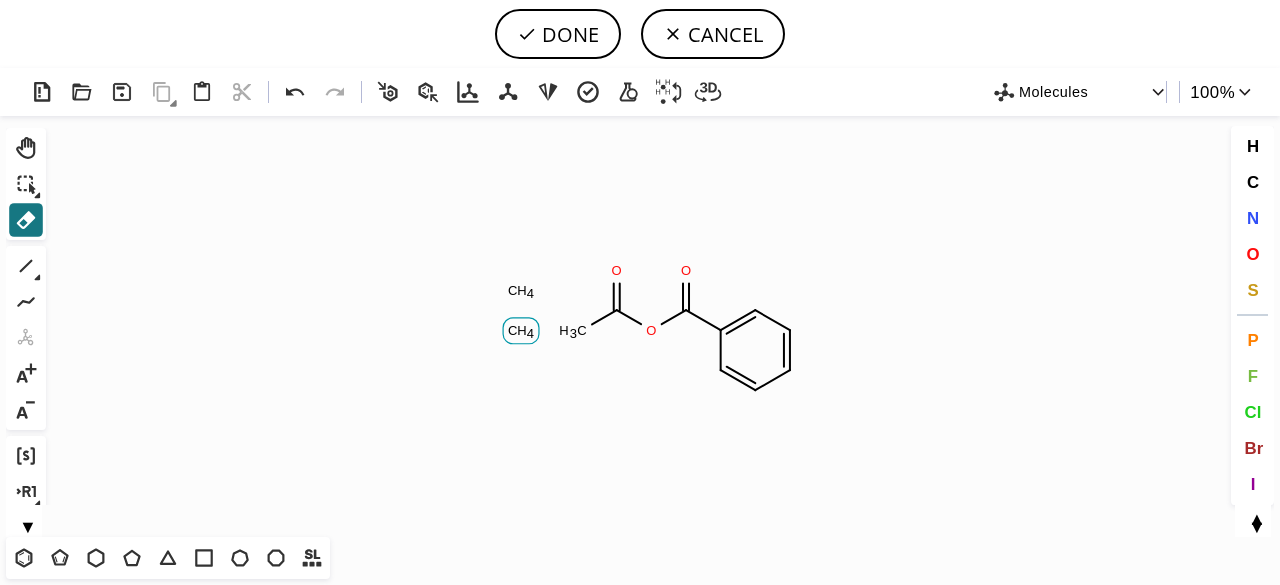 click on "4" 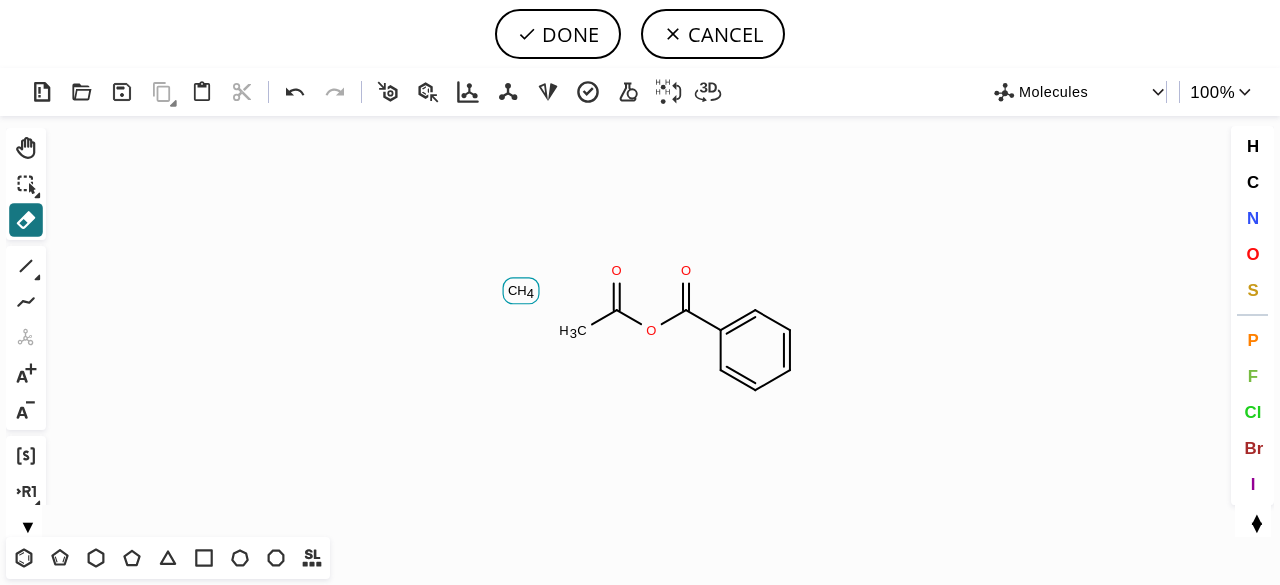 click on "H" 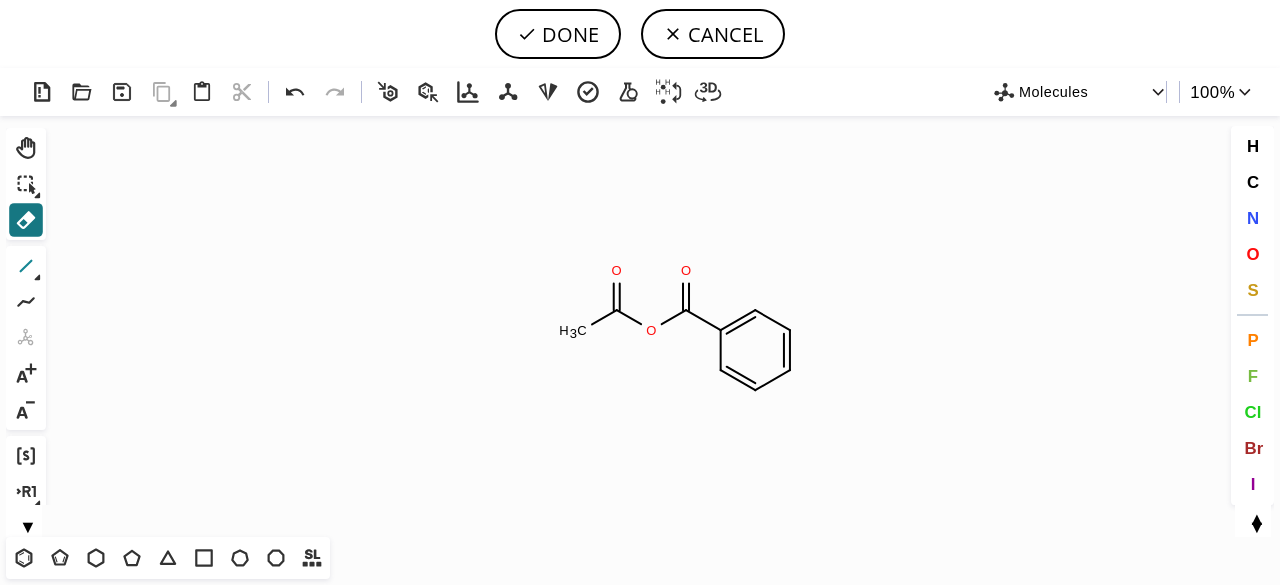 click 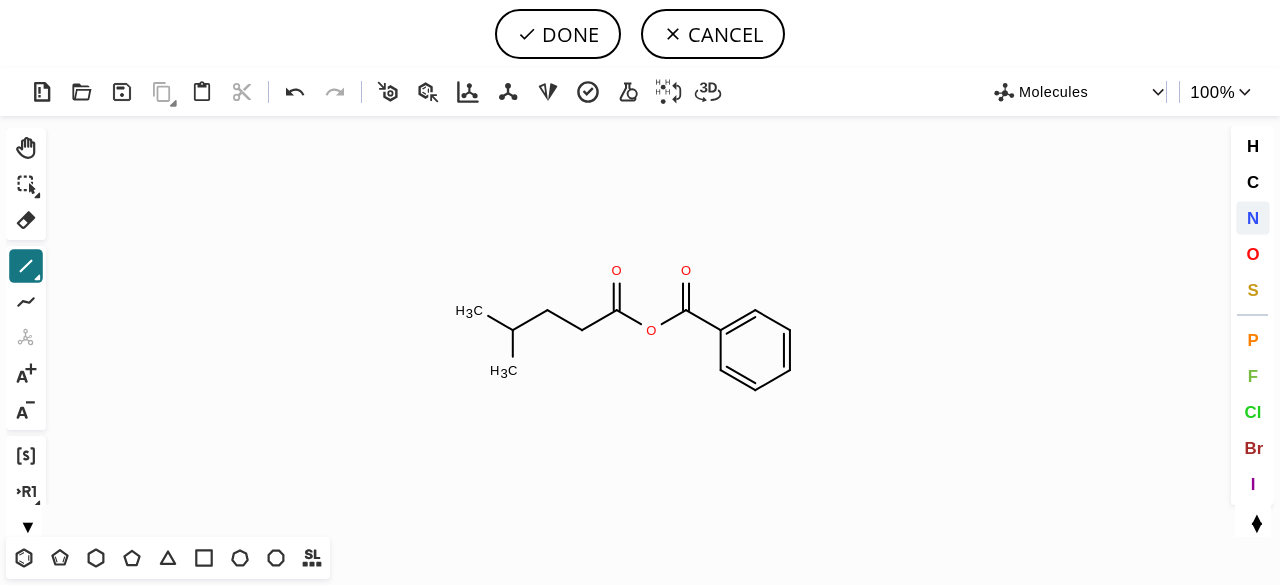 click on "N" at bounding box center (1252, 217) 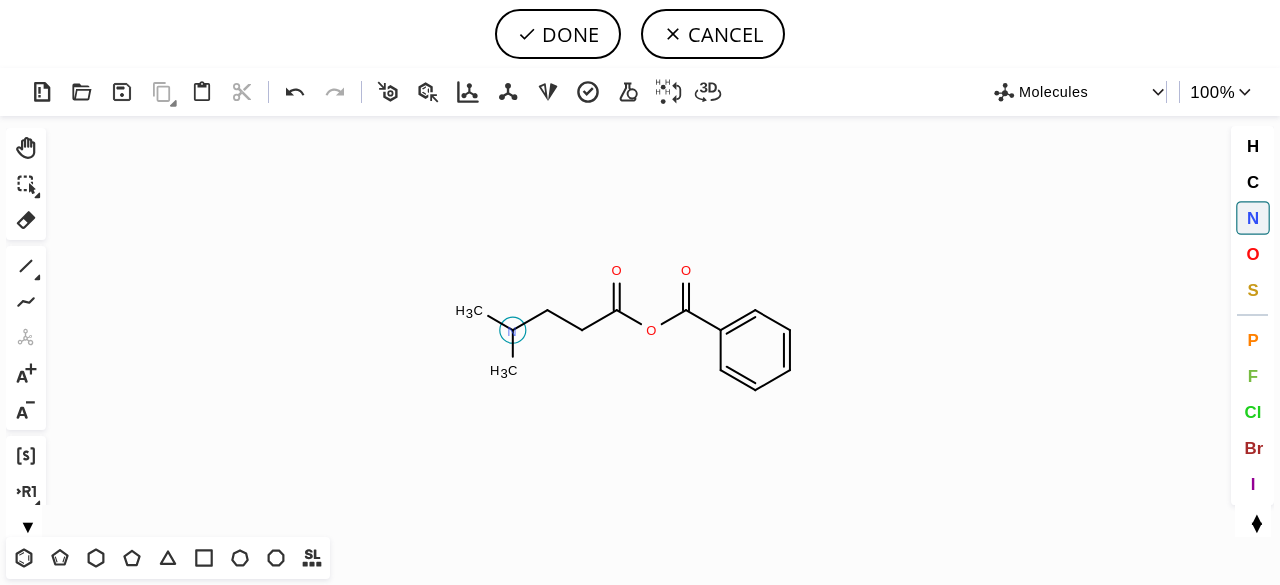 click on "N" 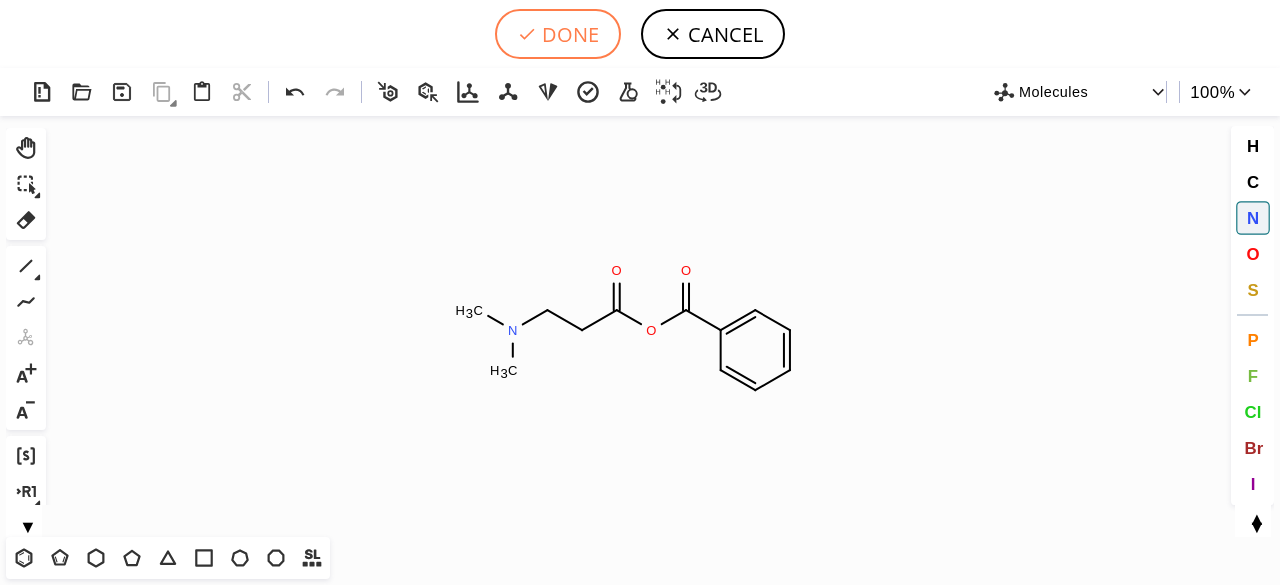 click on "DONE" at bounding box center (558, 34) 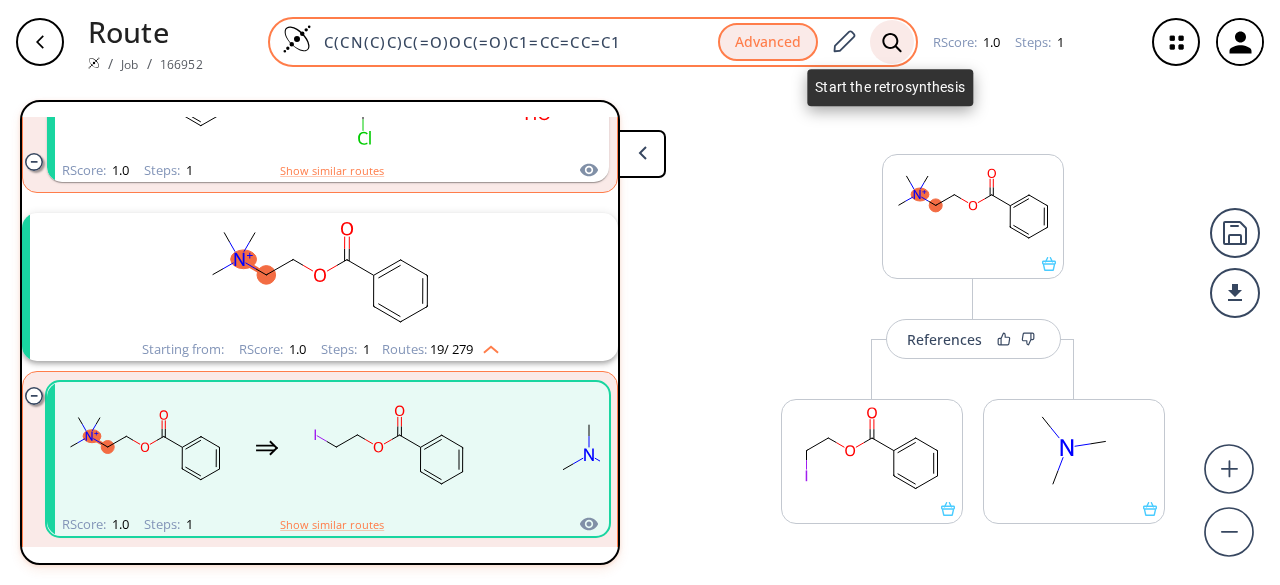 click 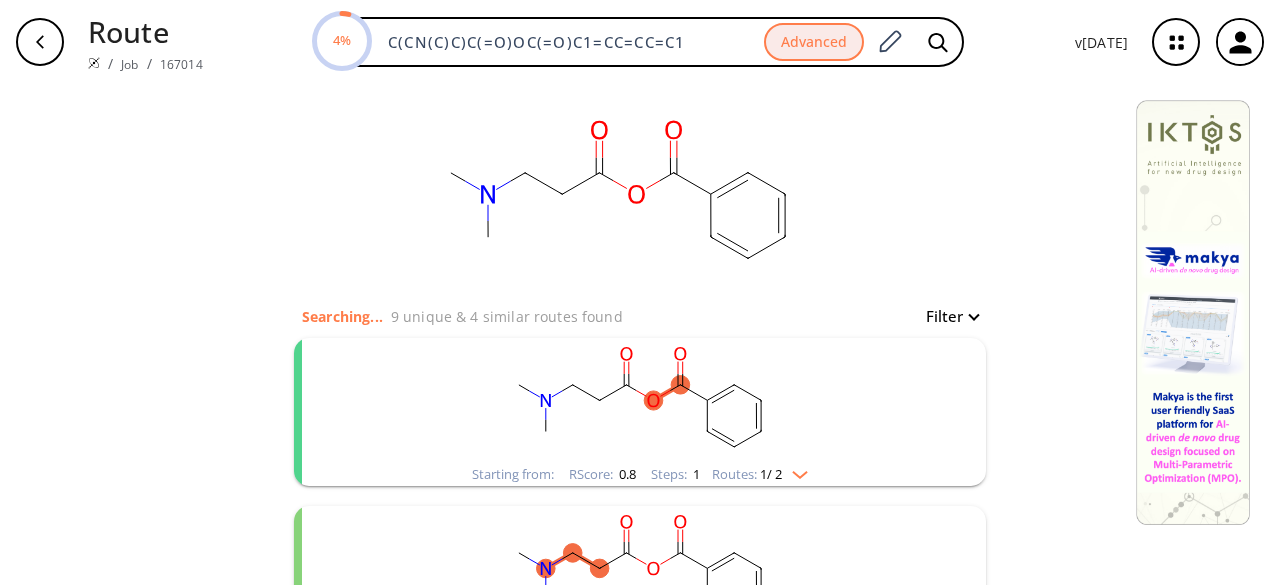 click 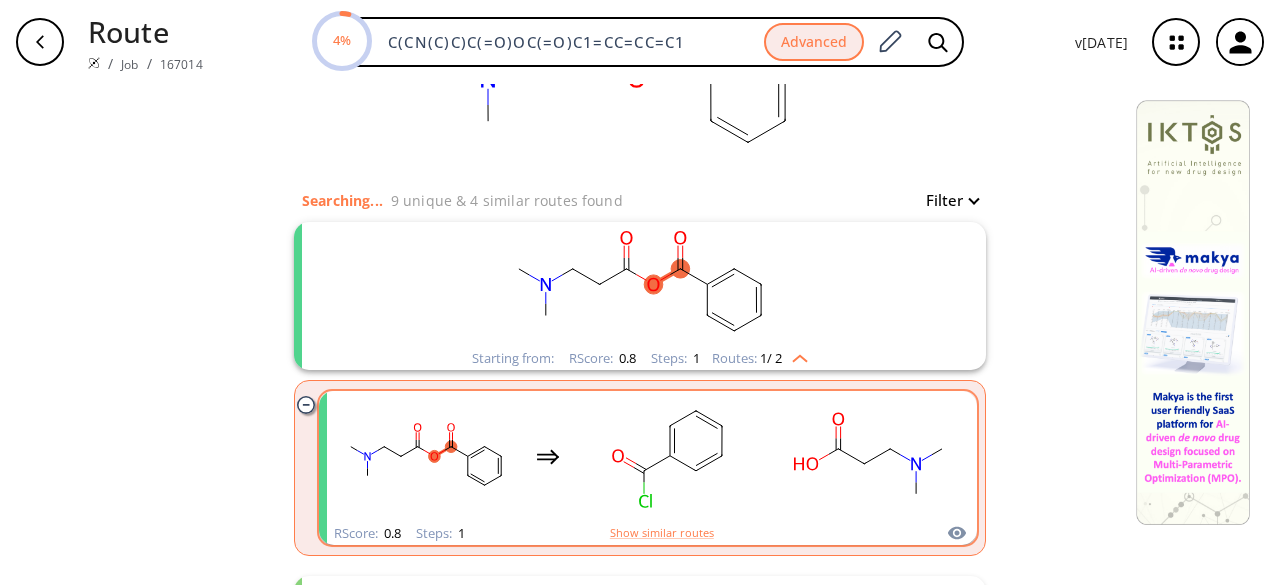 scroll, scrollTop: 200, scrollLeft: 0, axis: vertical 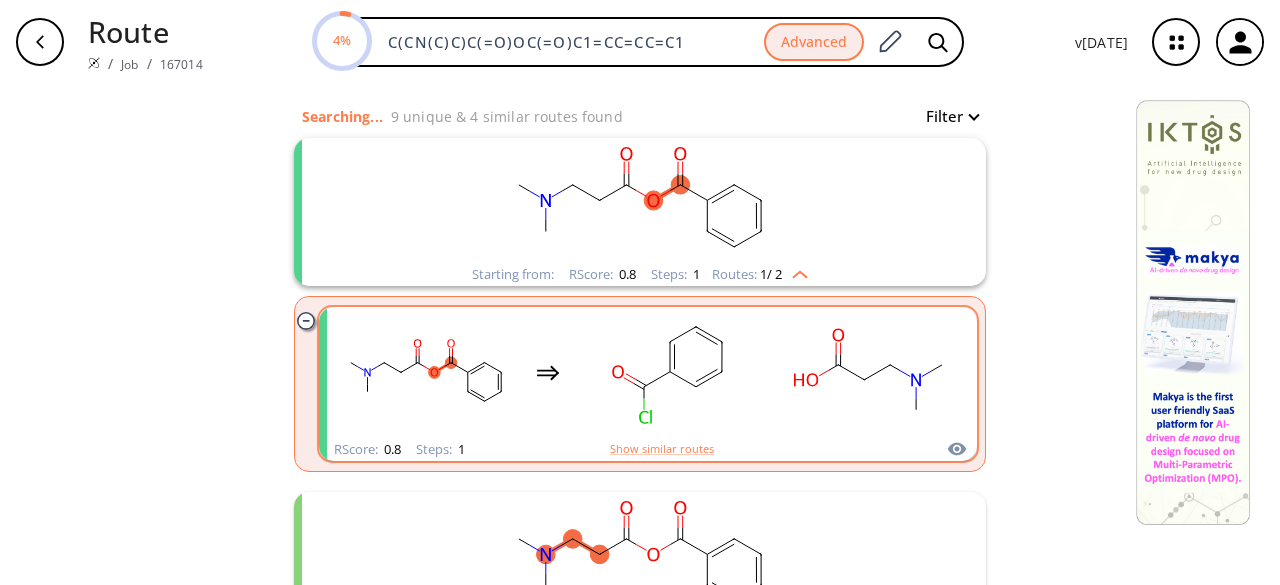 click 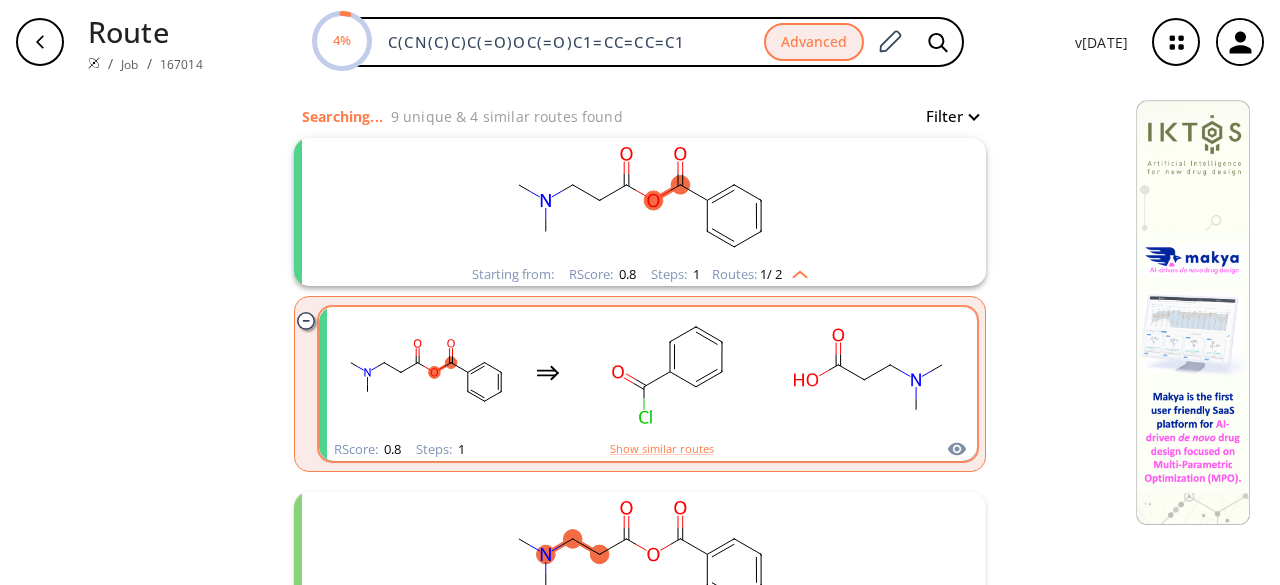 scroll, scrollTop: 0, scrollLeft: 0, axis: both 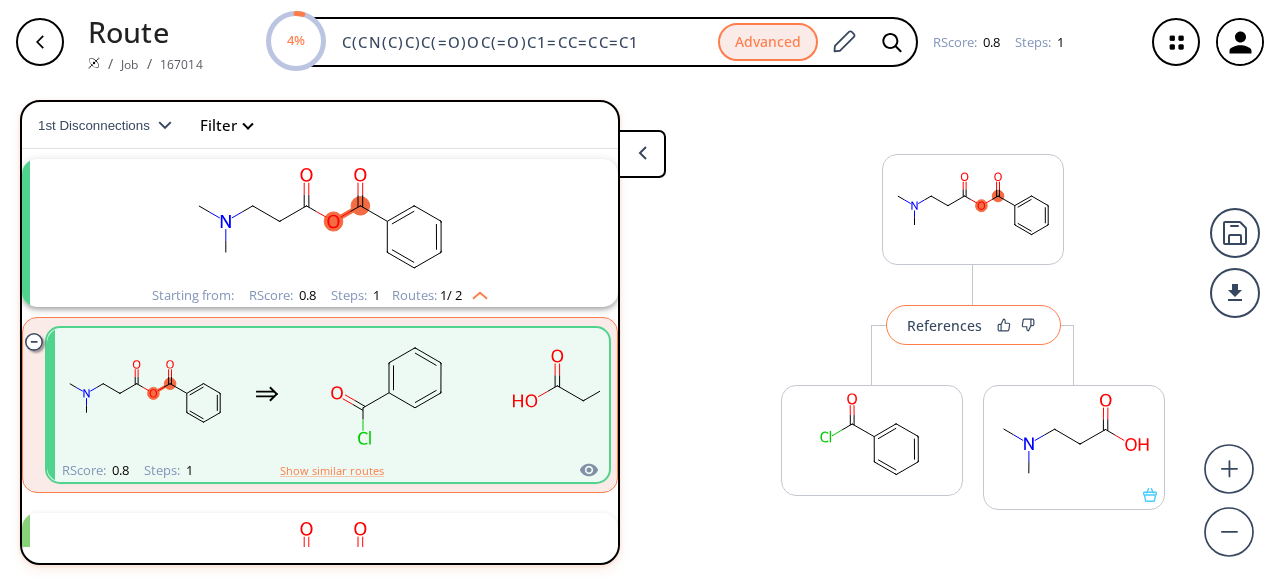 click on "References" at bounding box center (944, 325) 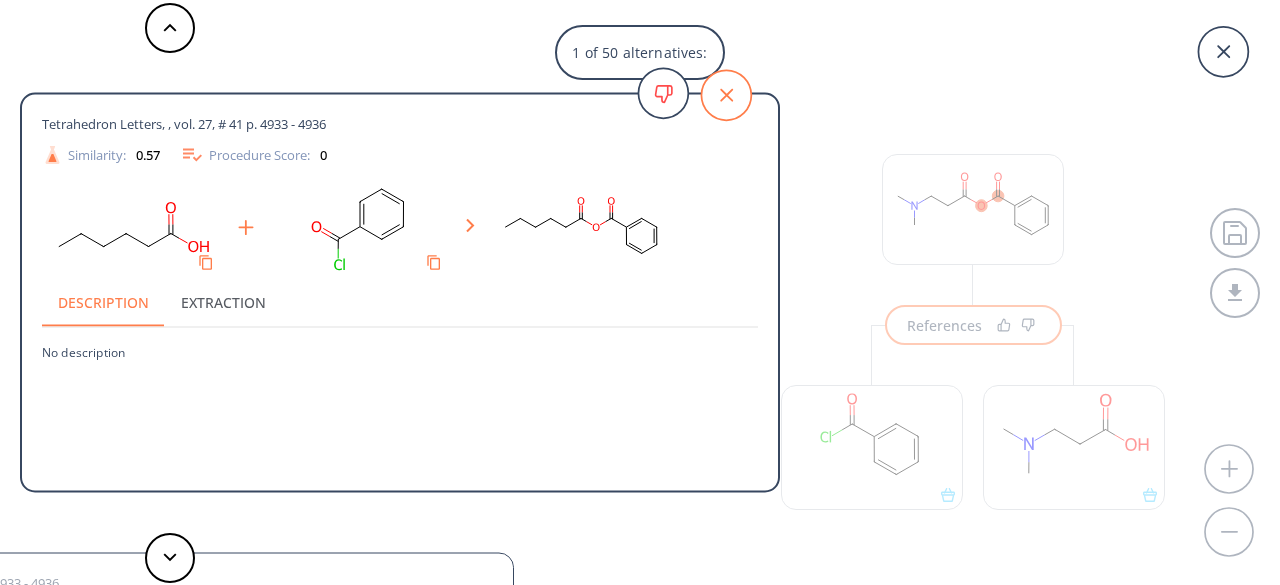 click 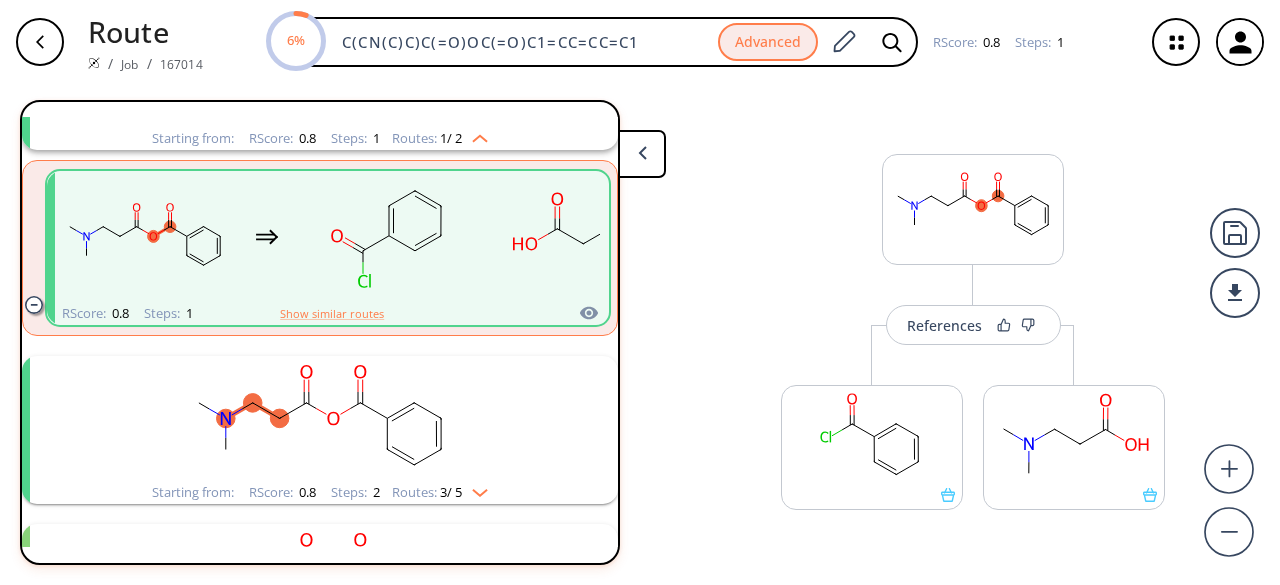 scroll, scrollTop: 445, scrollLeft: 0, axis: vertical 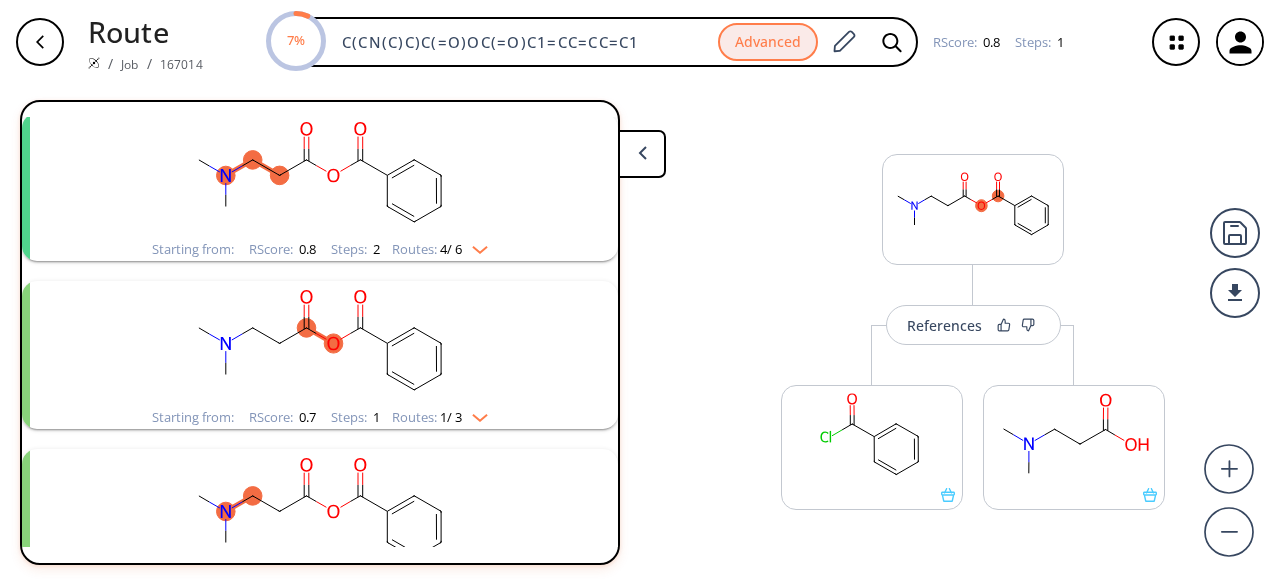 click 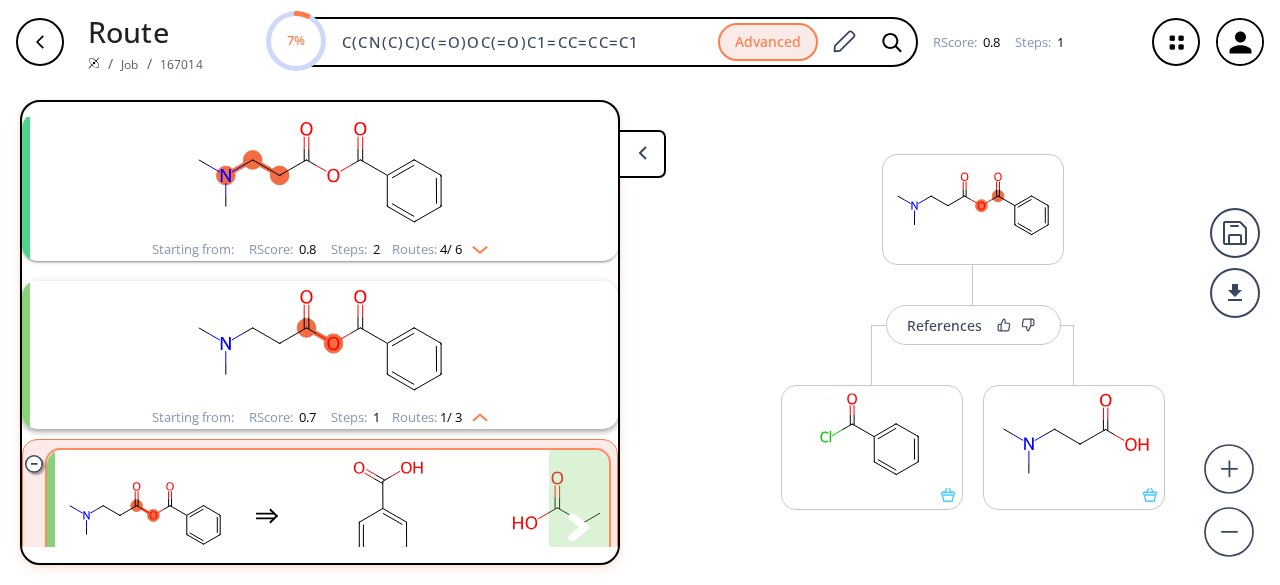 click 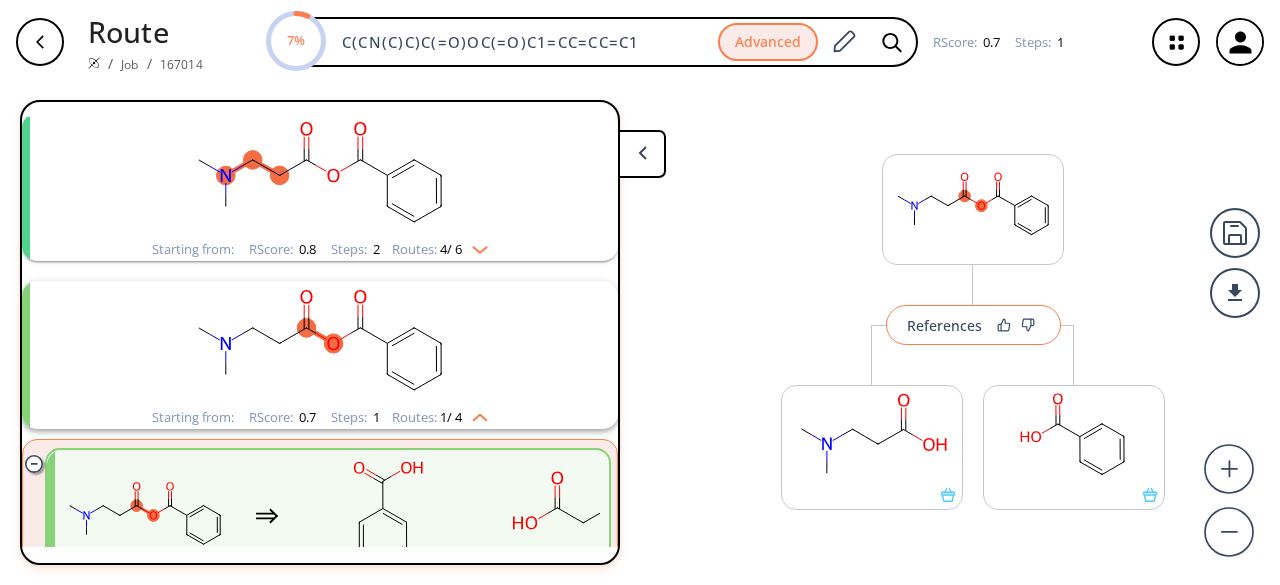 click on "References" at bounding box center [944, 325] 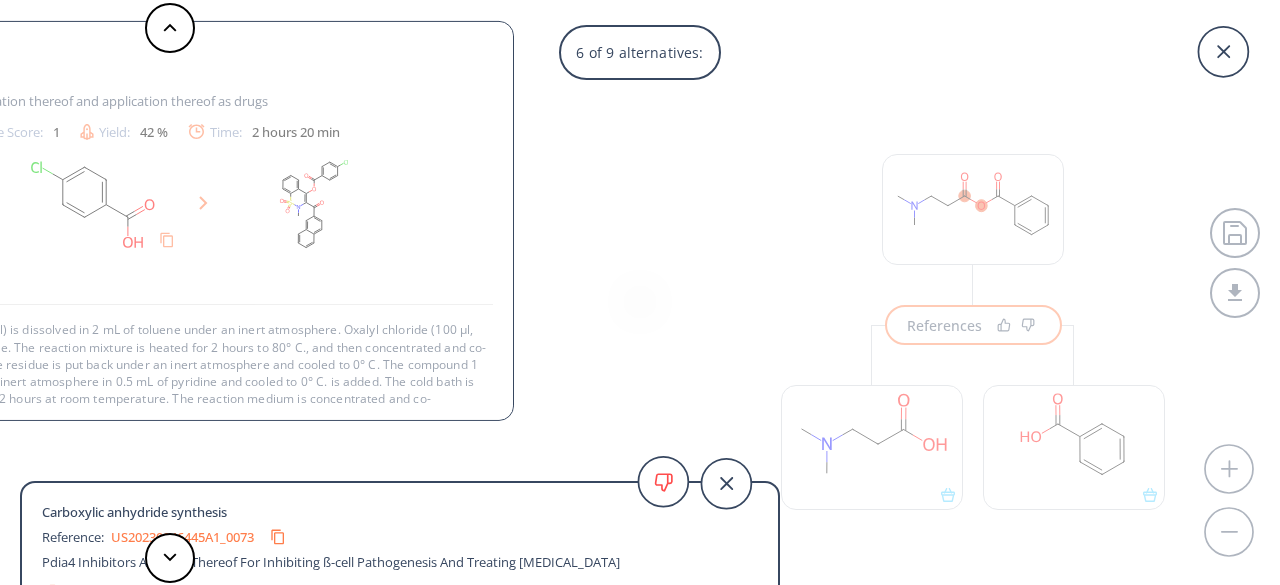 scroll, scrollTop: 71, scrollLeft: 0, axis: vertical 